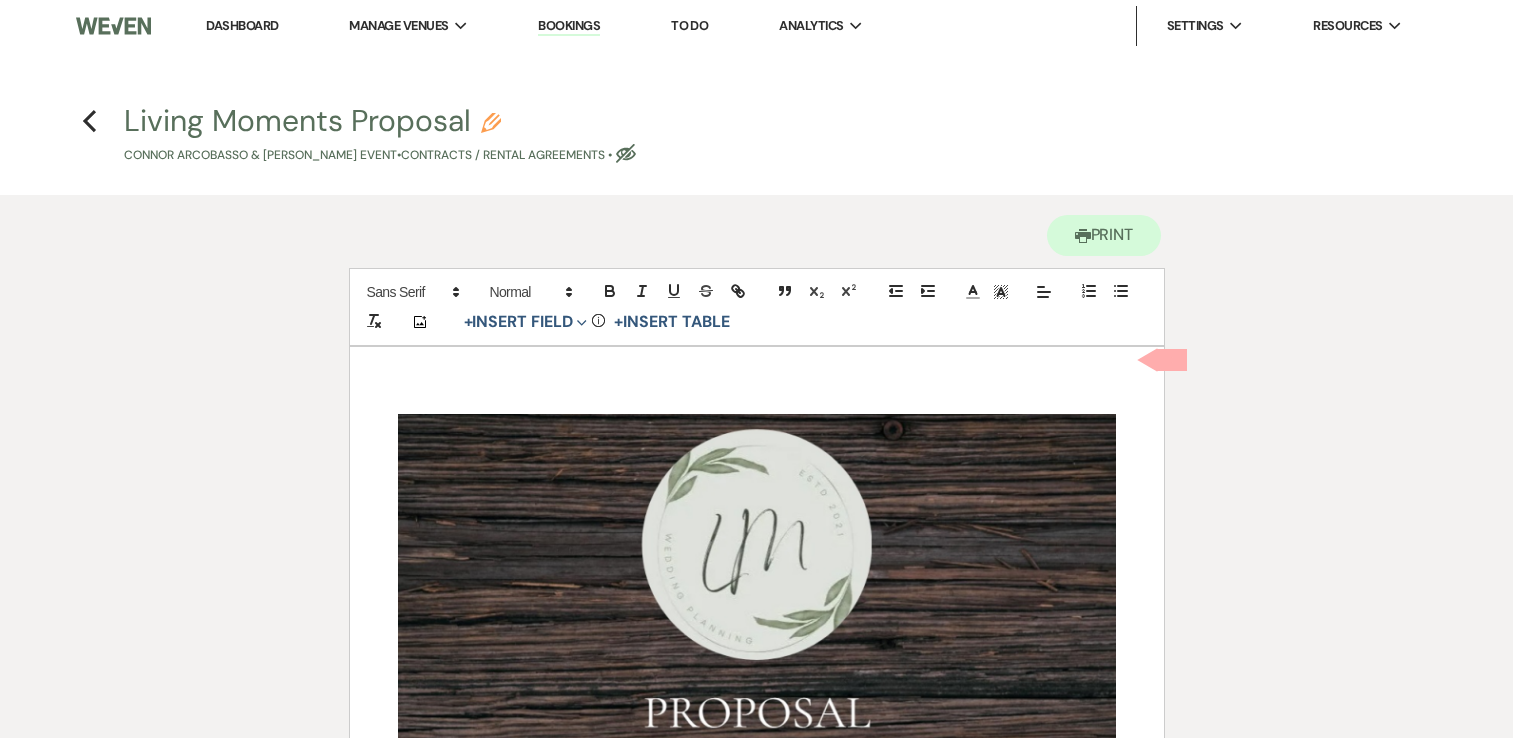 scroll, scrollTop: 5381, scrollLeft: 0, axis: vertical 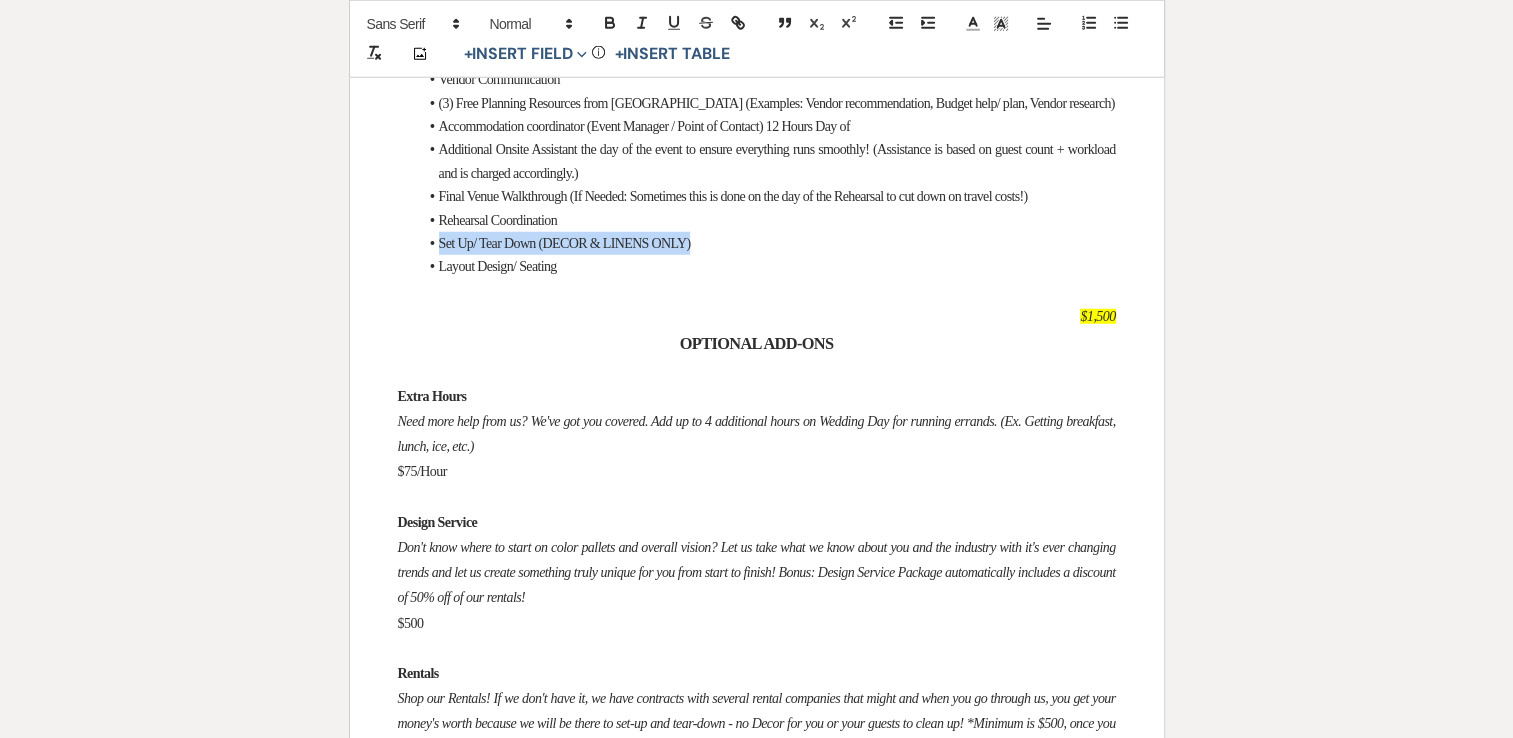 drag, startPoint x: 715, startPoint y: 295, endPoint x: 415, endPoint y: 306, distance: 300.2016 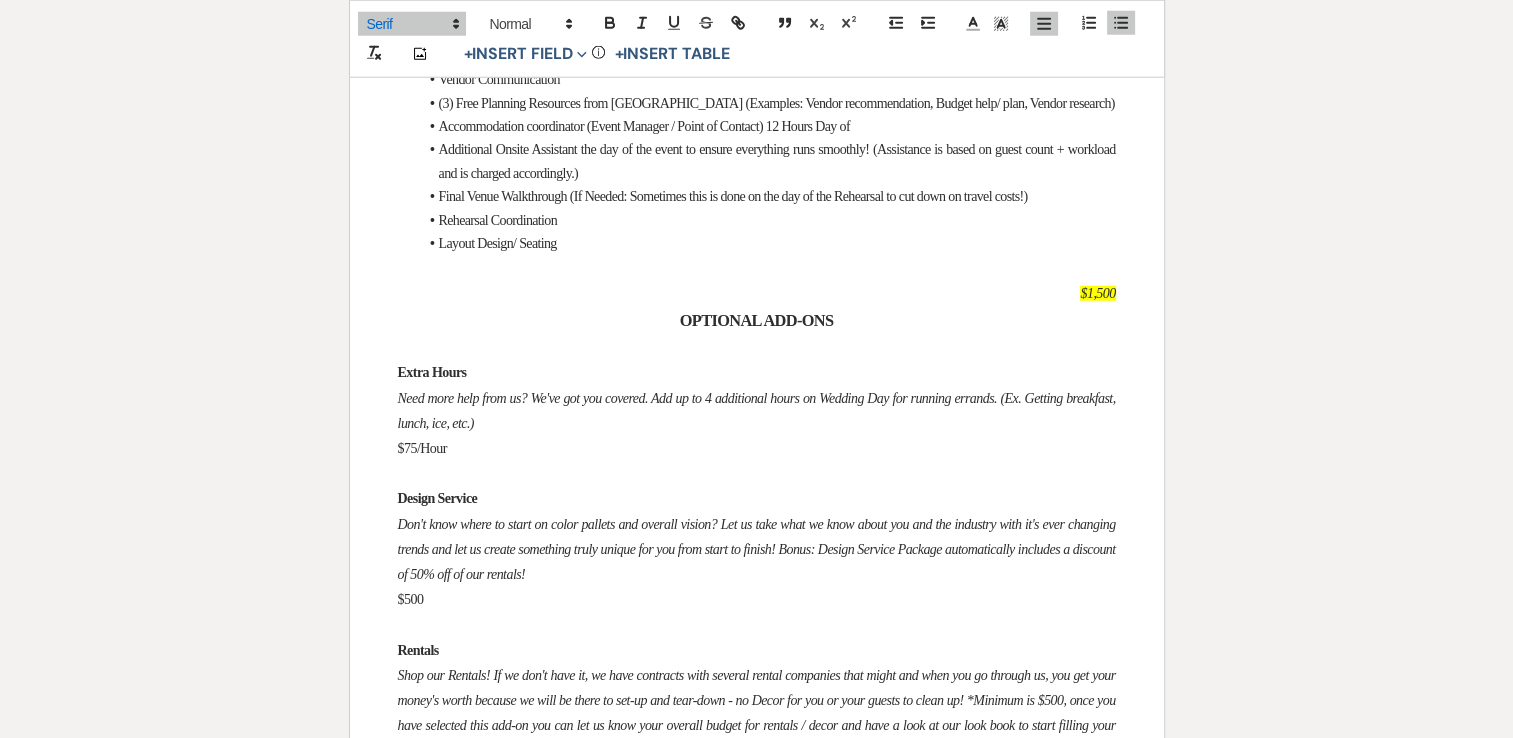 click on "Layout Design/ Seating" at bounding box center (767, 243) 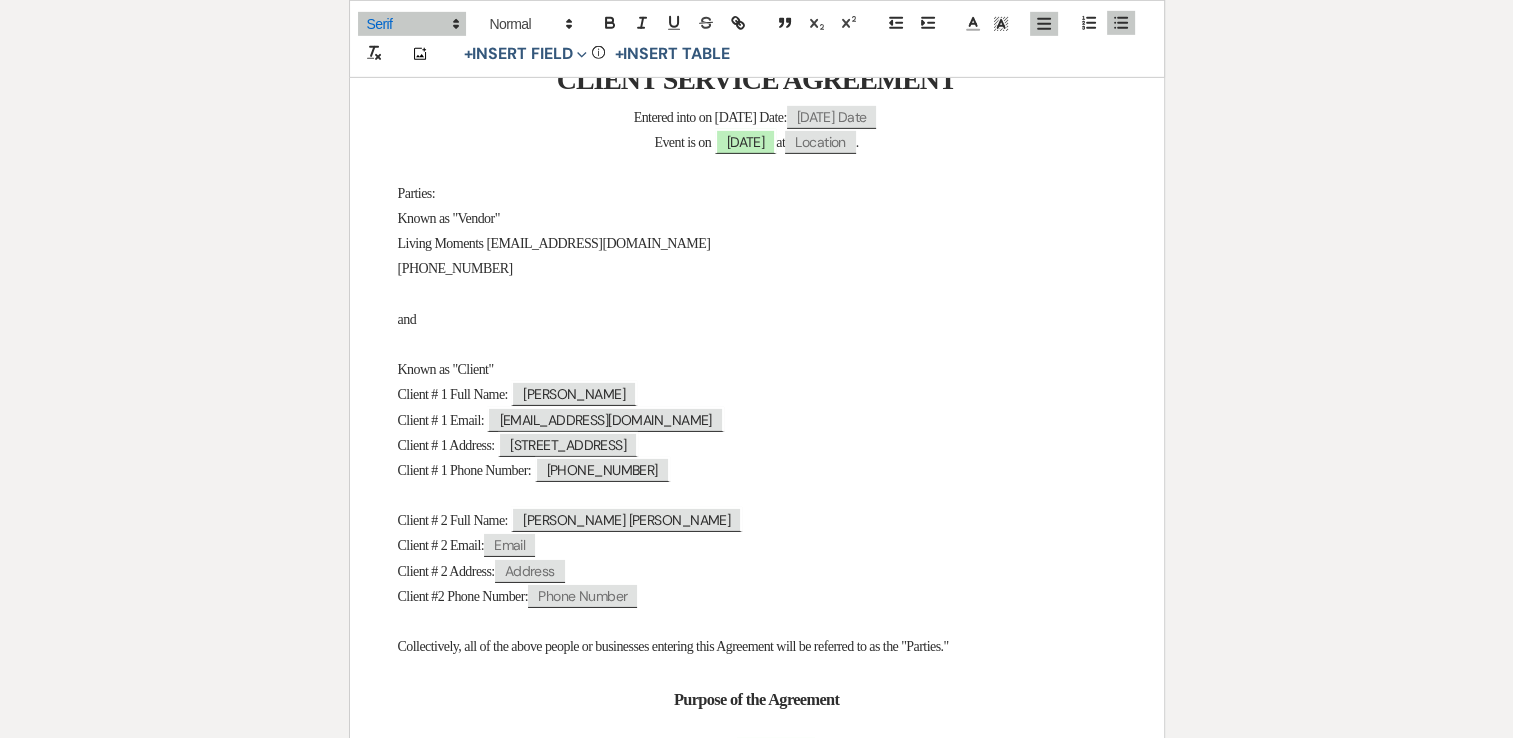 scroll, scrollTop: 6445, scrollLeft: 0, axis: vertical 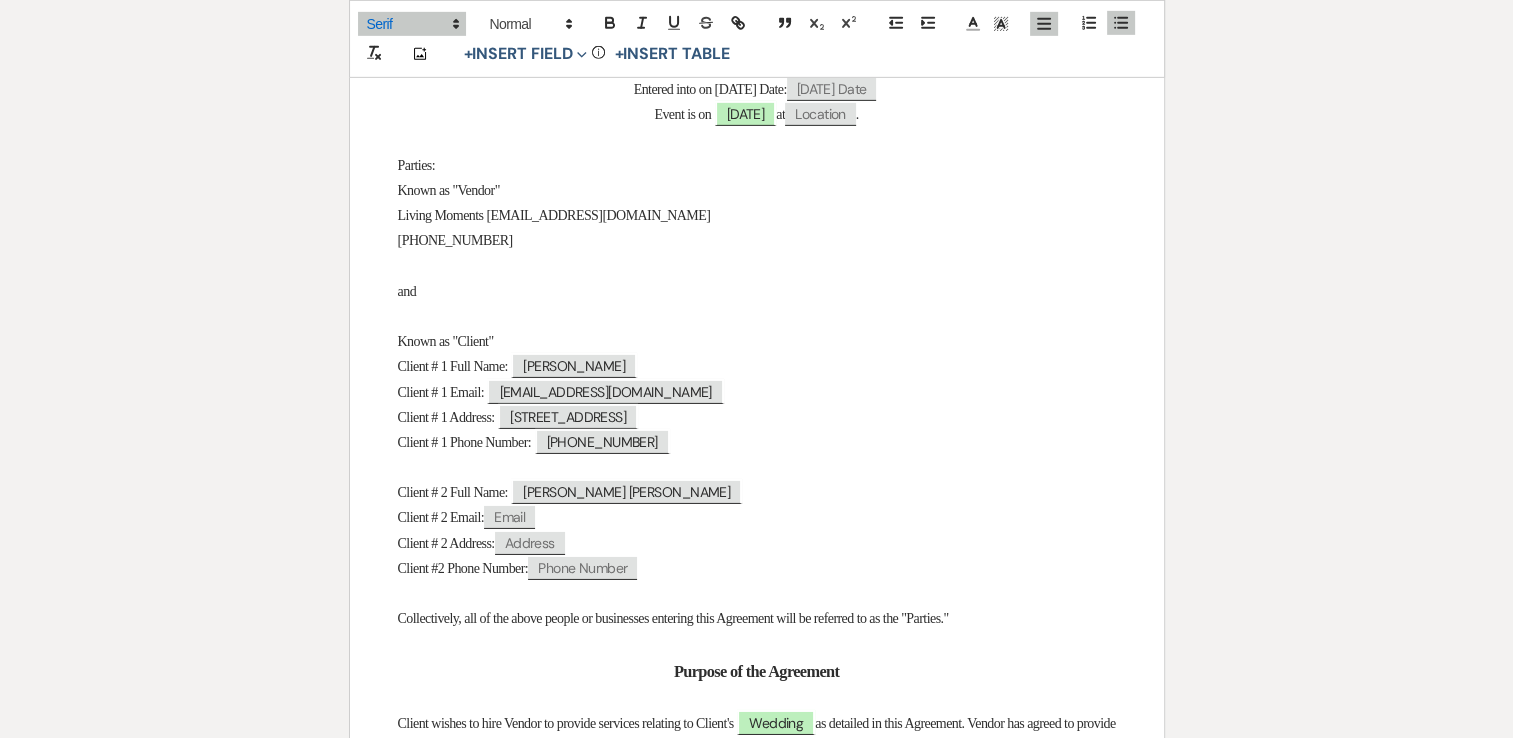 click on "Today's Date" at bounding box center [832, 89] 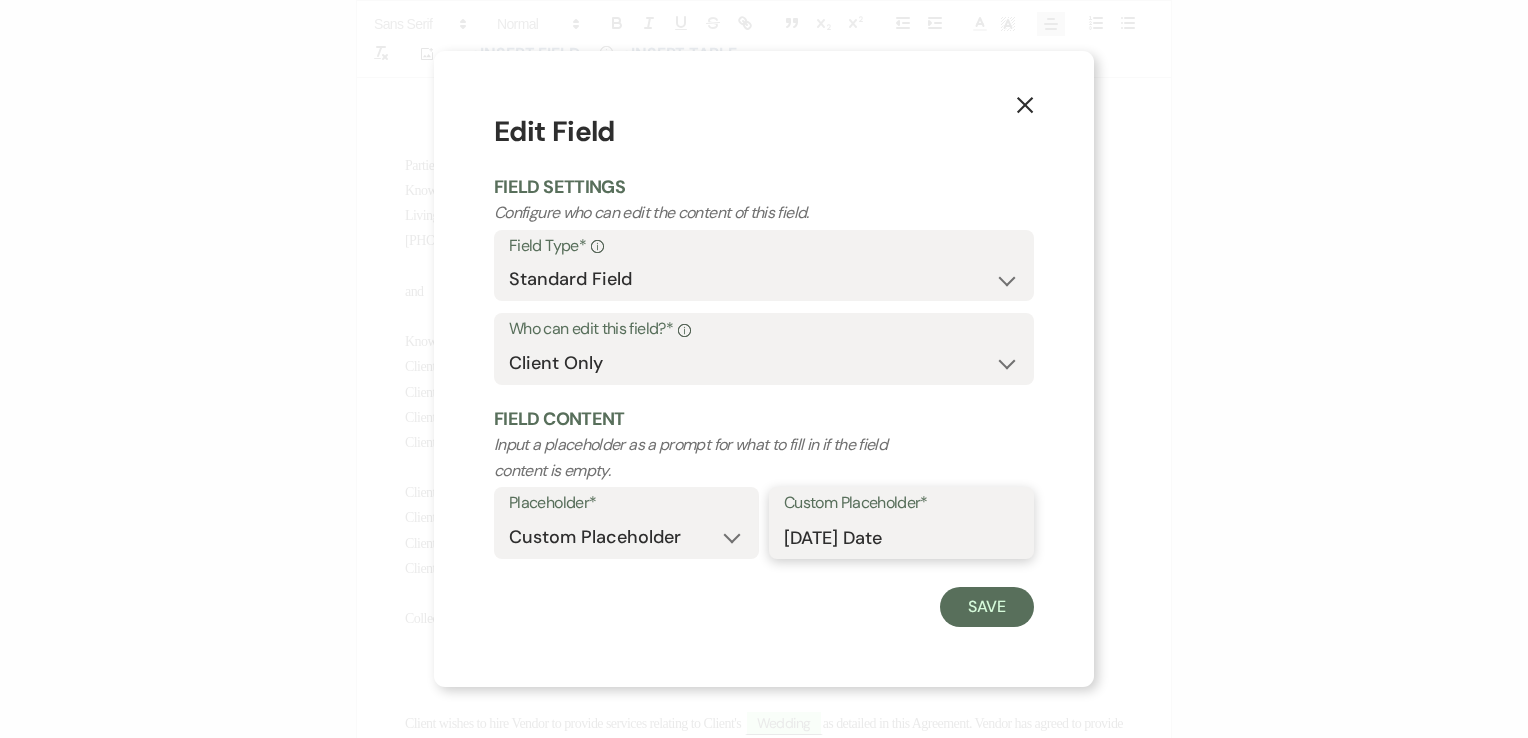 click on "Today's Date" at bounding box center [901, 537] 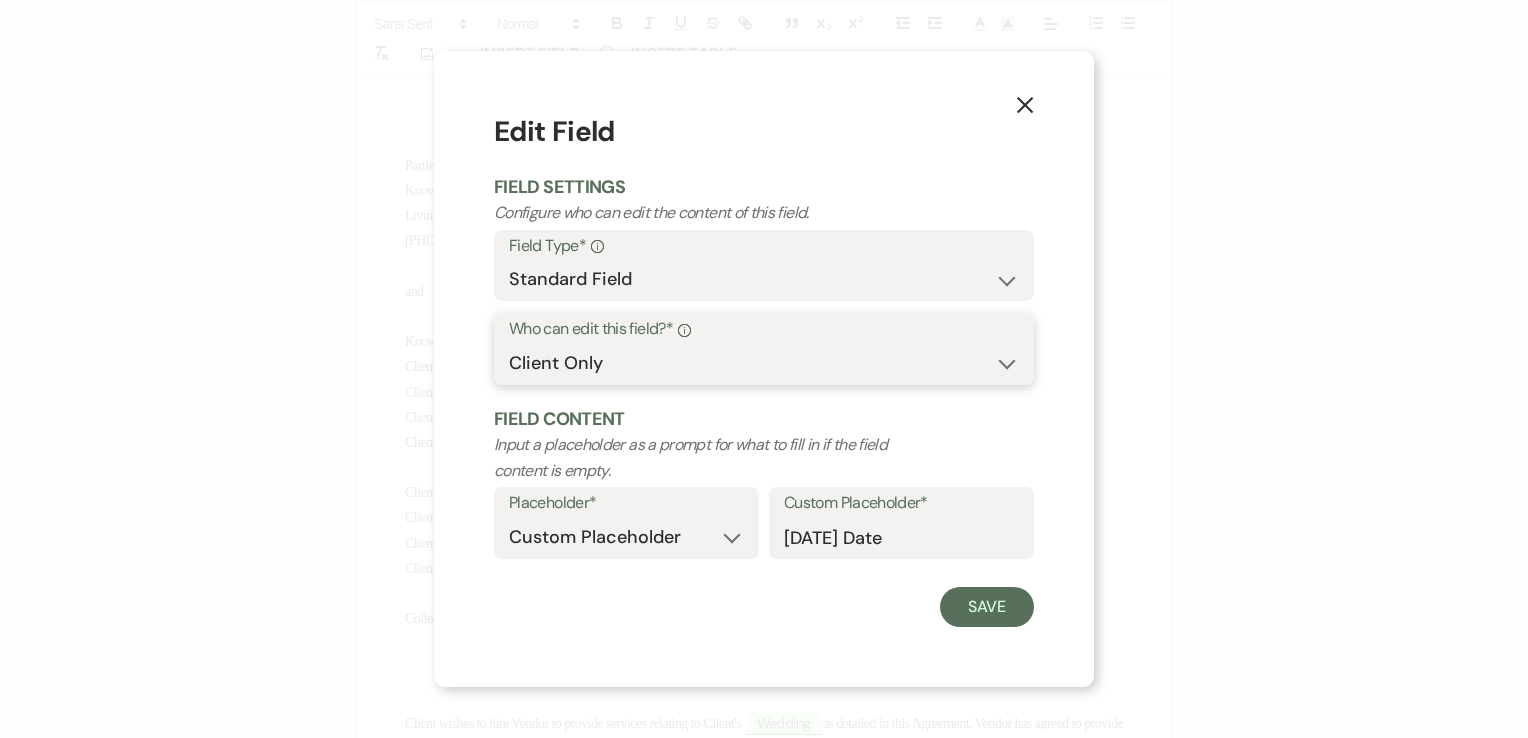 click on "Both Venue & Client Client Only Venue Only" at bounding box center [764, 363] 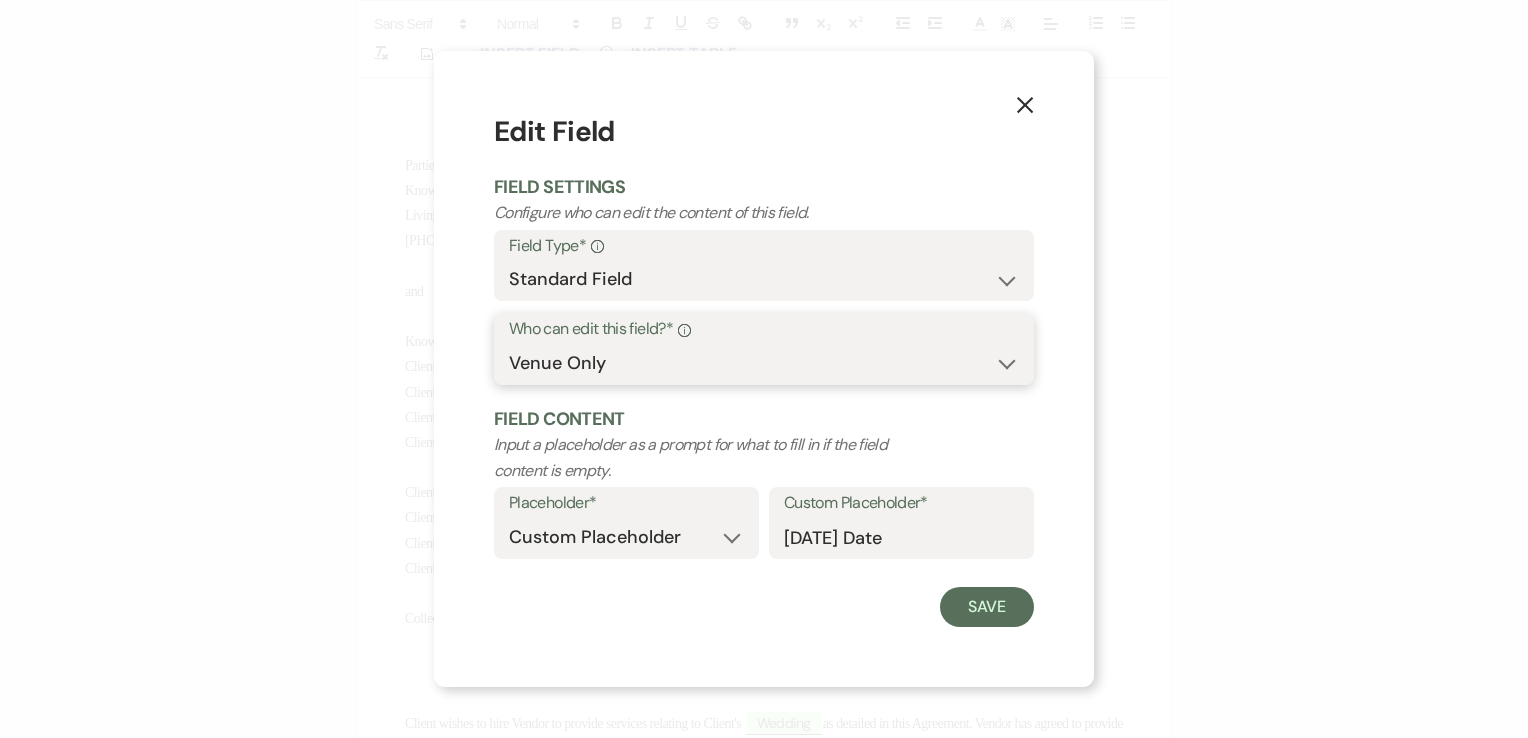 click on "Both Venue & Client Client Only Venue Only" at bounding box center [764, 363] 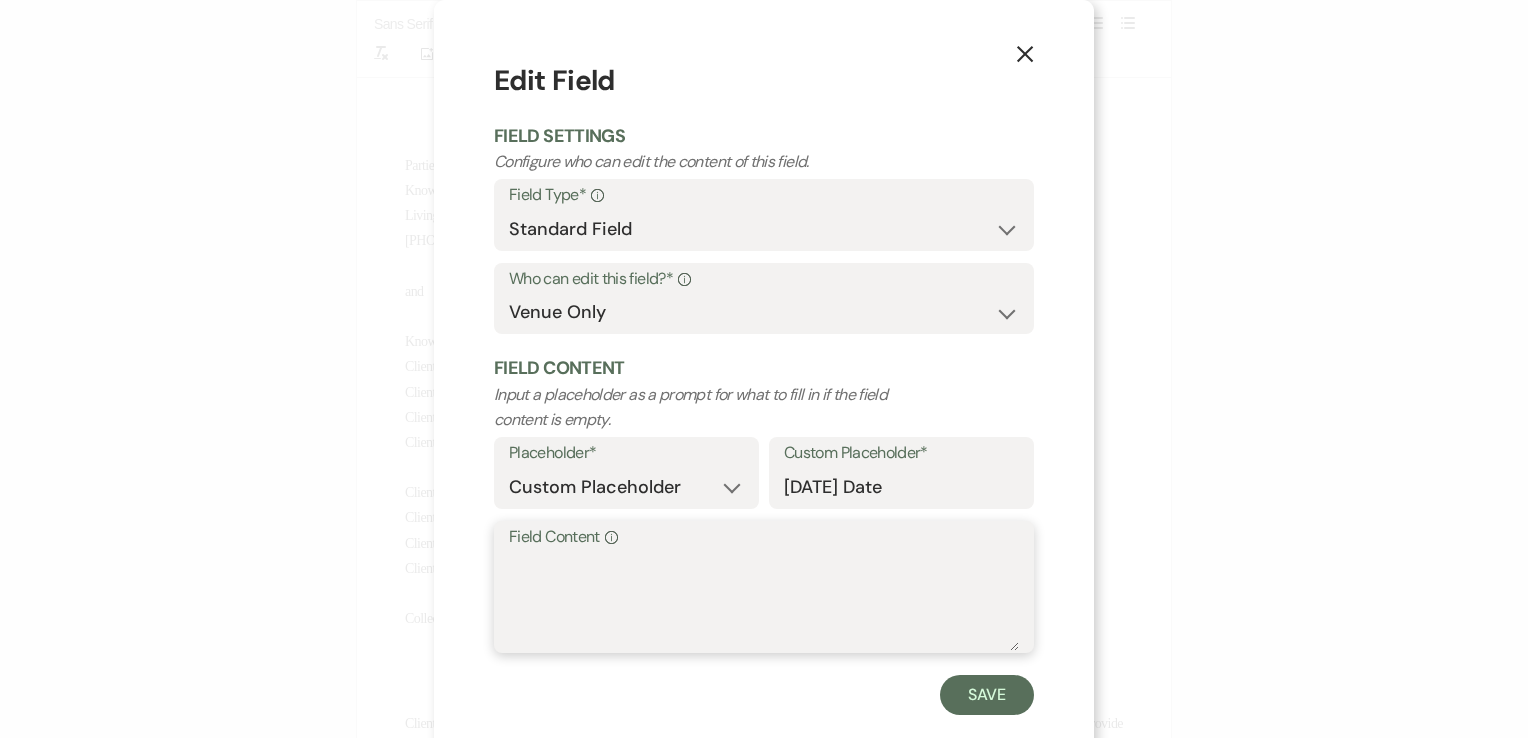 click on "Field Content Info" at bounding box center [764, 601] 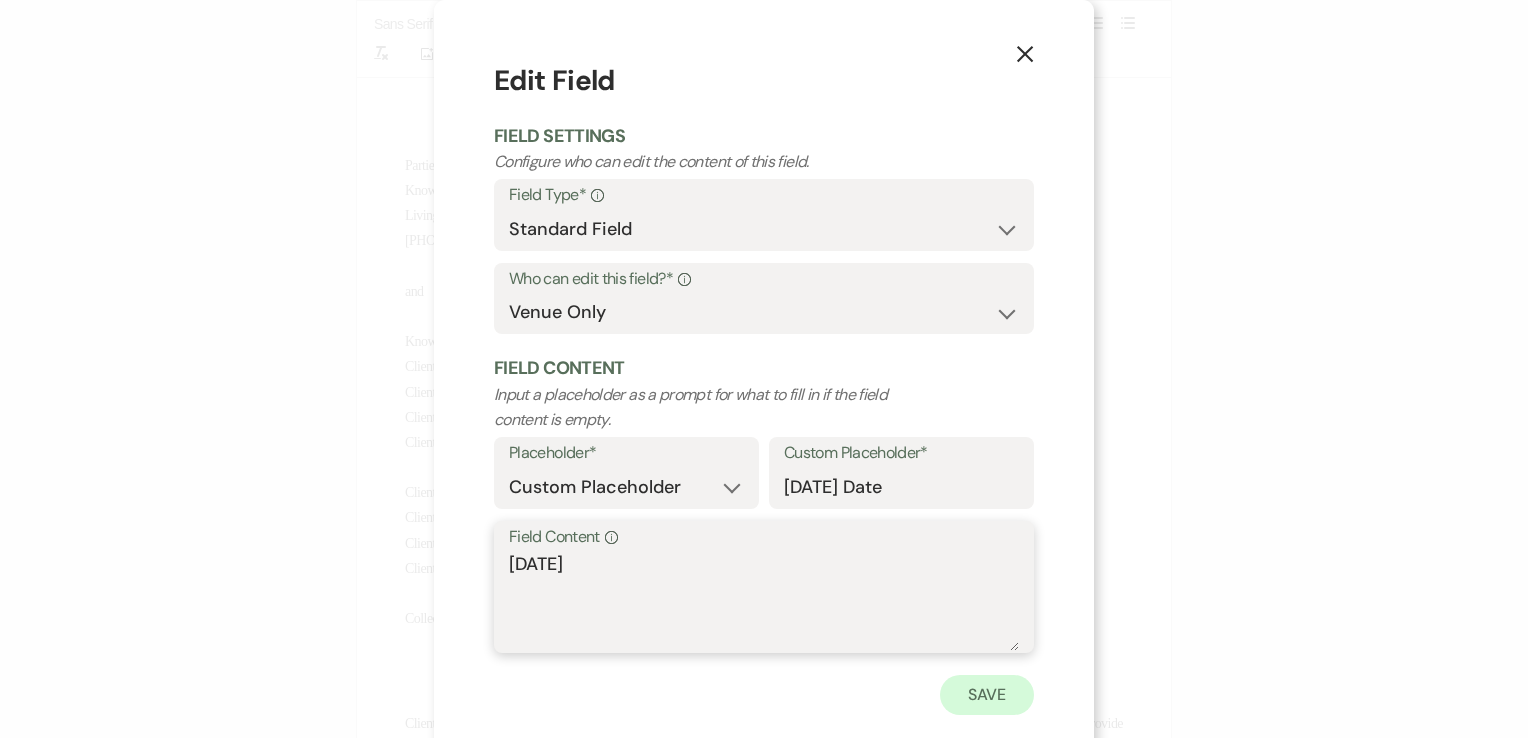 type on "07/19/2025" 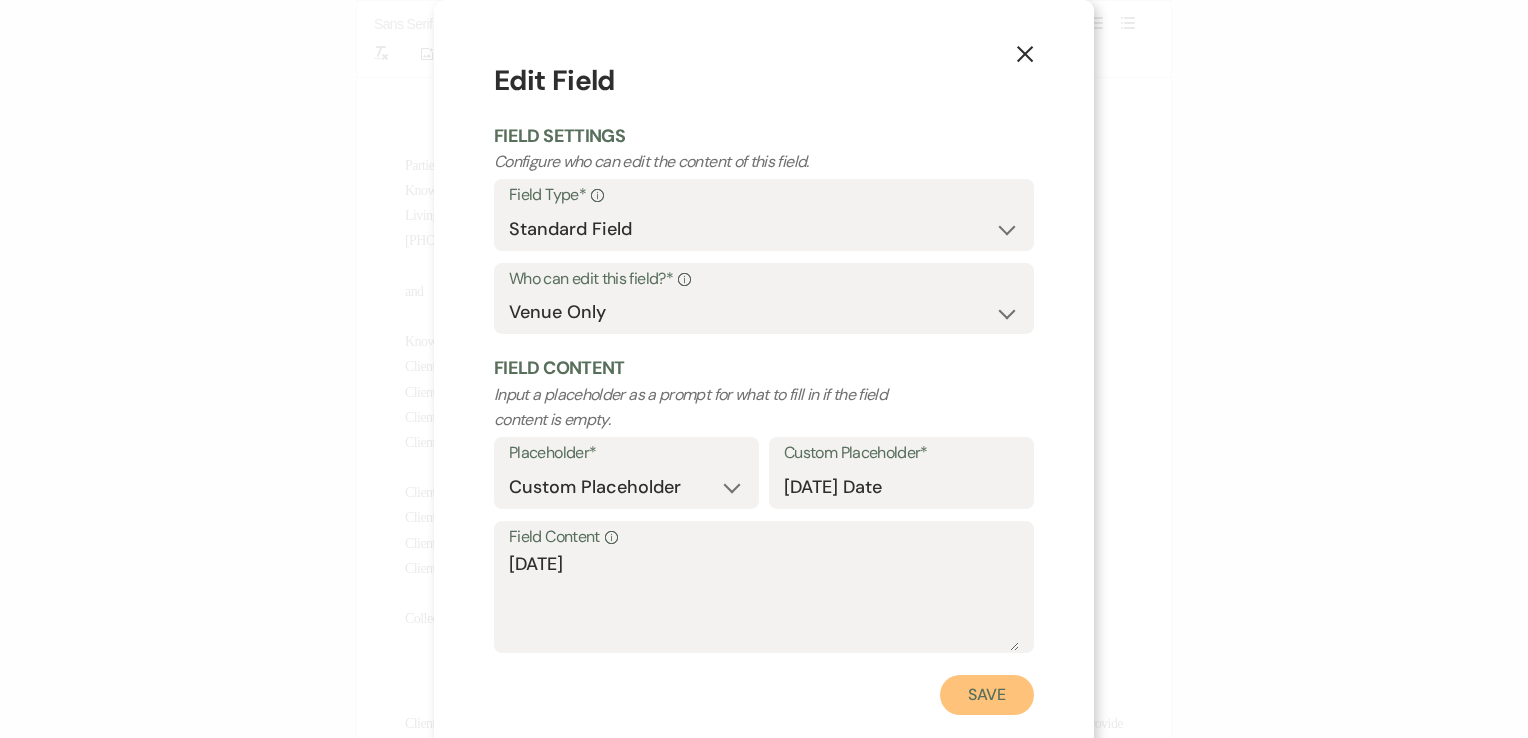 click on "Save" at bounding box center (987, 695) 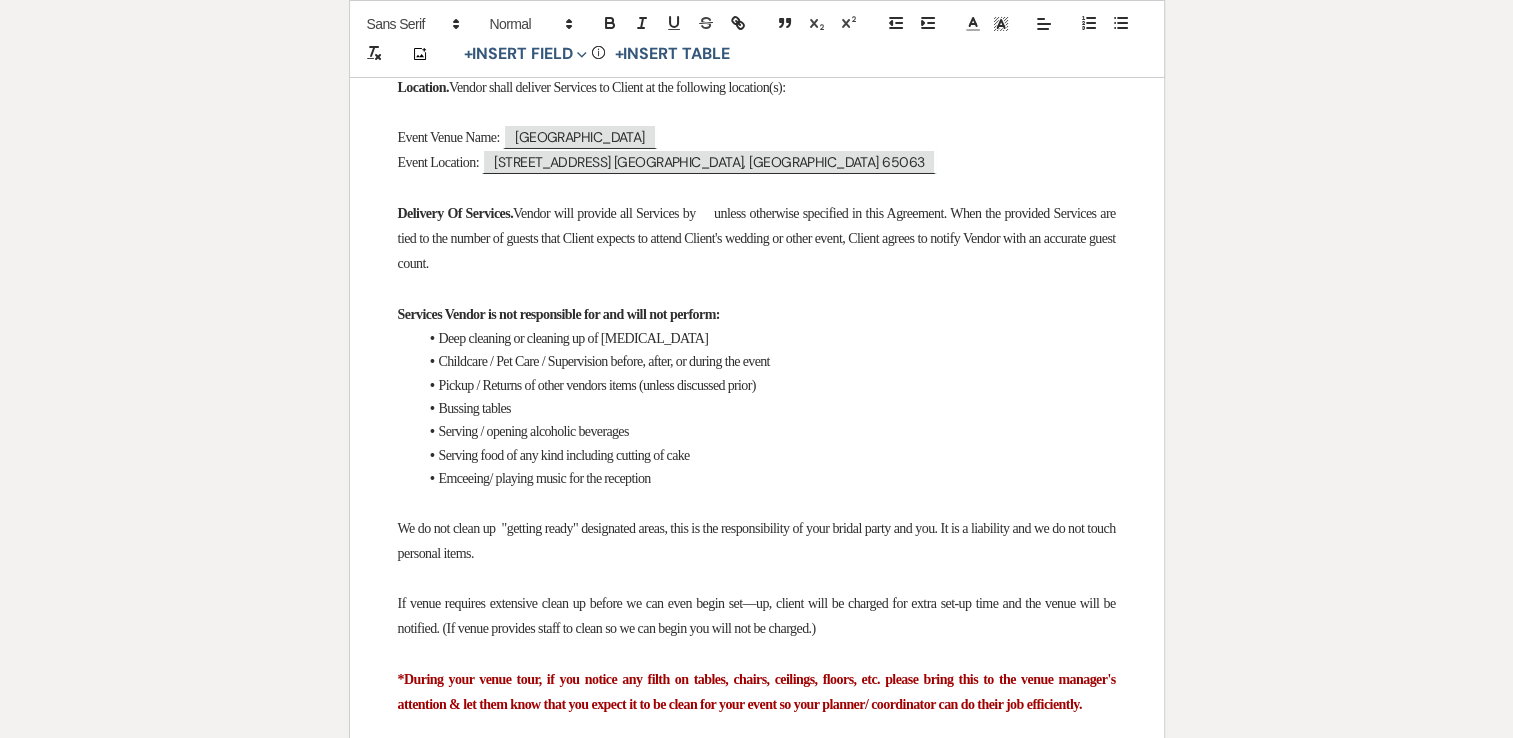 scroll, scrollTop: 7368, scrollLeft: 0, axis: vertical 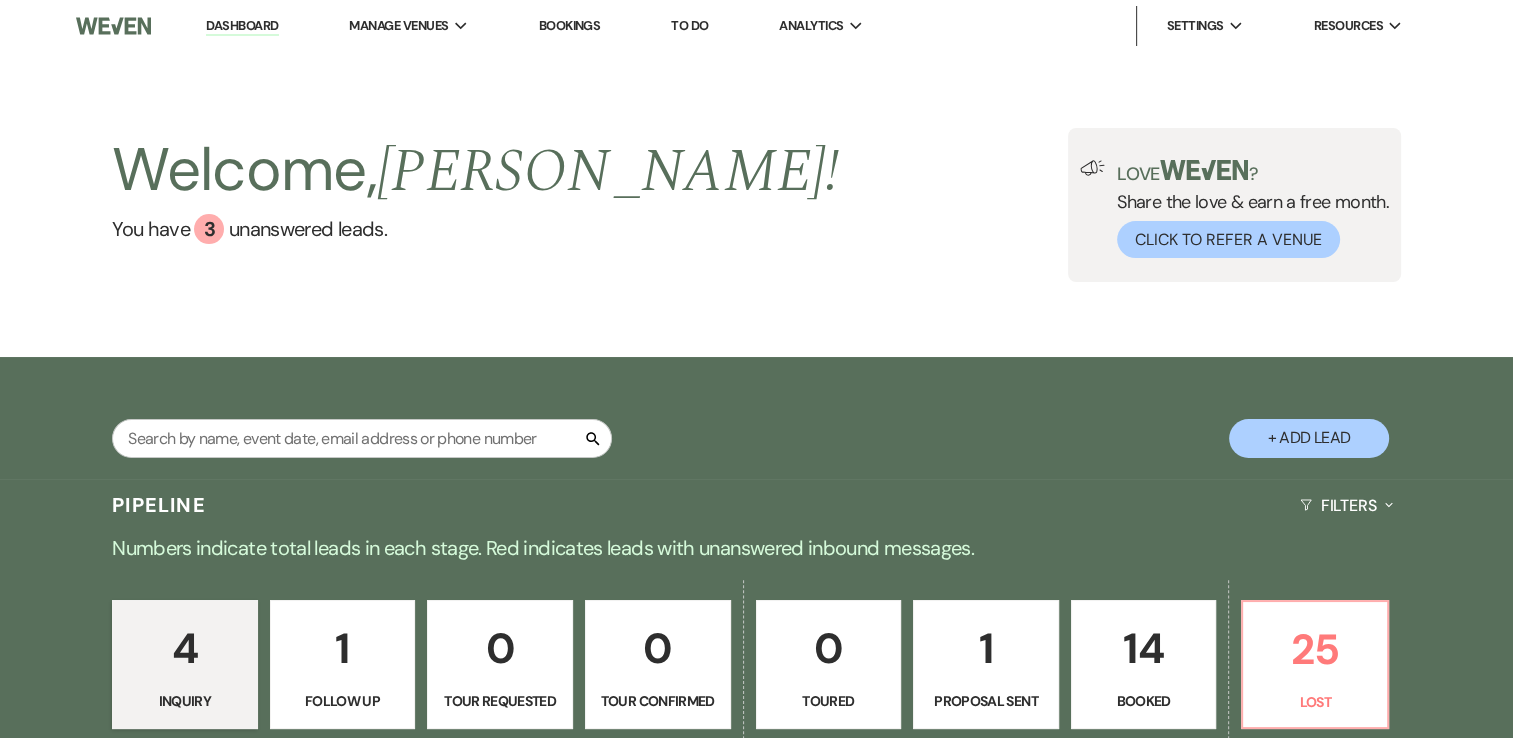click on "+ Add Lead" at bounding box center [1309, 438] 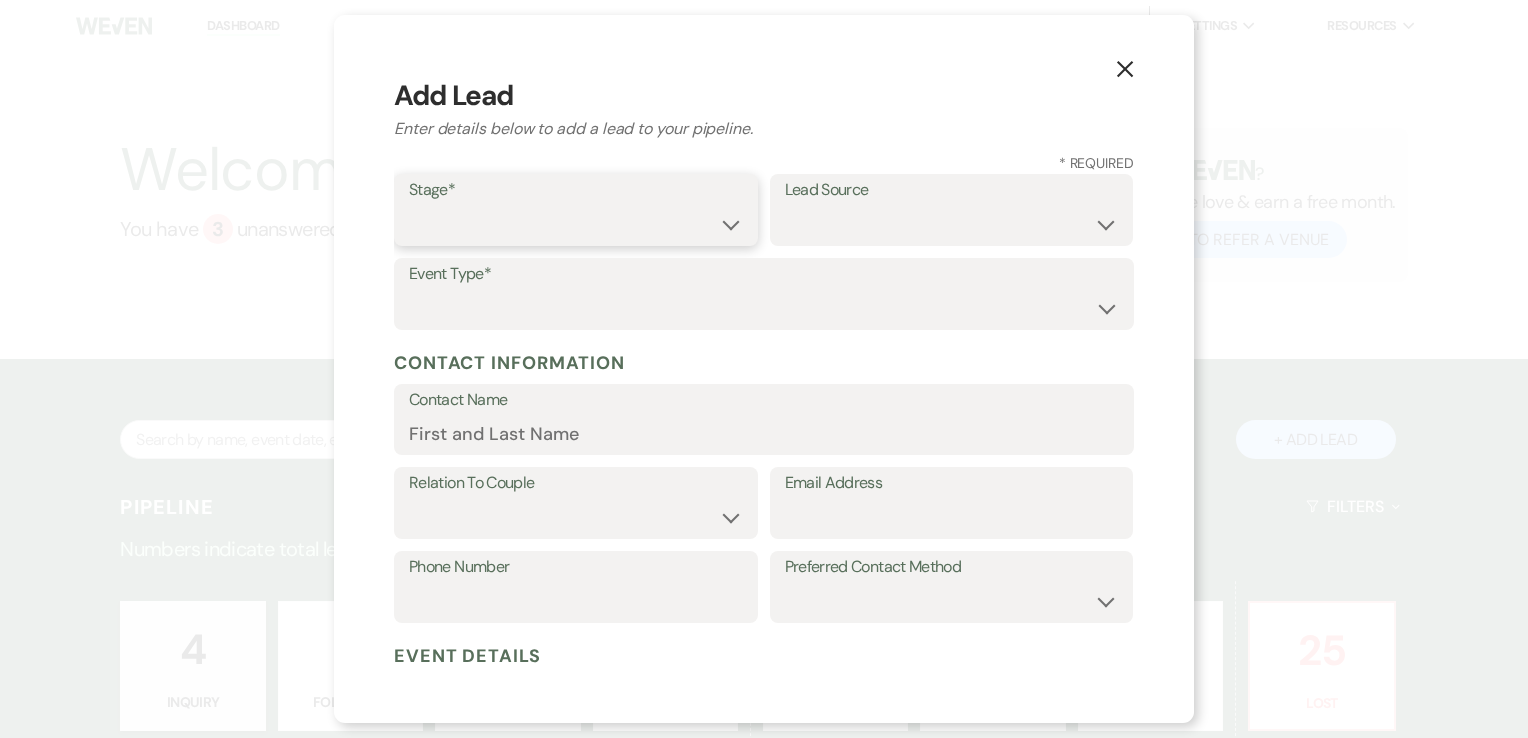 click on "Inquiry Follow Up Tour Requested Tour Confirmed Toured Proposal Sent Booked Lost" at bounding box center (576, 224) 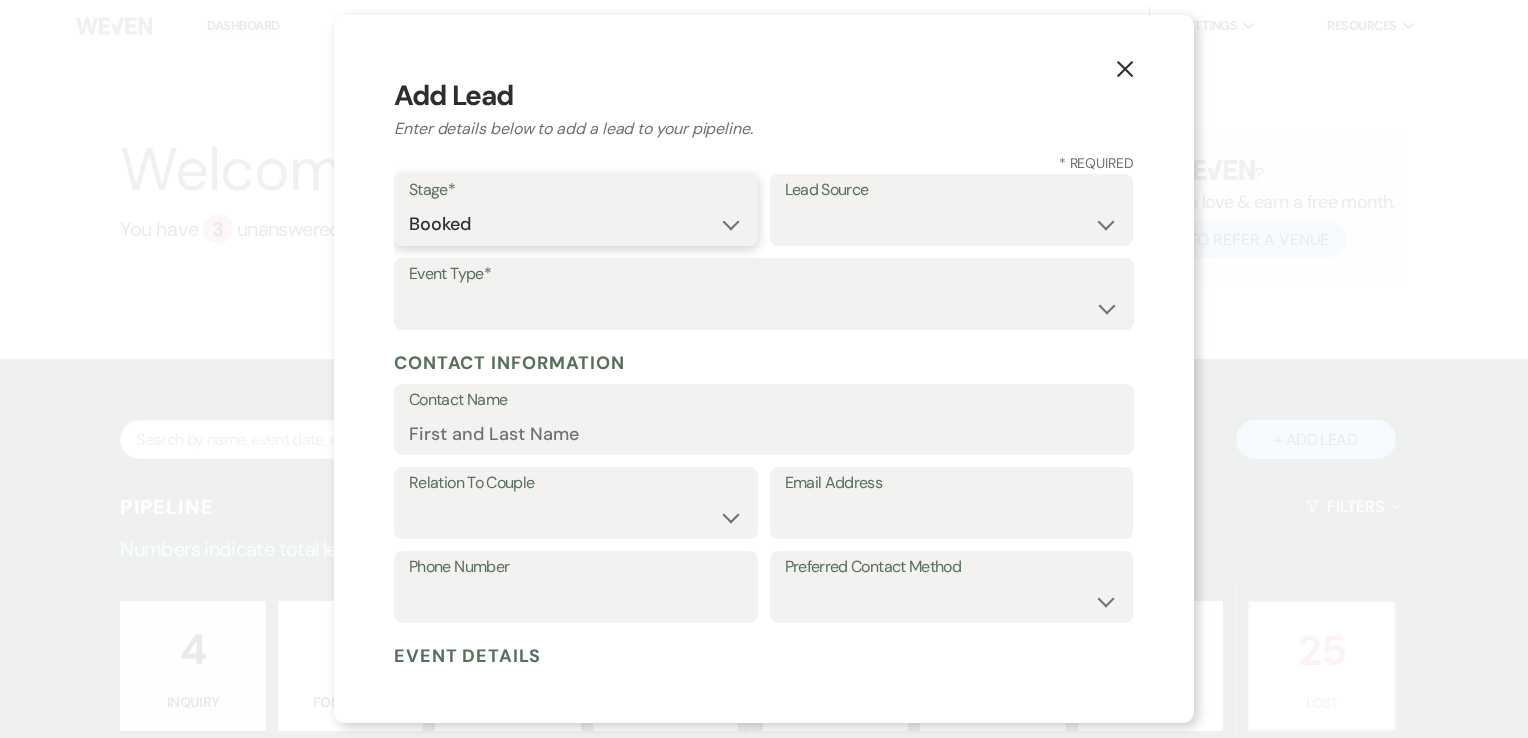 click on "Inquiry Follow Up Tour Requested Tour Confirmed Toured Proposal Sent Booked Lost" at bounding box center [576, 224] 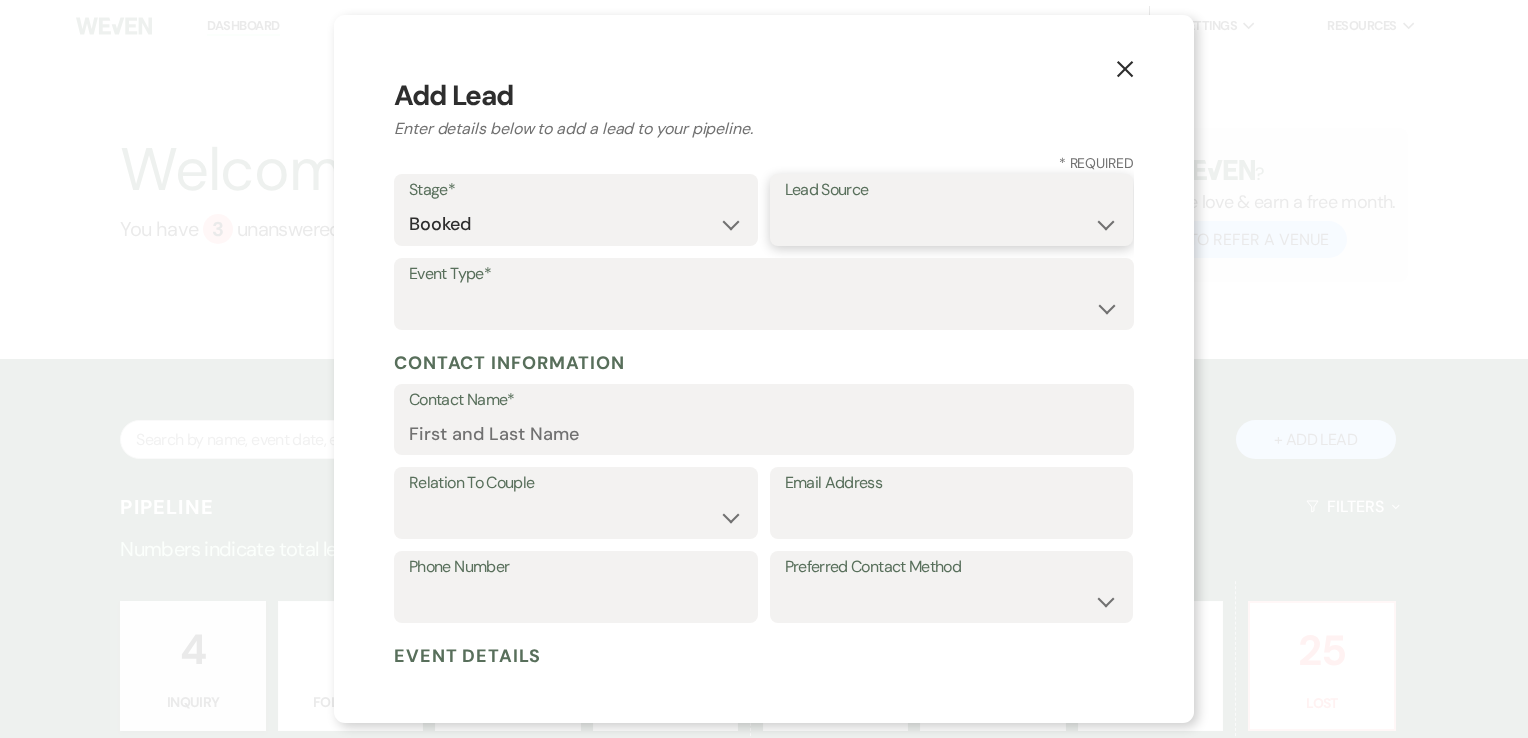 click on "Weven Venue Website Instagram Facebook Pinterest Google The Knot Wedding Wire Here Comes the Guide Wedding Spot Eventective [PERSON_NAME] The Venue Report PartySlate VRBO / Homeaway Airbnb Wedding Show TikTok X / Twitter Phone Call Walk-in Vendor Referral Advertising Personal Referral Local Referral Other" at bounding box center (952, 224) 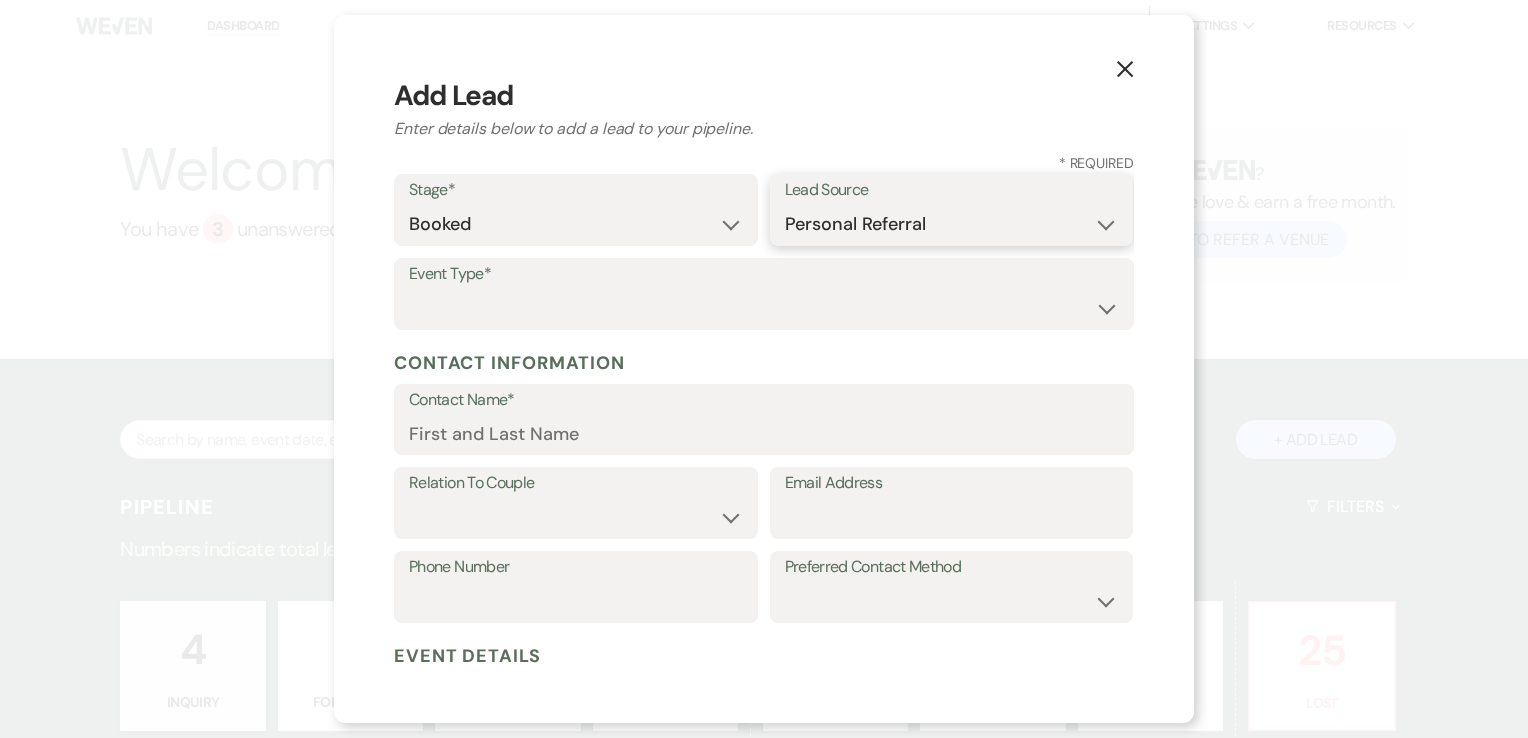 click on "Weven Venue Website Instagram Facebook Pinterest Google The Knot Wedding Wire Here Comes the Guide Wedding Spot Eventective [PERSON_NAME] The Venue Report PartySlate VRBO / Homeaway Airbnb Wedding Show TikTok X / Twitter Phone Call Walk-in Vendor Referral Advertising Personal Referral Local Referral Other" at bounding box center [952, 224] 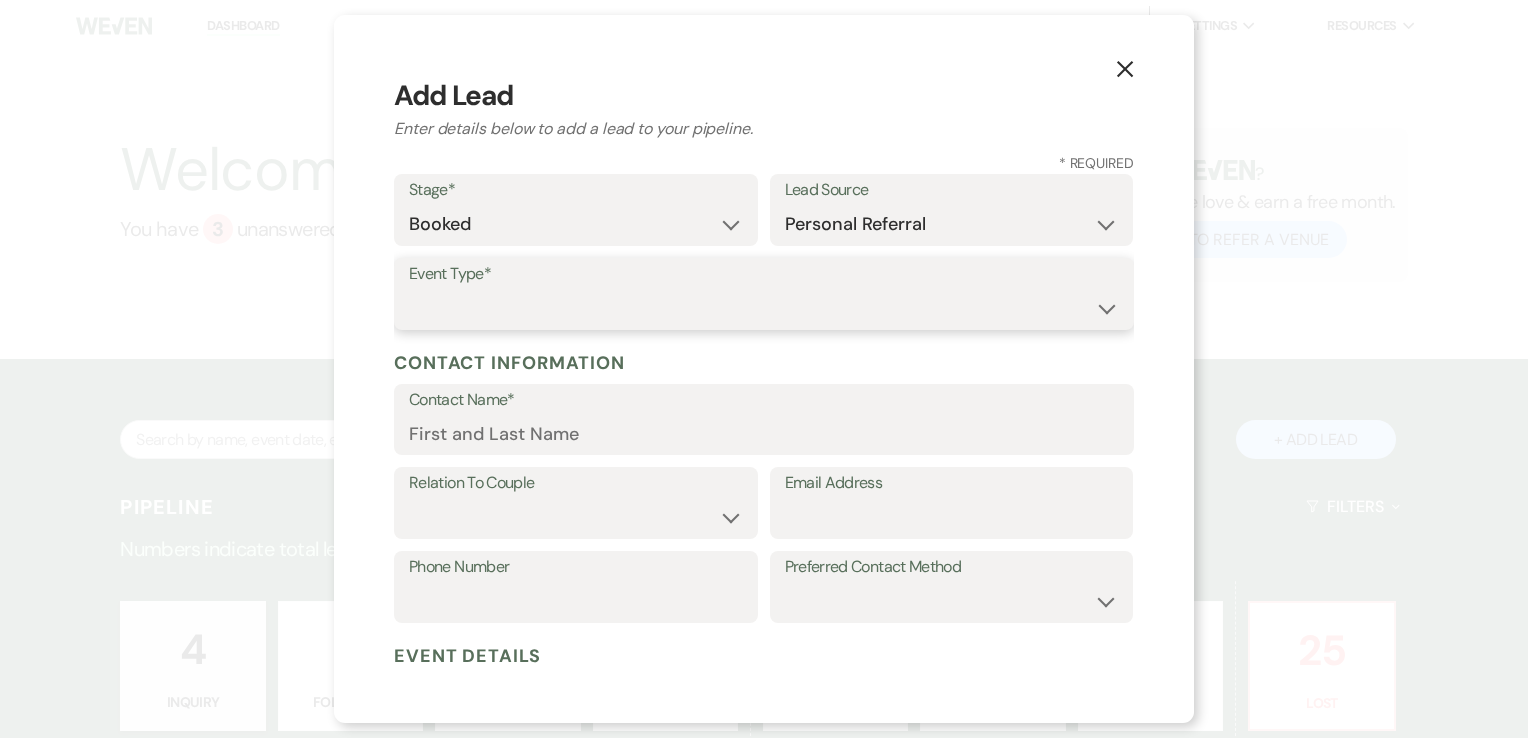 click on "Wedding Anniversary Party Baby Shower Bachelorette / Bachelor Party Birthday Party Bridal Shower Brunch Community Event Concert Corporate Event Elopement End of Life Celebration Engagement Party Fundraiser Graduation Party Micro Wedding Prom Quinceañera Rehearsal Dinner Religious Event Retreat Other" at bounding box center (764, 308) 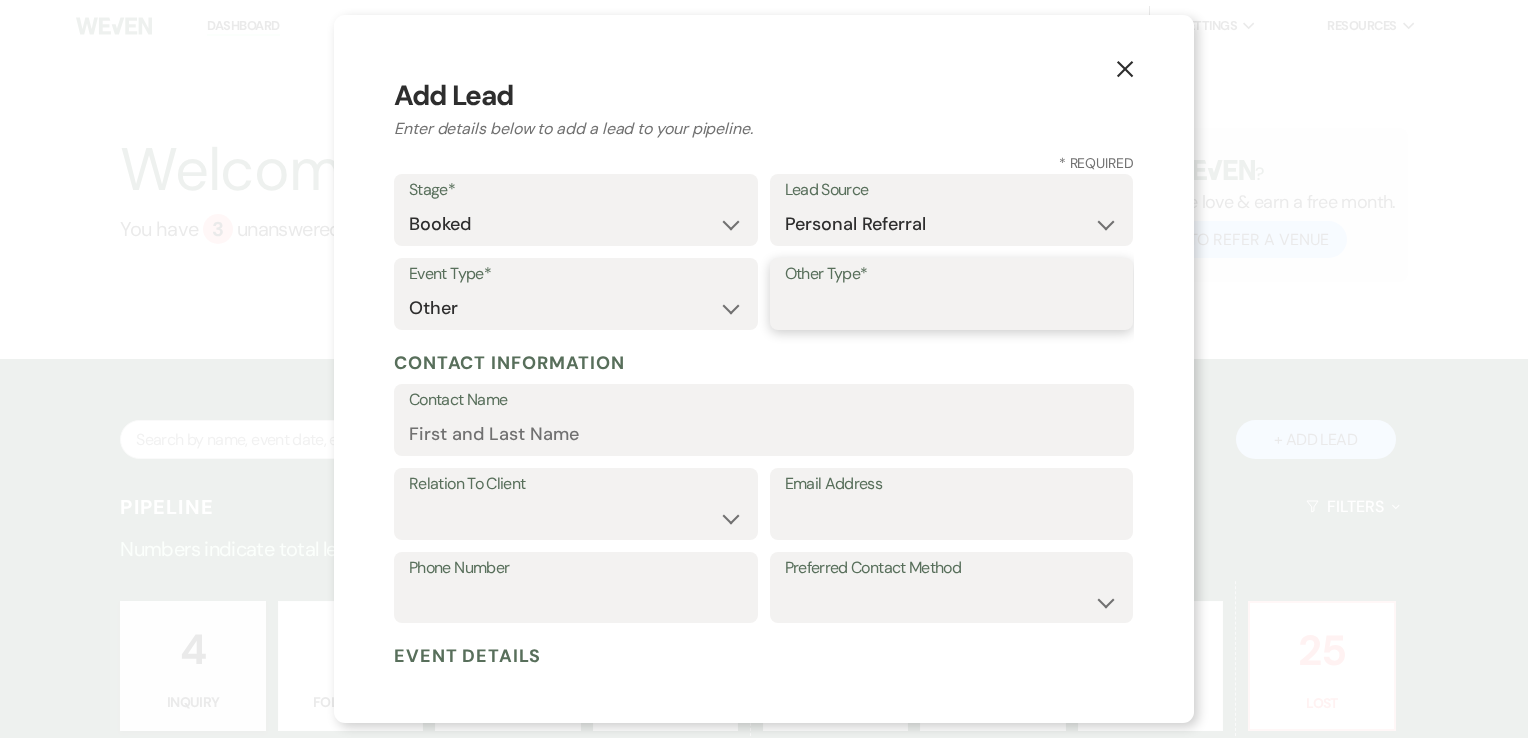 click on "Other Type*" at bounding box center (952, 308) 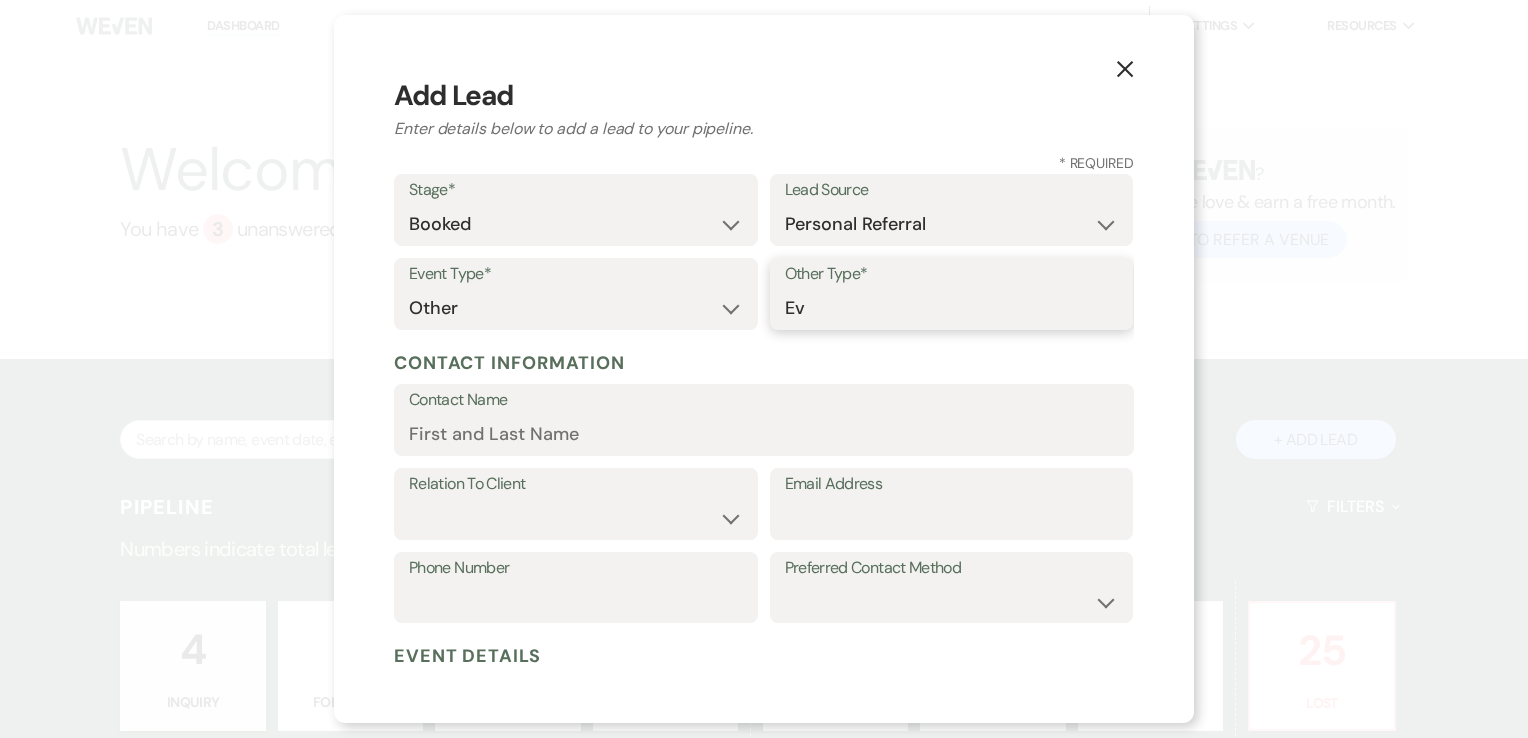 type on "E" 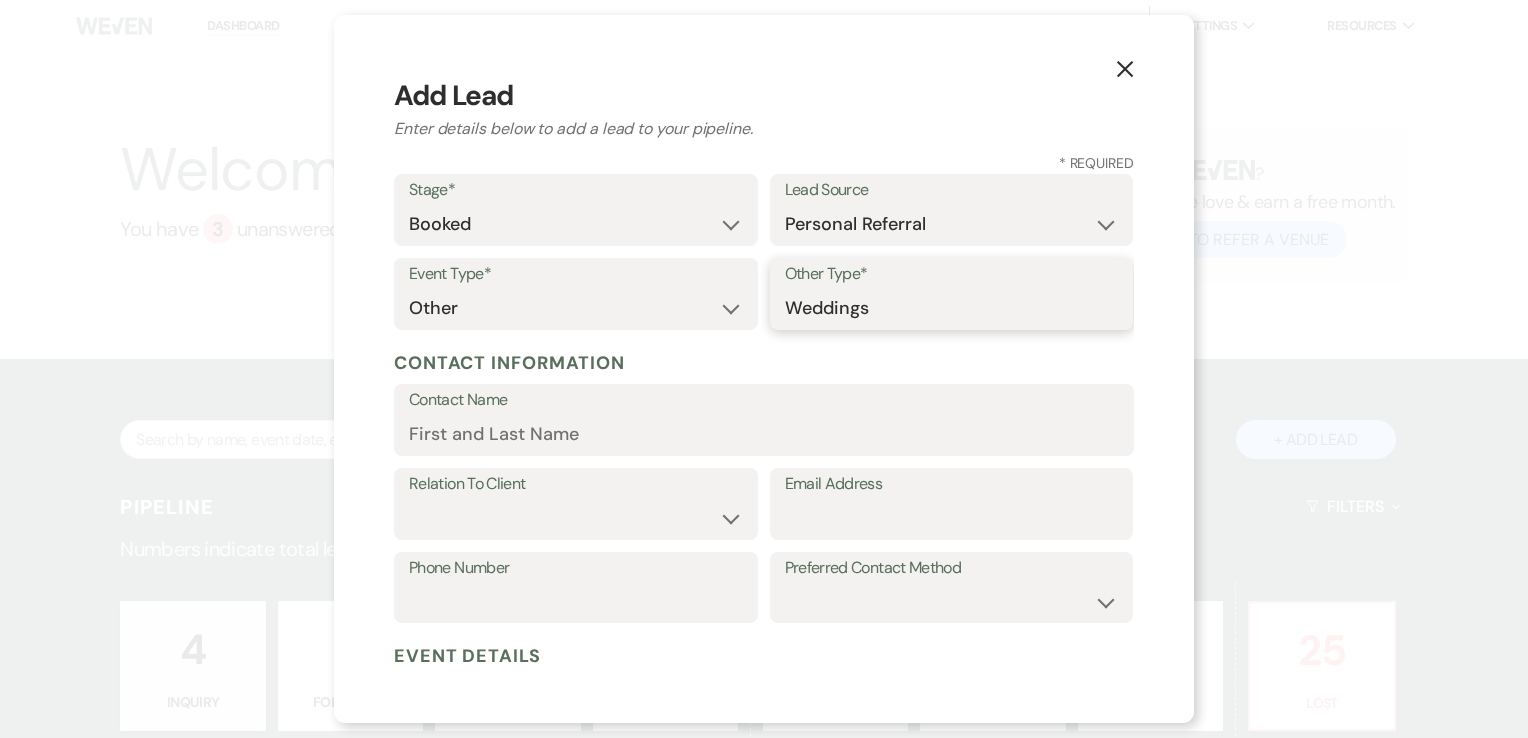 type on "Weddings" 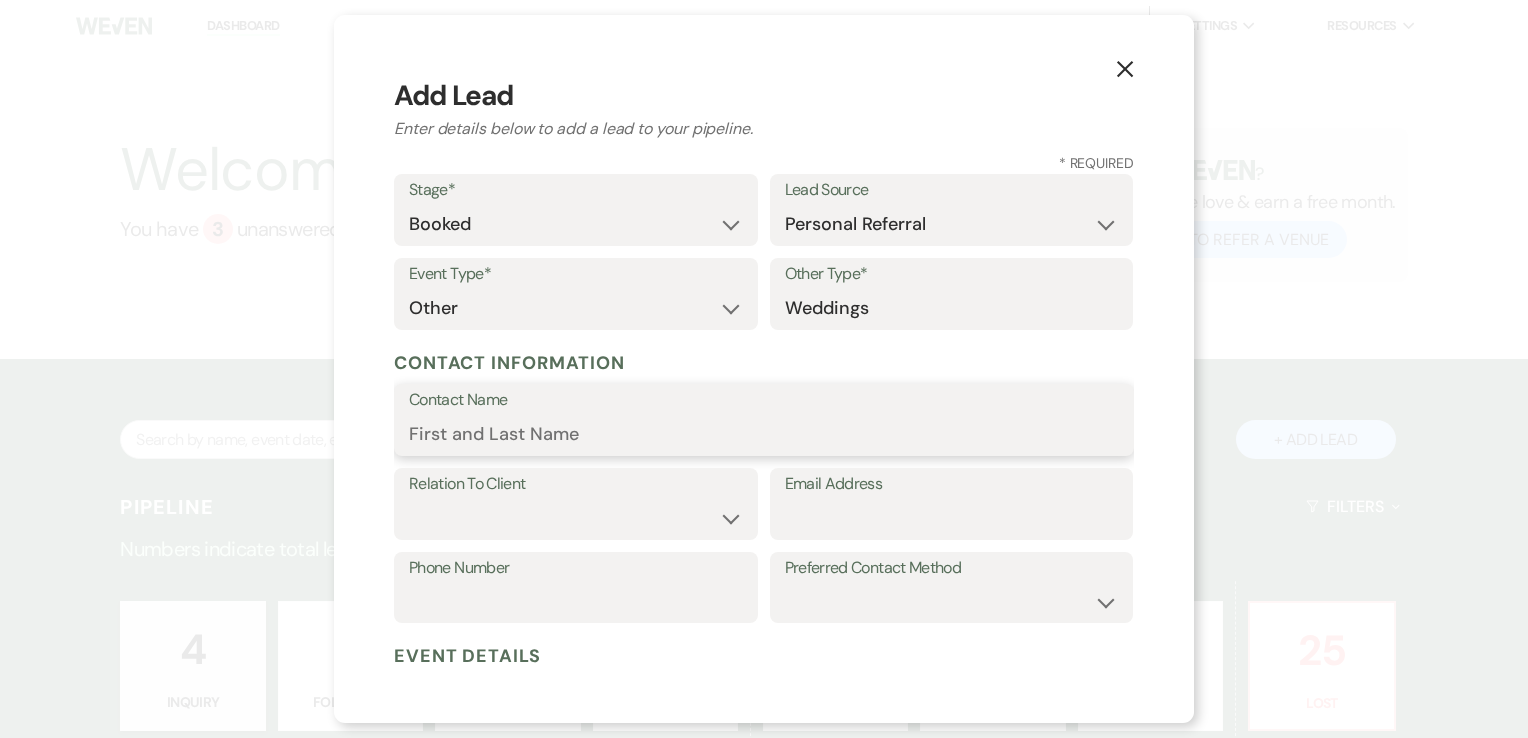 click on "Contact Name" at bounding box center [764, 434] 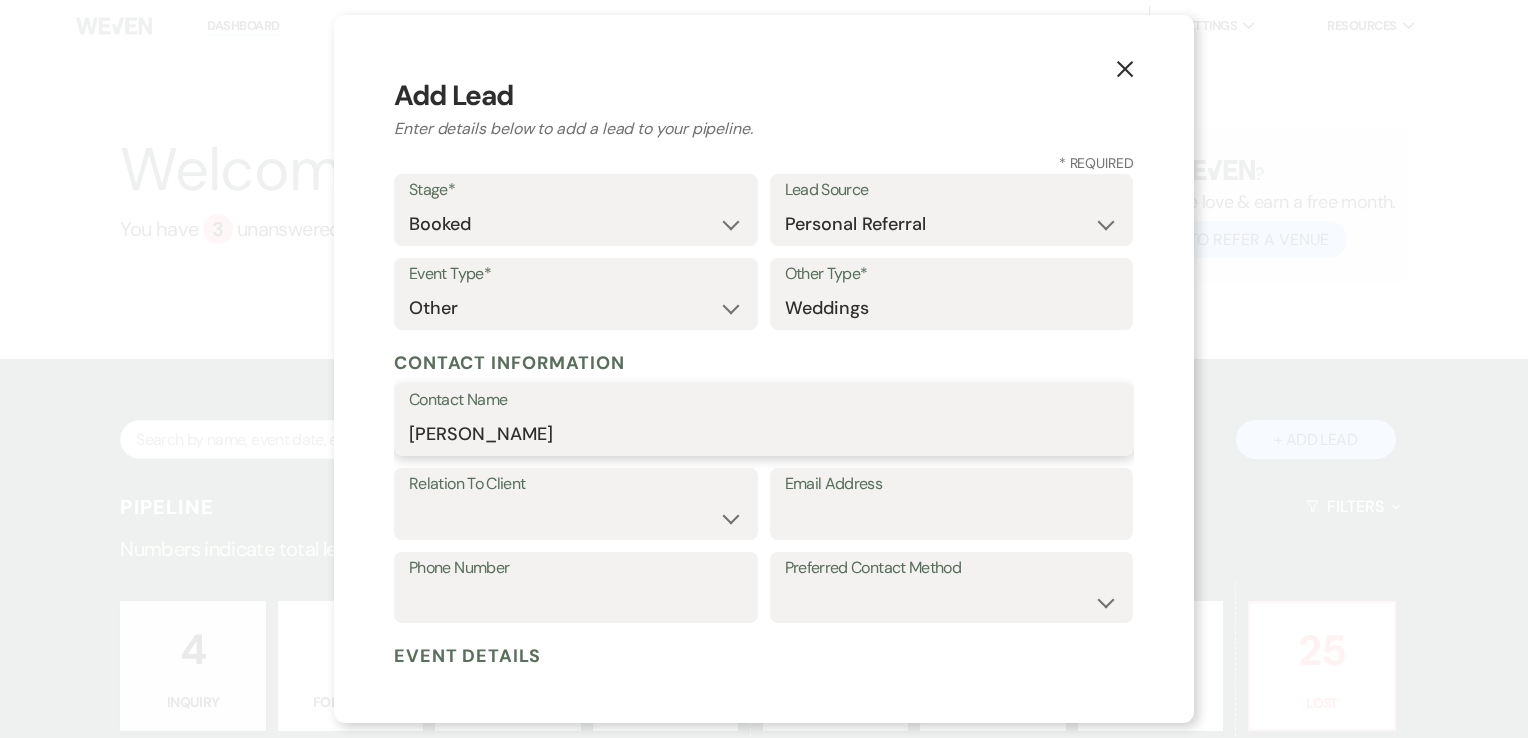 type on "[PERSON_NAME]" 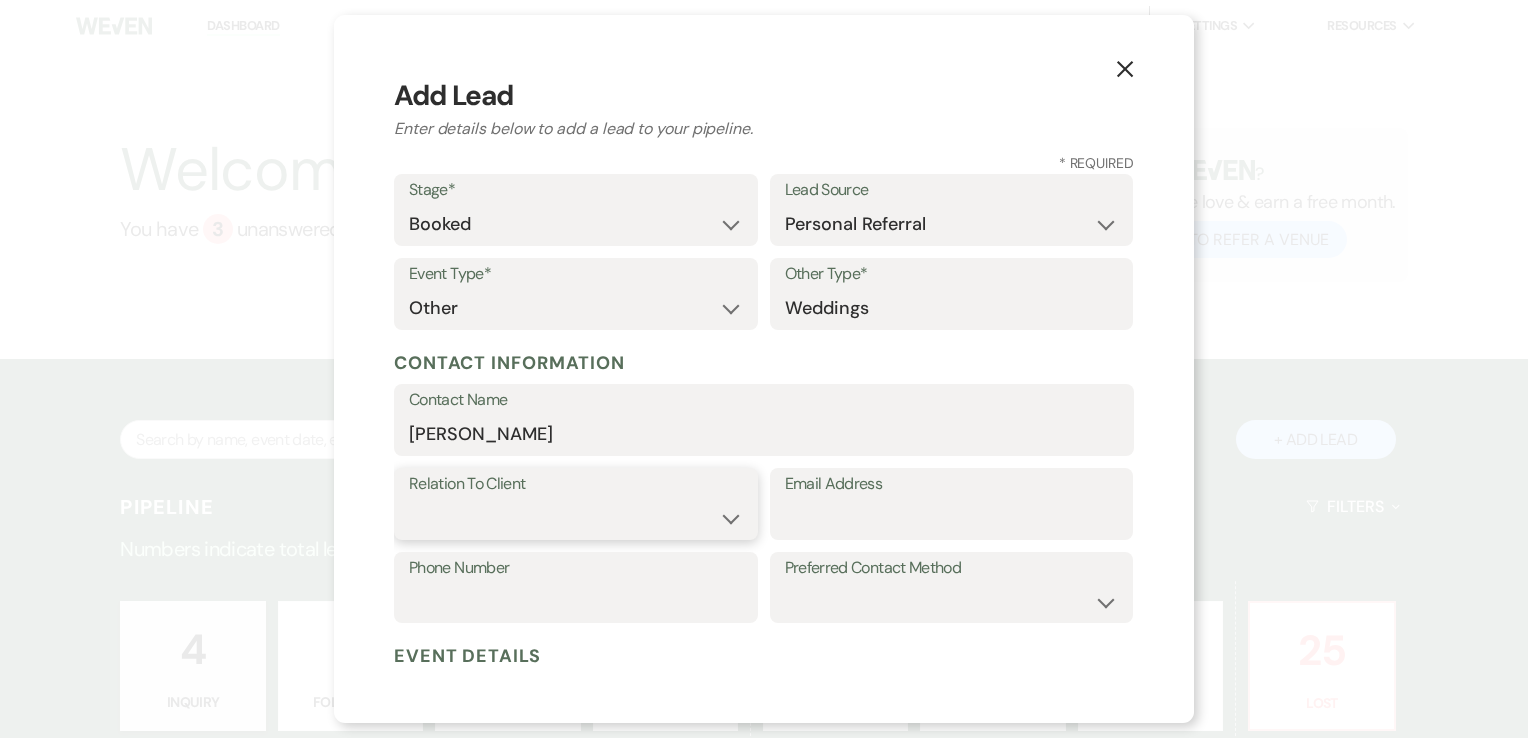 click on "Client Event Planner Parent of Client Family Member Friend Other" at bounding box center (576, 518) 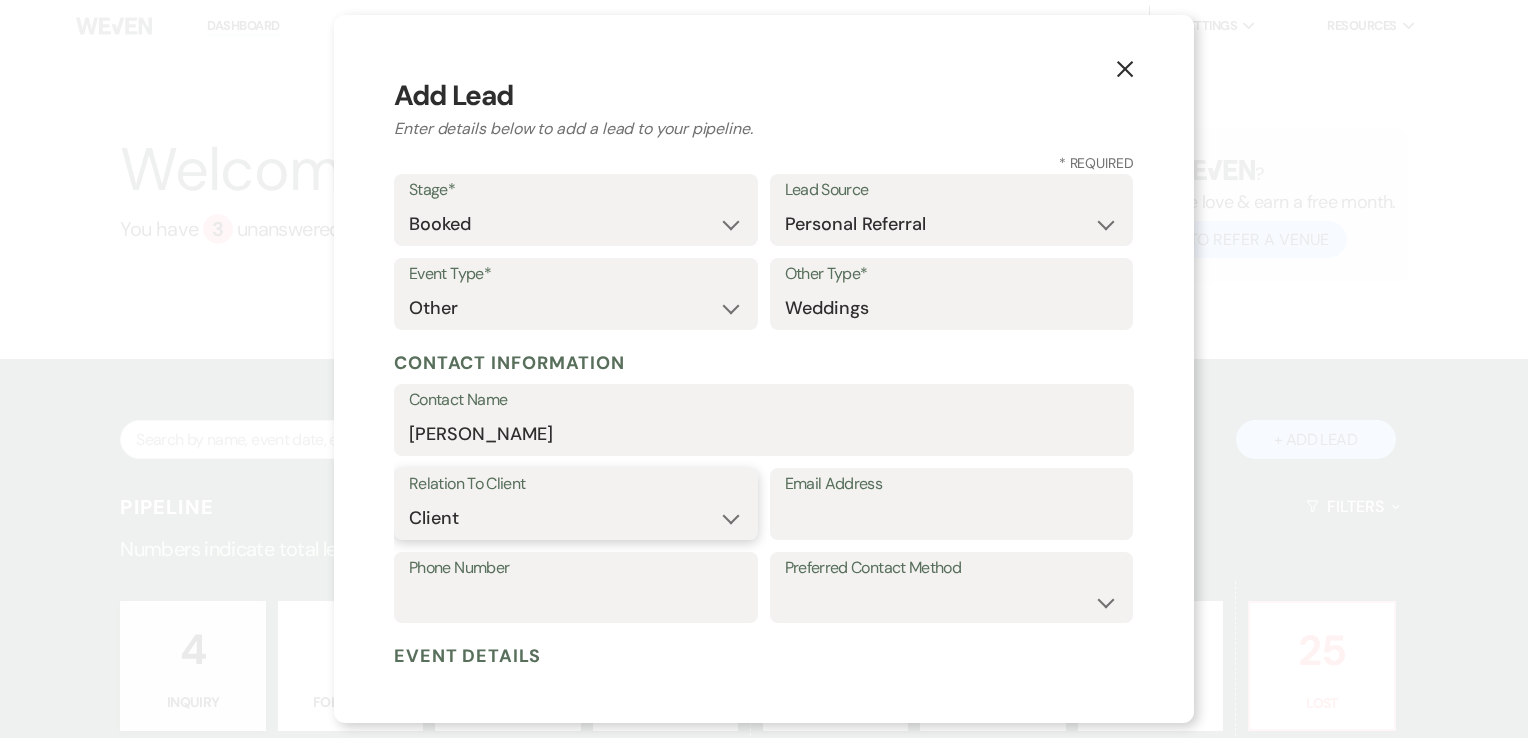 click on "Client Event Planner Parent of Client Family Member Friend Other" at bounding box center [576, 518] 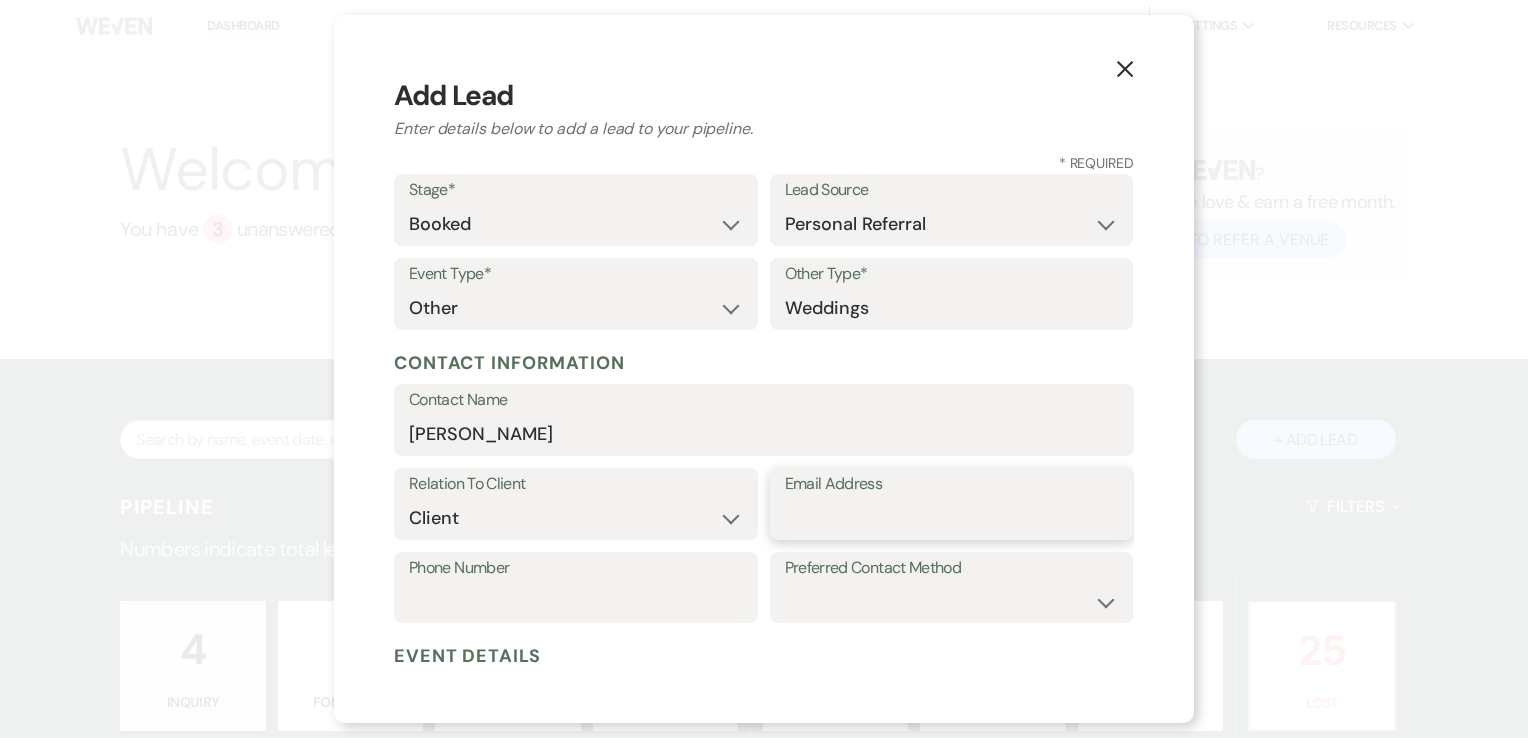 click on "Email Address" at bounding box center [952, 518] 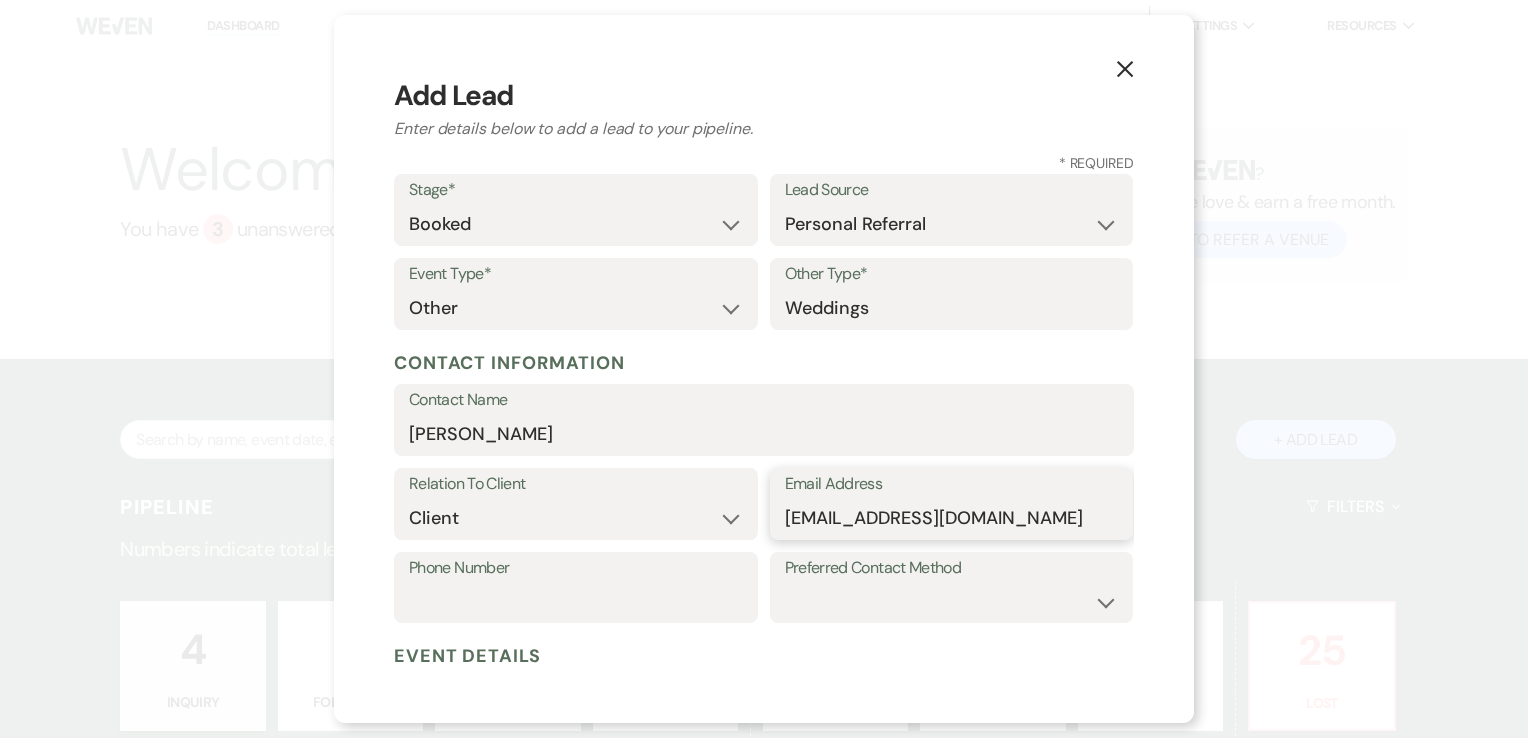 type on "[EMAIL_ADDRESS][DOMAIN_NAME]" 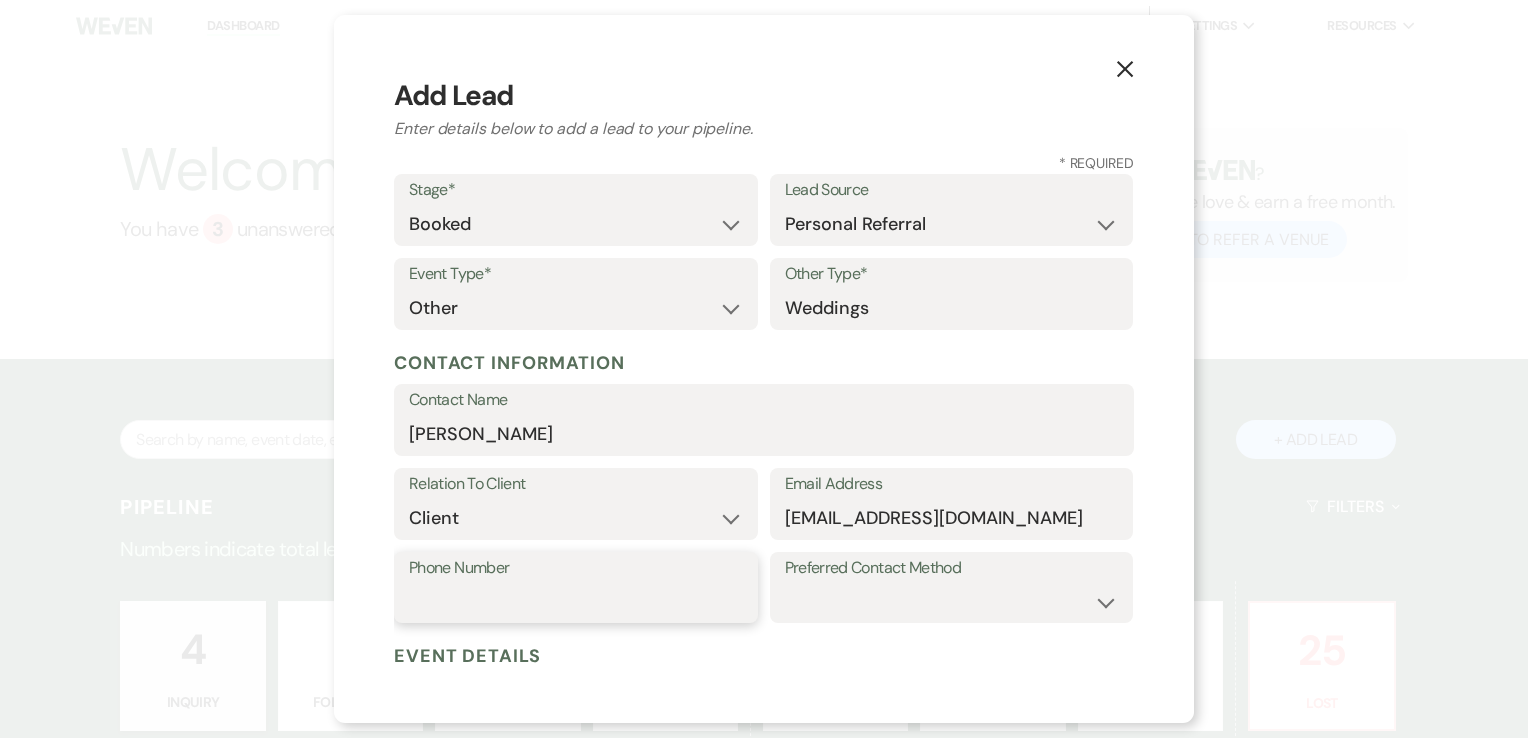 click on "Phone Number" at bounding box center [576, 601] 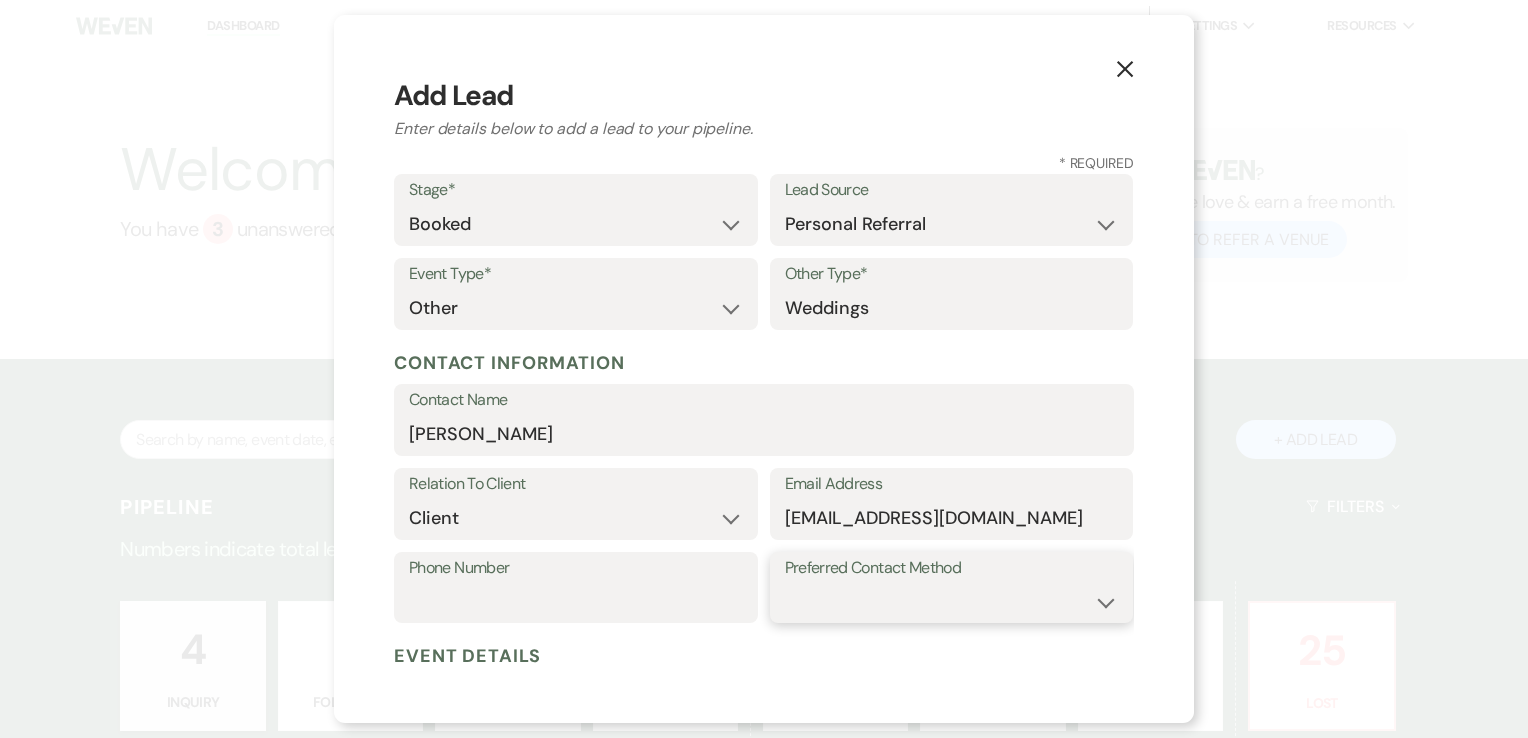 click on "Email Phone Text" at bounding box center [952, 601] 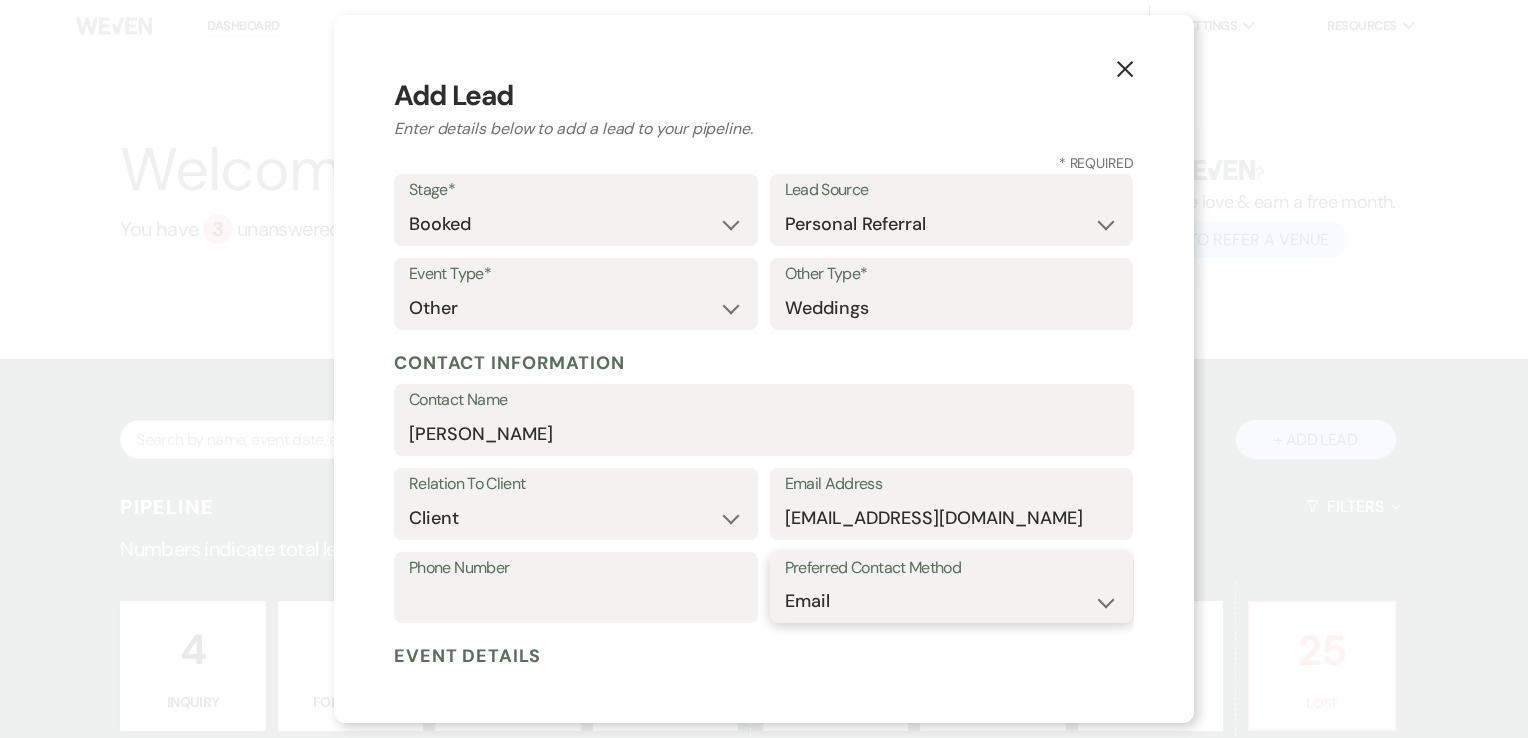 click on "Email Phone Text" at bounding box center [952, 601] 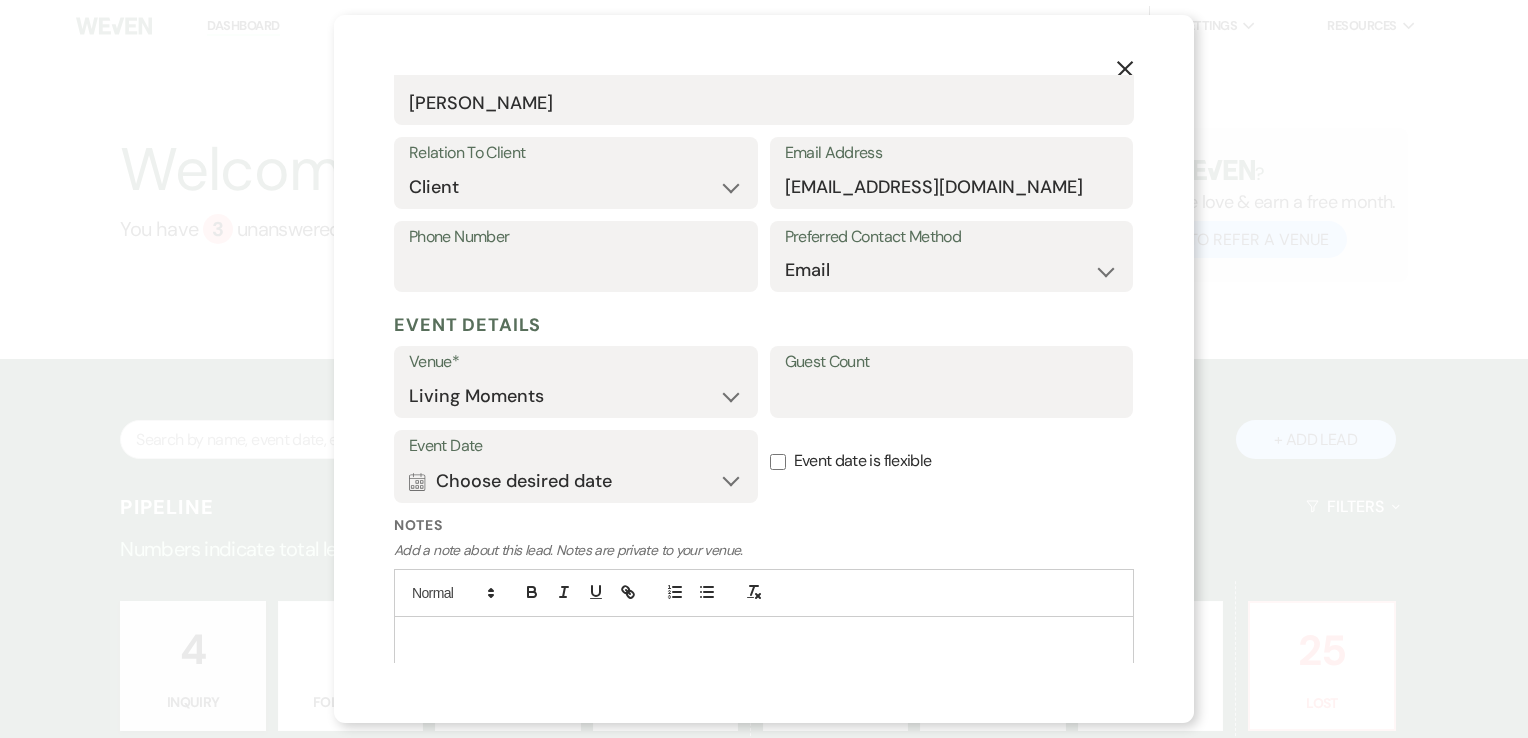 scroll, scrollTop: 392, scrollLeft: 0, axis: vertical 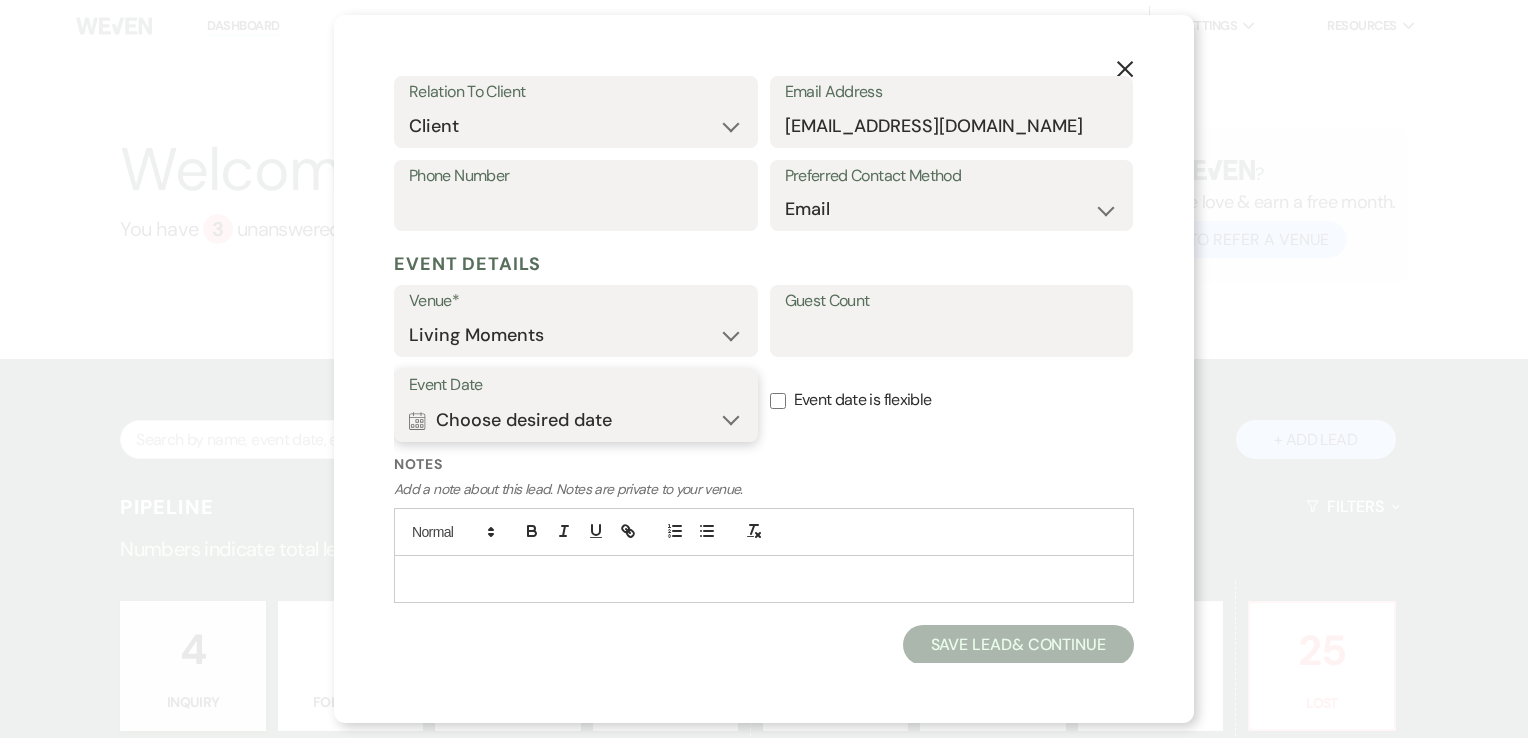click on "Calendar Choose desired date Expand" at bounding box center (576, 420) 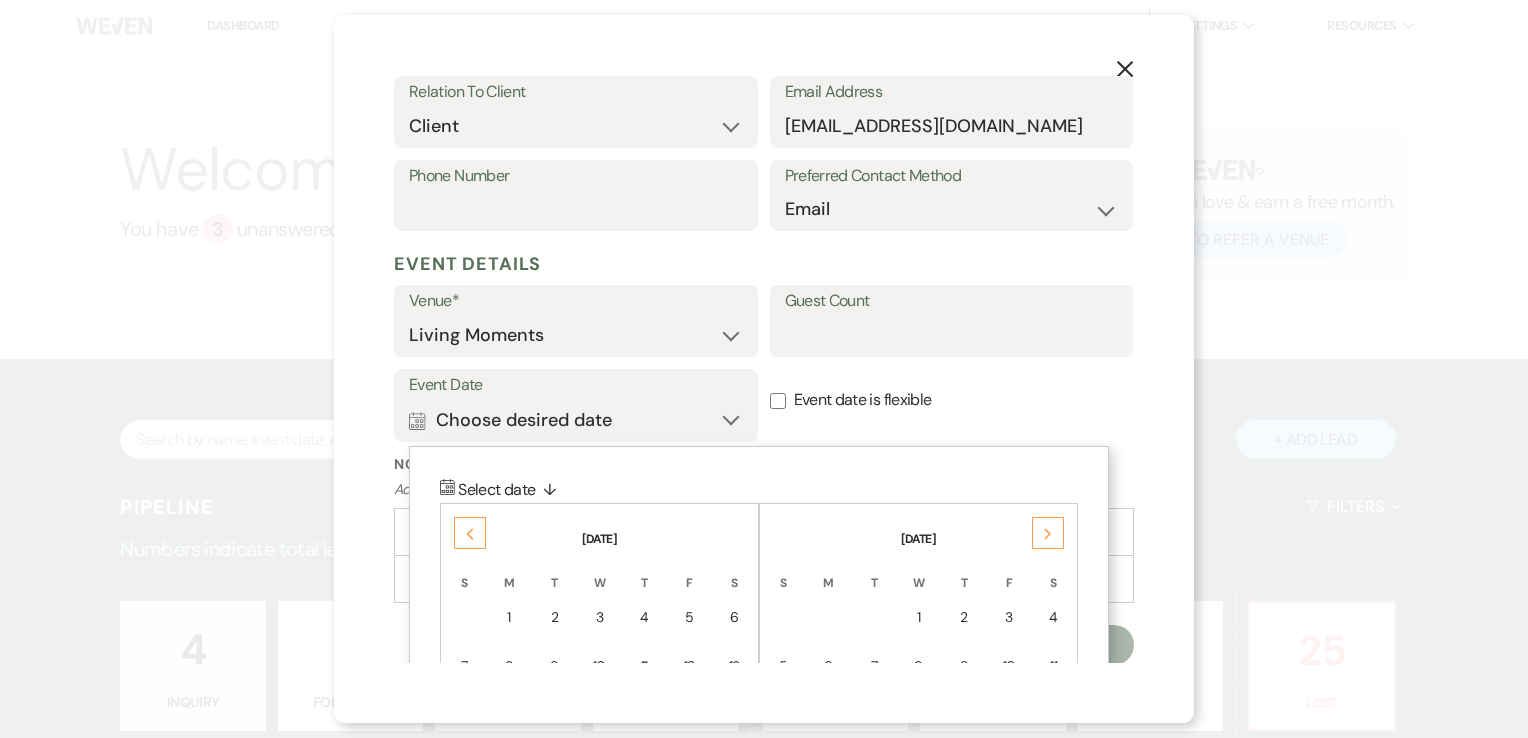 click on "Event date is flexible" at bounding box center [778, 401] 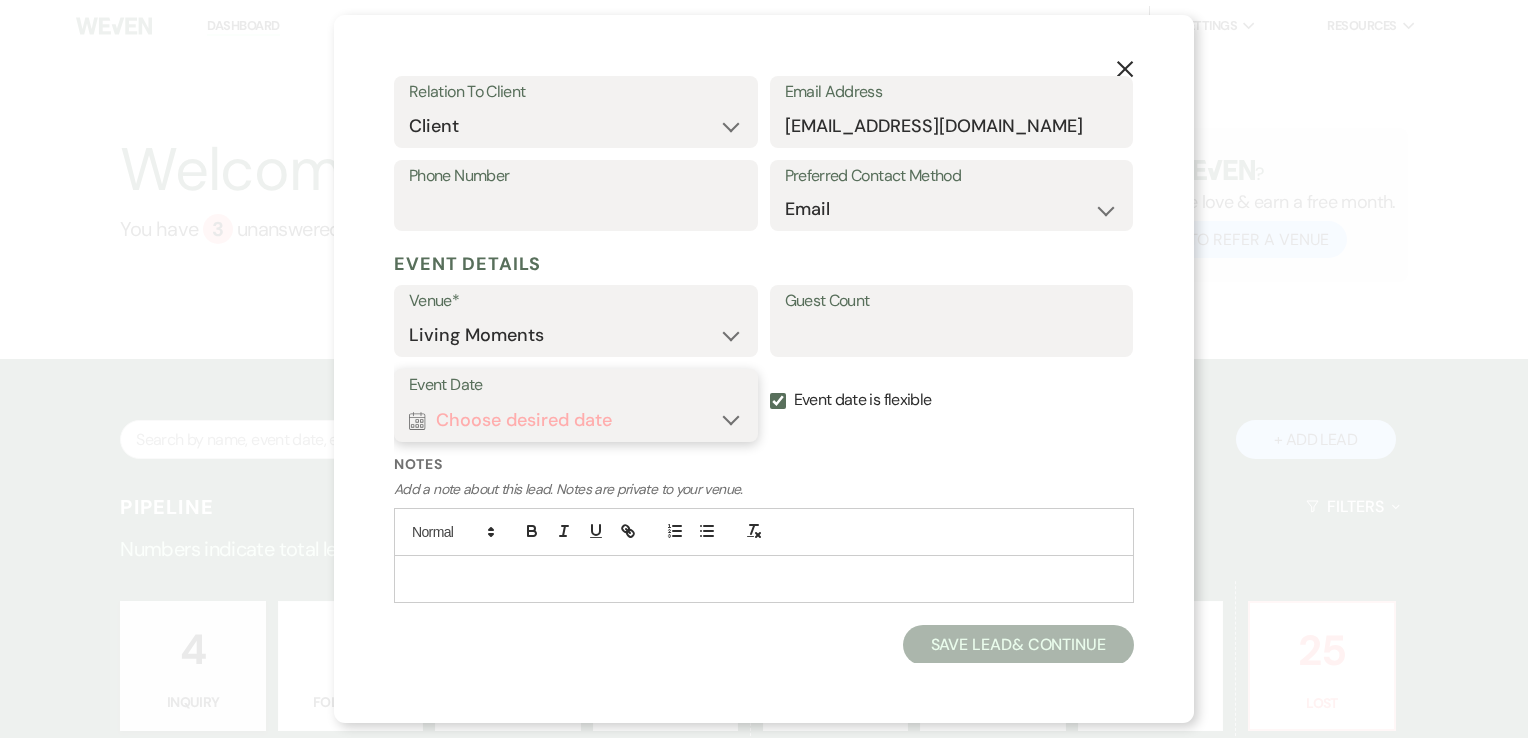 click on "Calendar Choose desired date Expand" at bounding box center [576, 420] 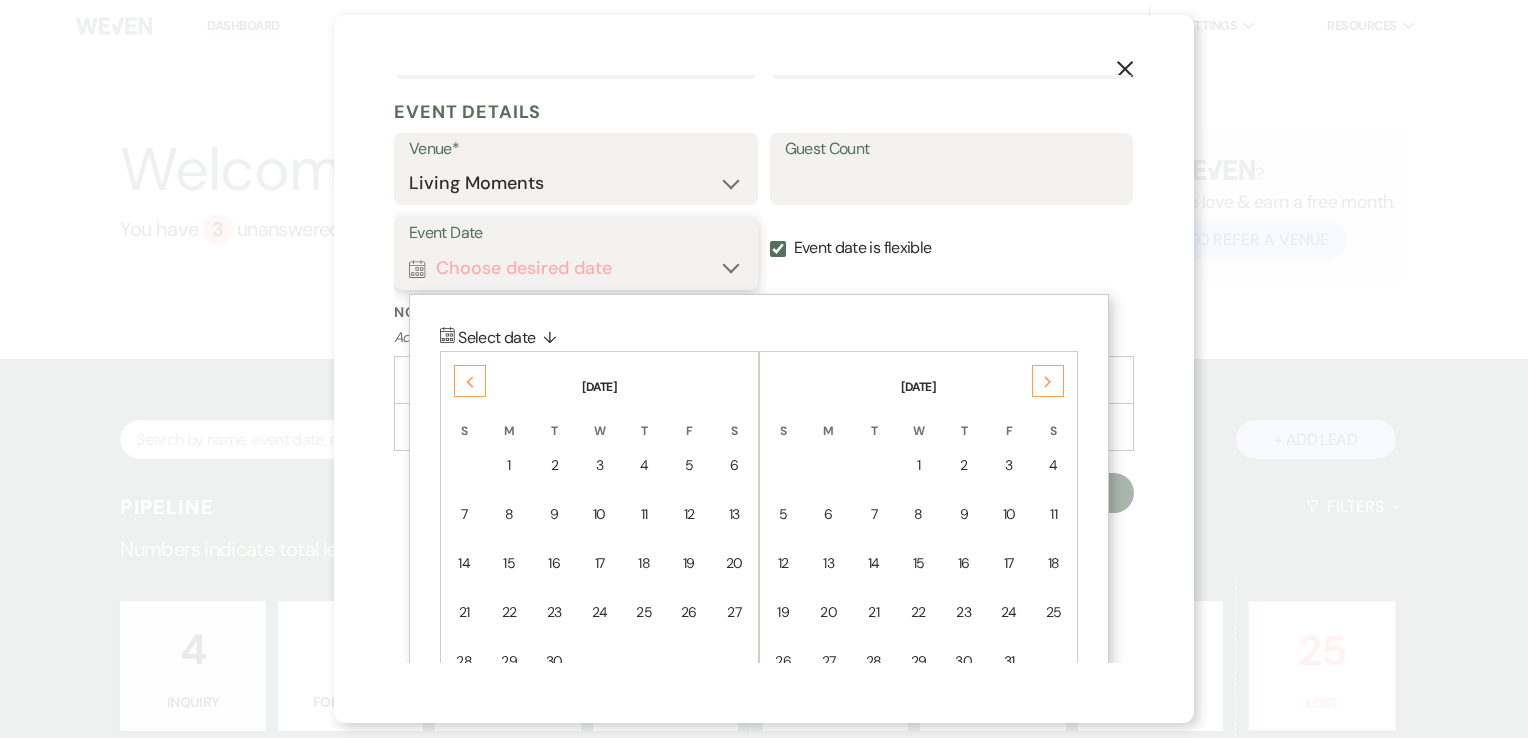 scroll, scrollTop: 640, scrollLeft: 0, axis: vertical 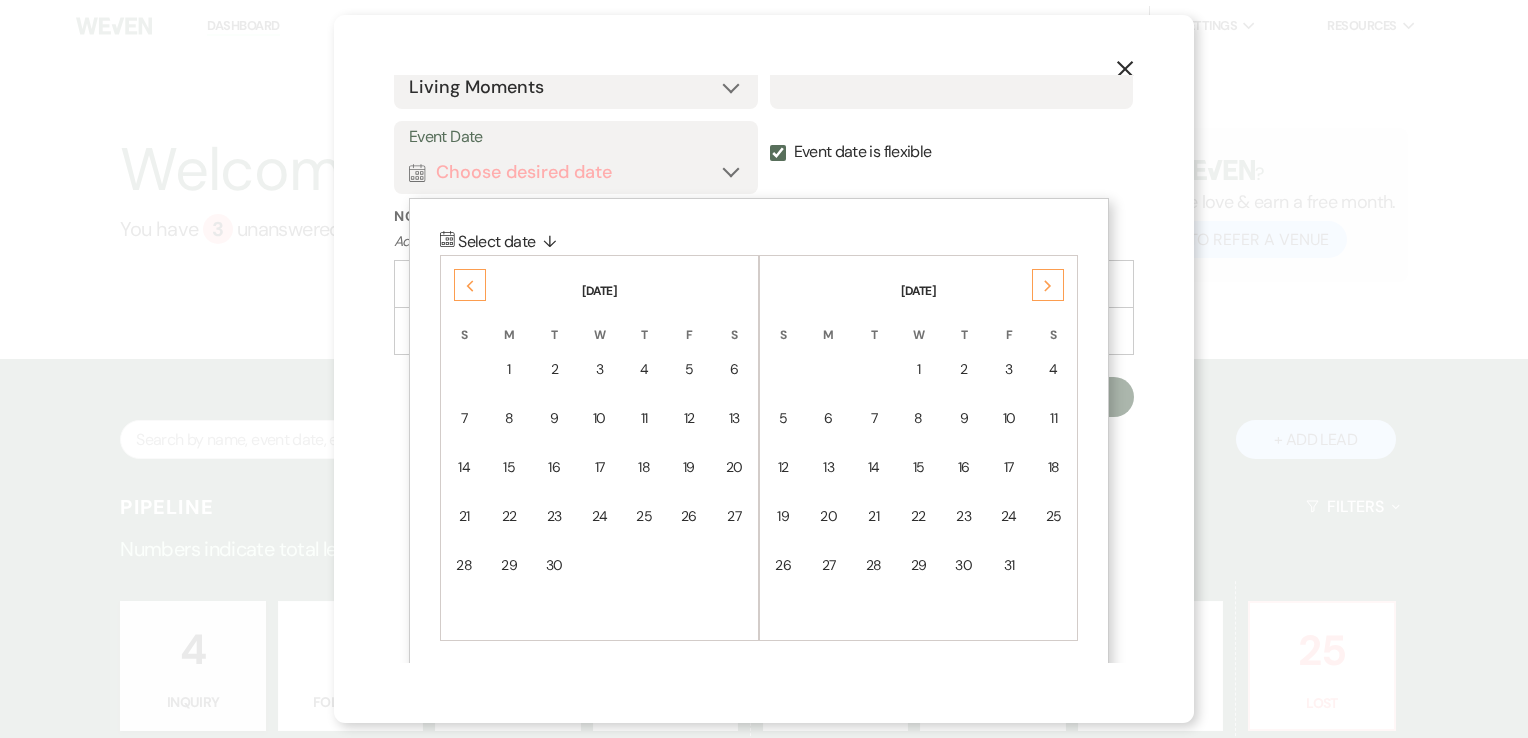 click on "Previous" 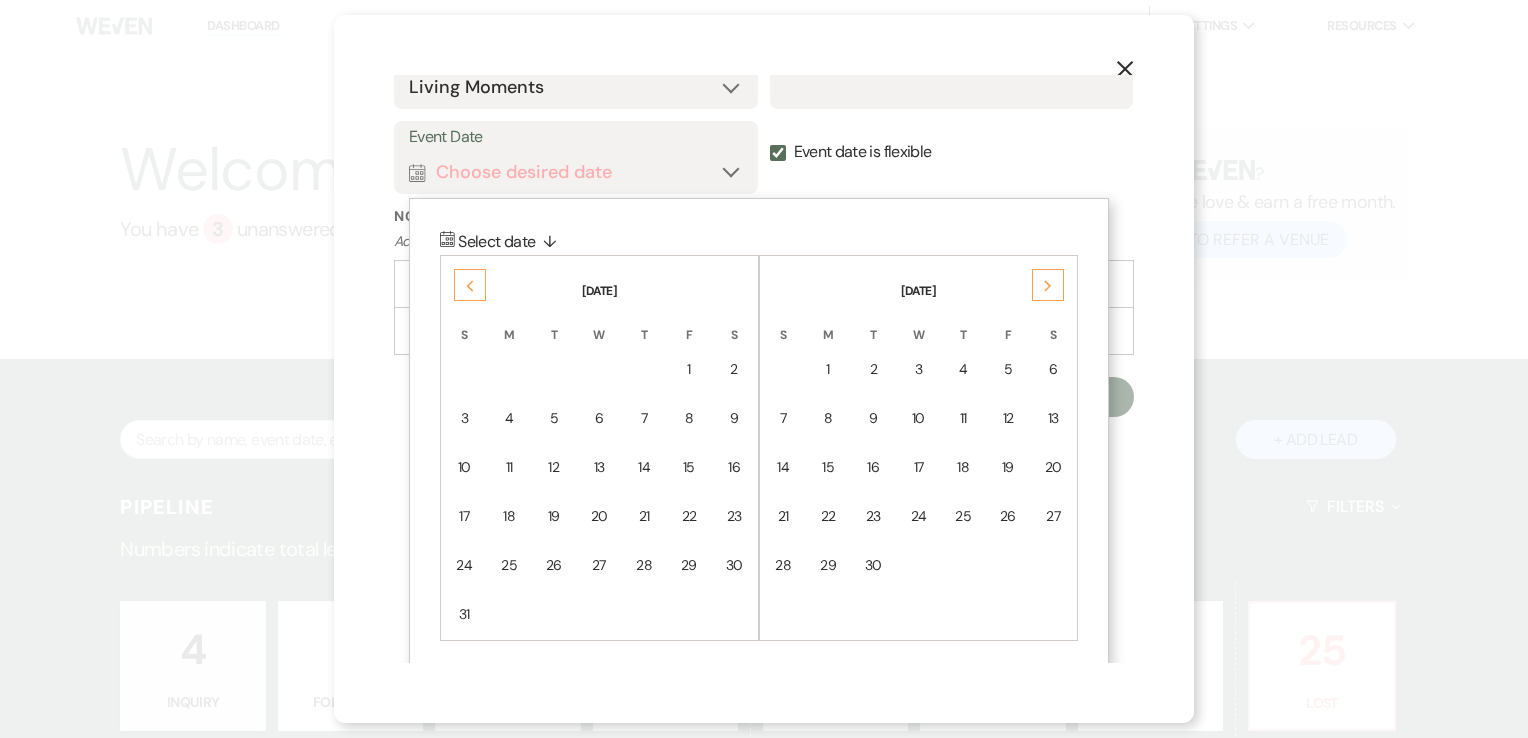 click on "Previous" 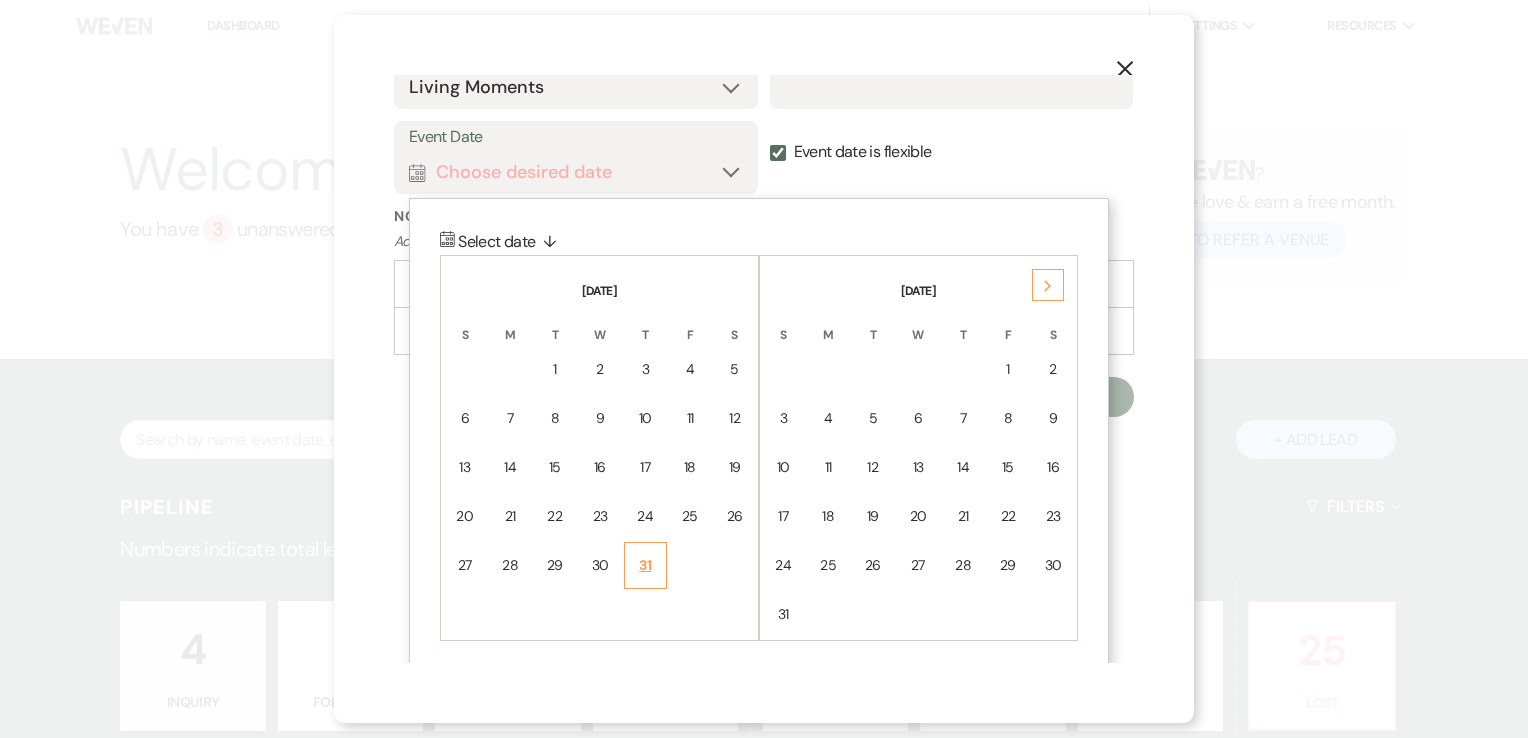 click on "31" at bounding box center (645, 565) 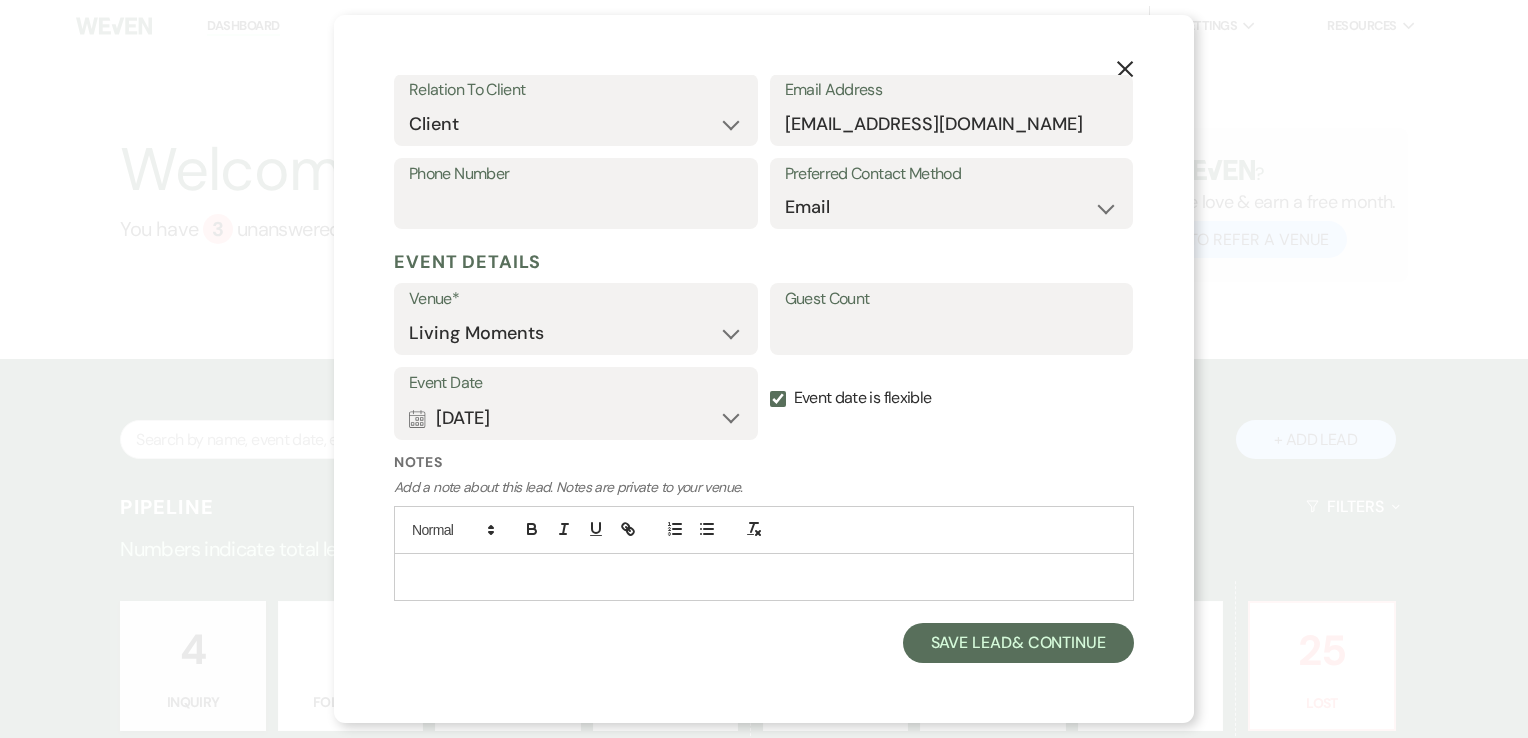 scroll, scrollTop: 392, scrollLeft: 0, axis: vertical 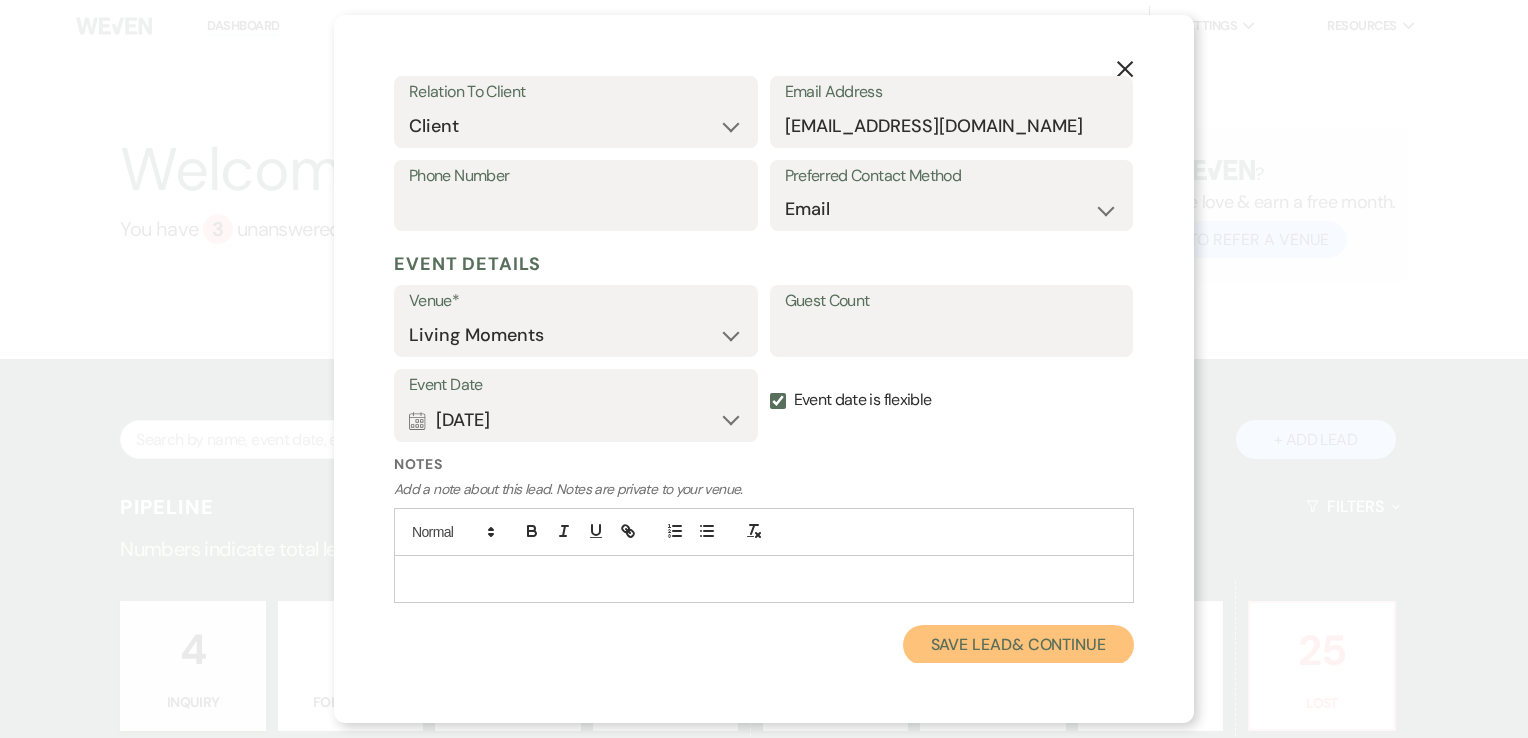 click on "Save Lead  & Continue" at bounding box center (1018, 645) 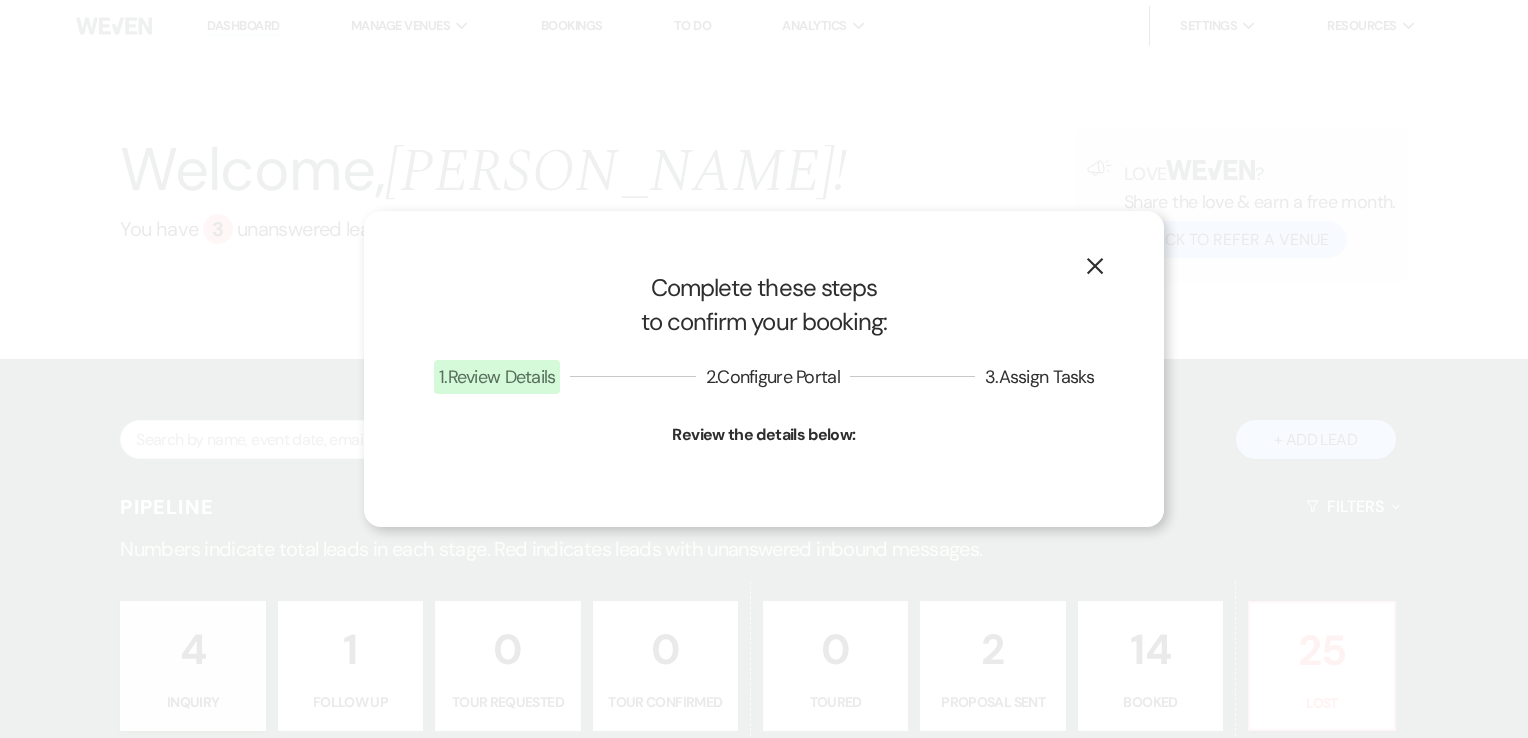 select on "13" 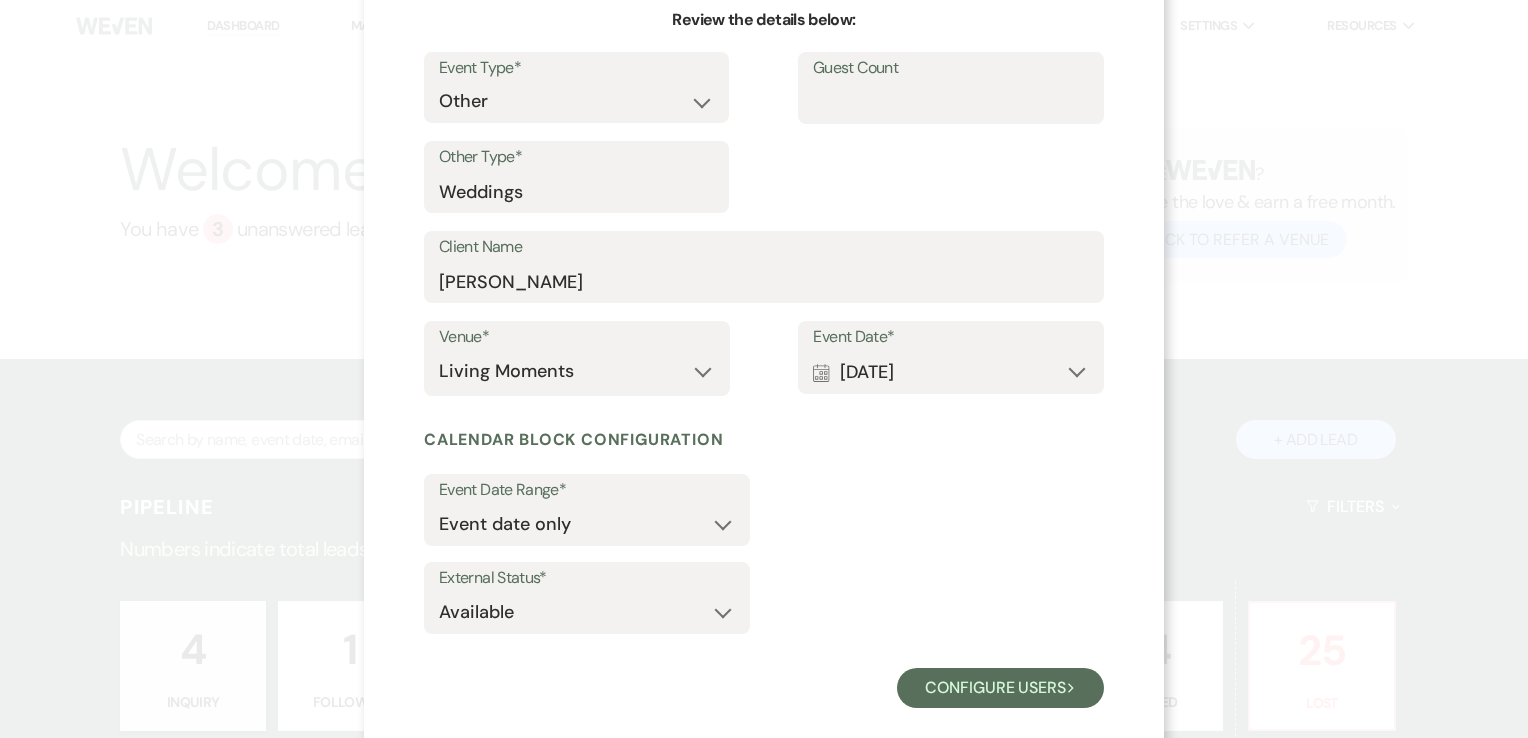 scroll, scrollTop: 234, scrollLeft: 0, axis: vertical 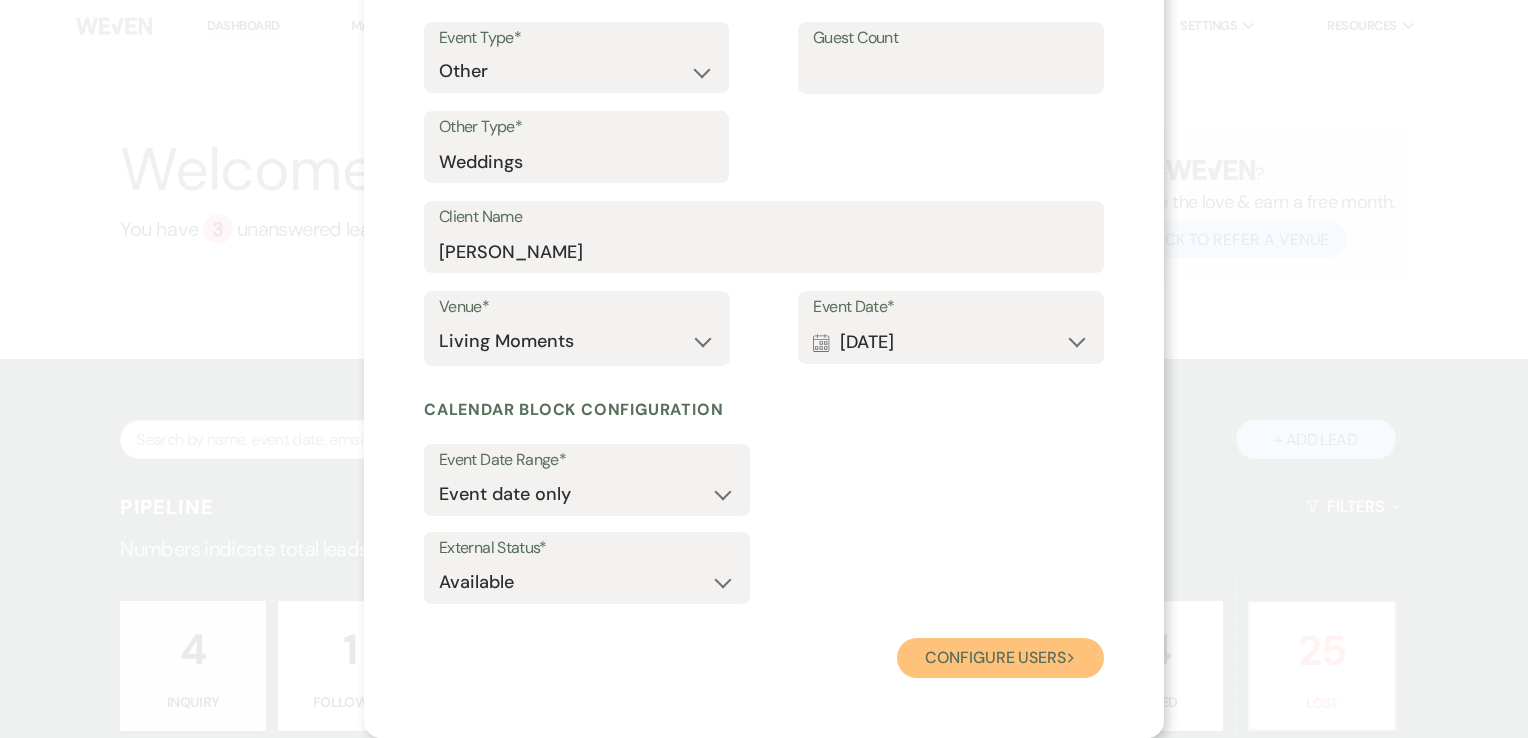 click on "Configure users  Next" at bounding box center (1000, 658) 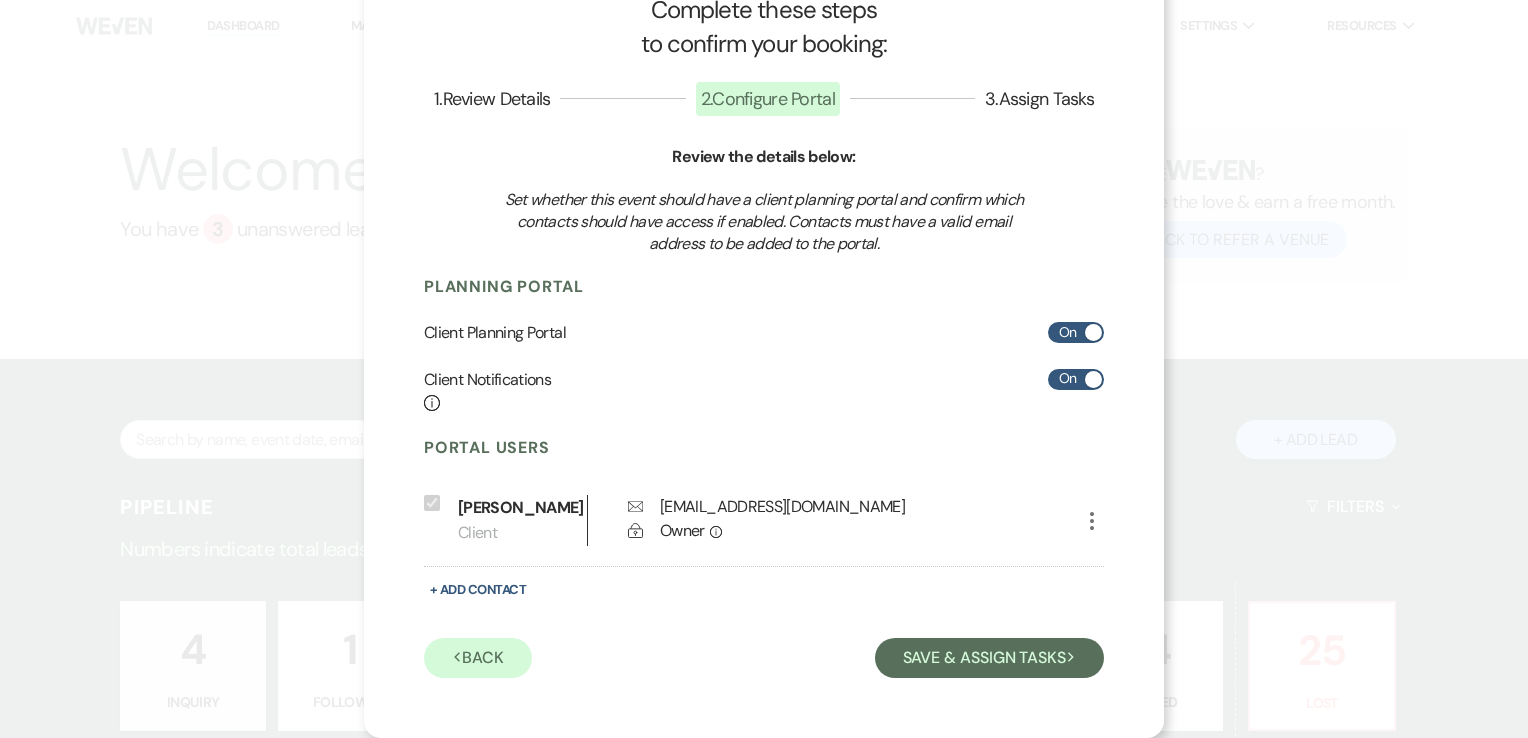 scroll, scrollTop: 68, scrollLeft: 0, axis: vertical 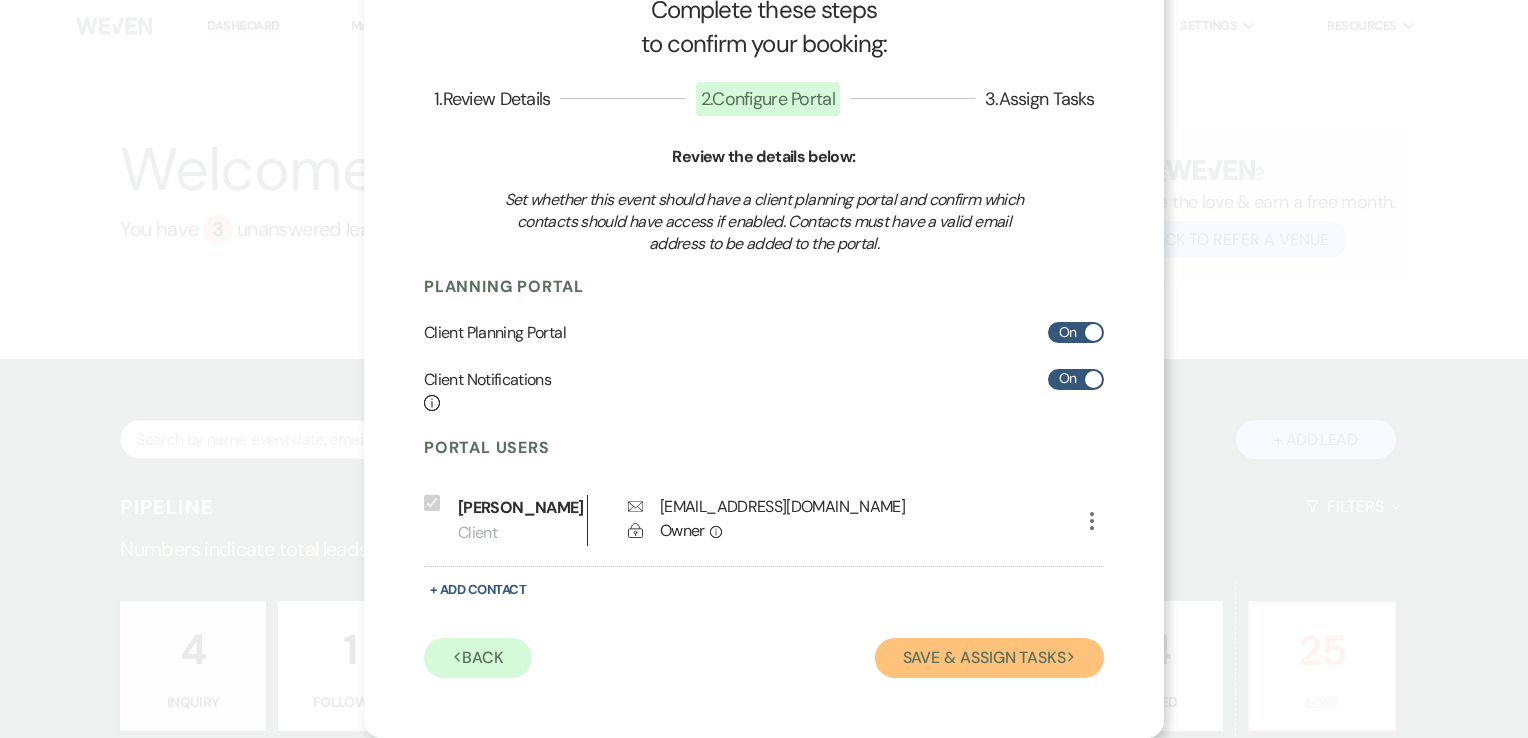click on "Save & Assign Tasks  Next" at bounding box center [989, 658] 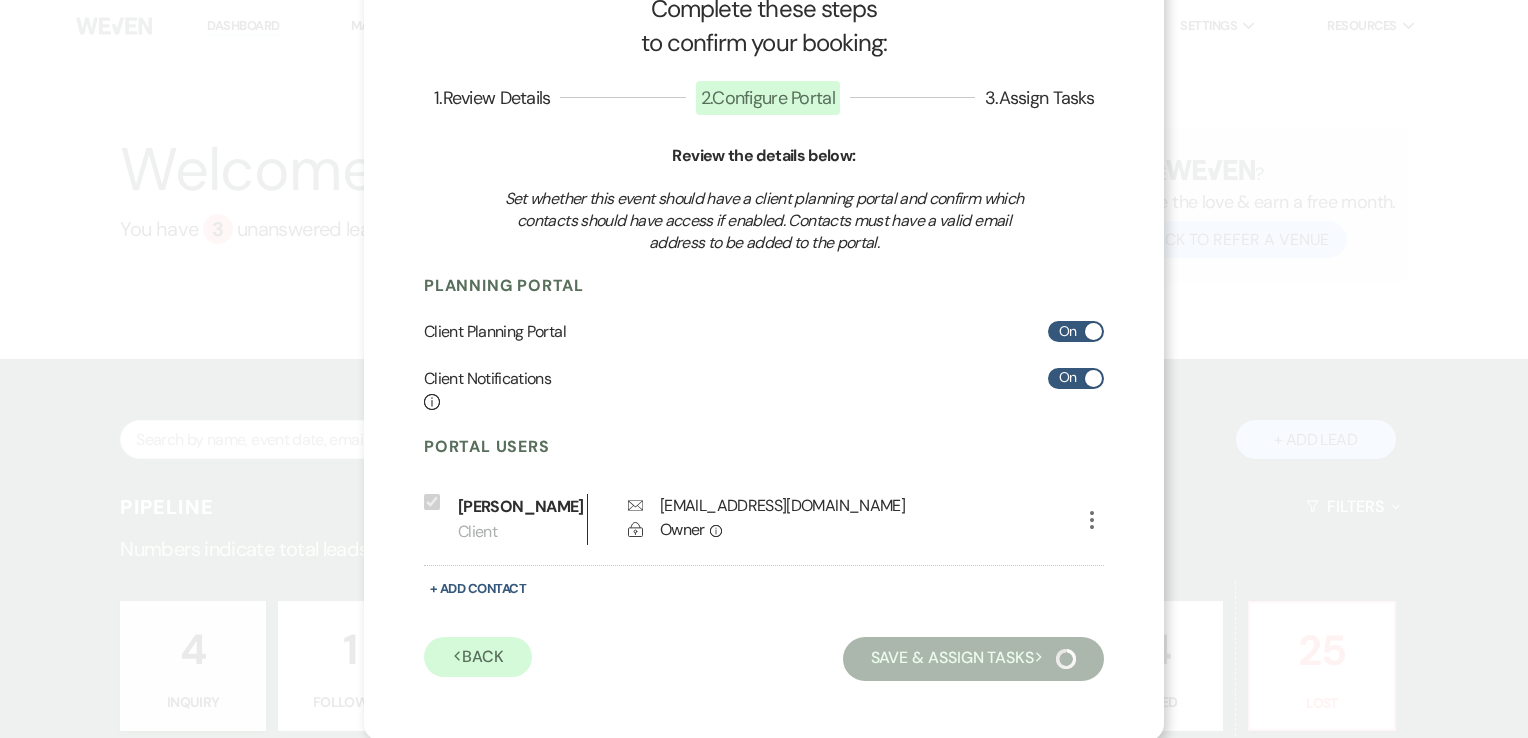 scroll, scrollTop: 48, scrollLeft: 0, axis: vertical 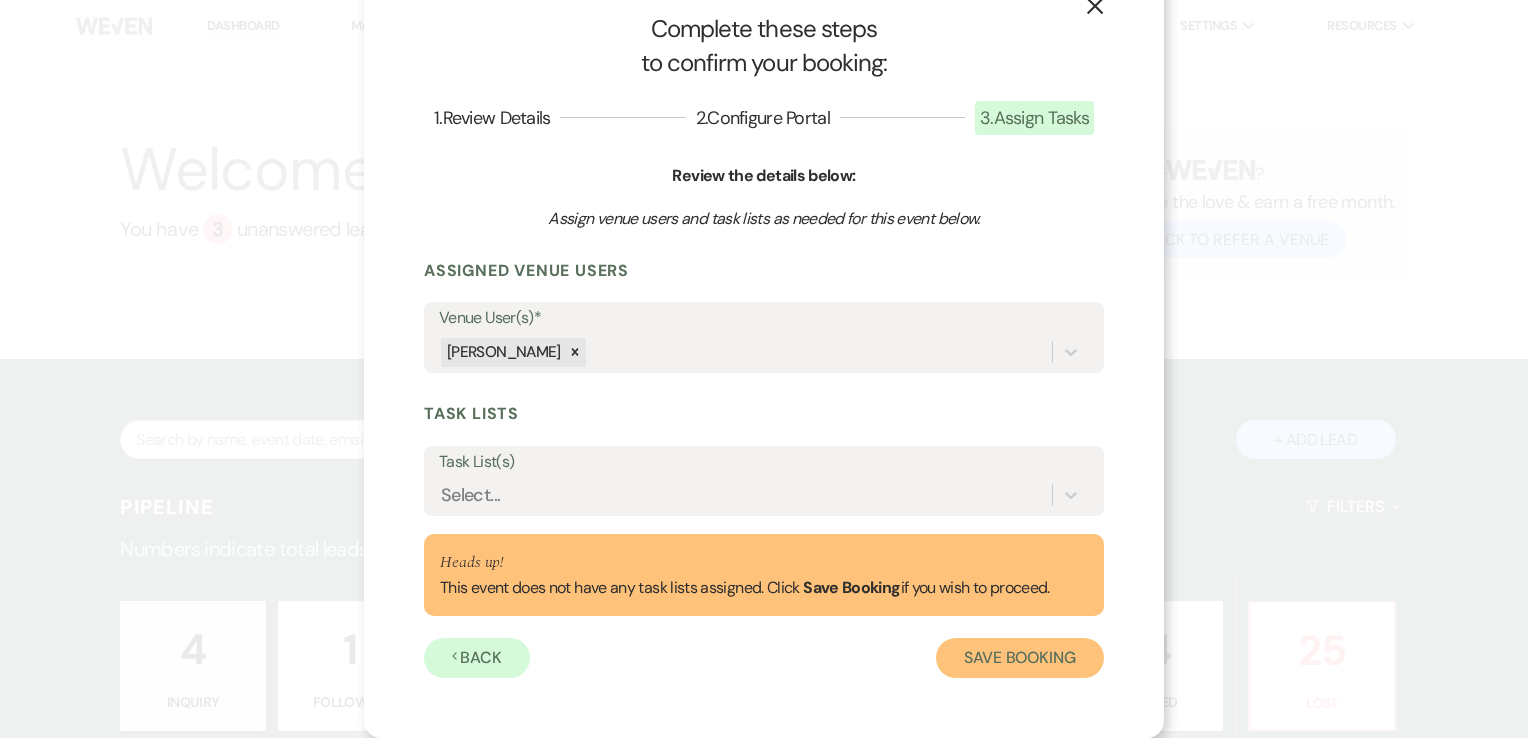 click on "Save Booking" at bounding box center (1020, 658) 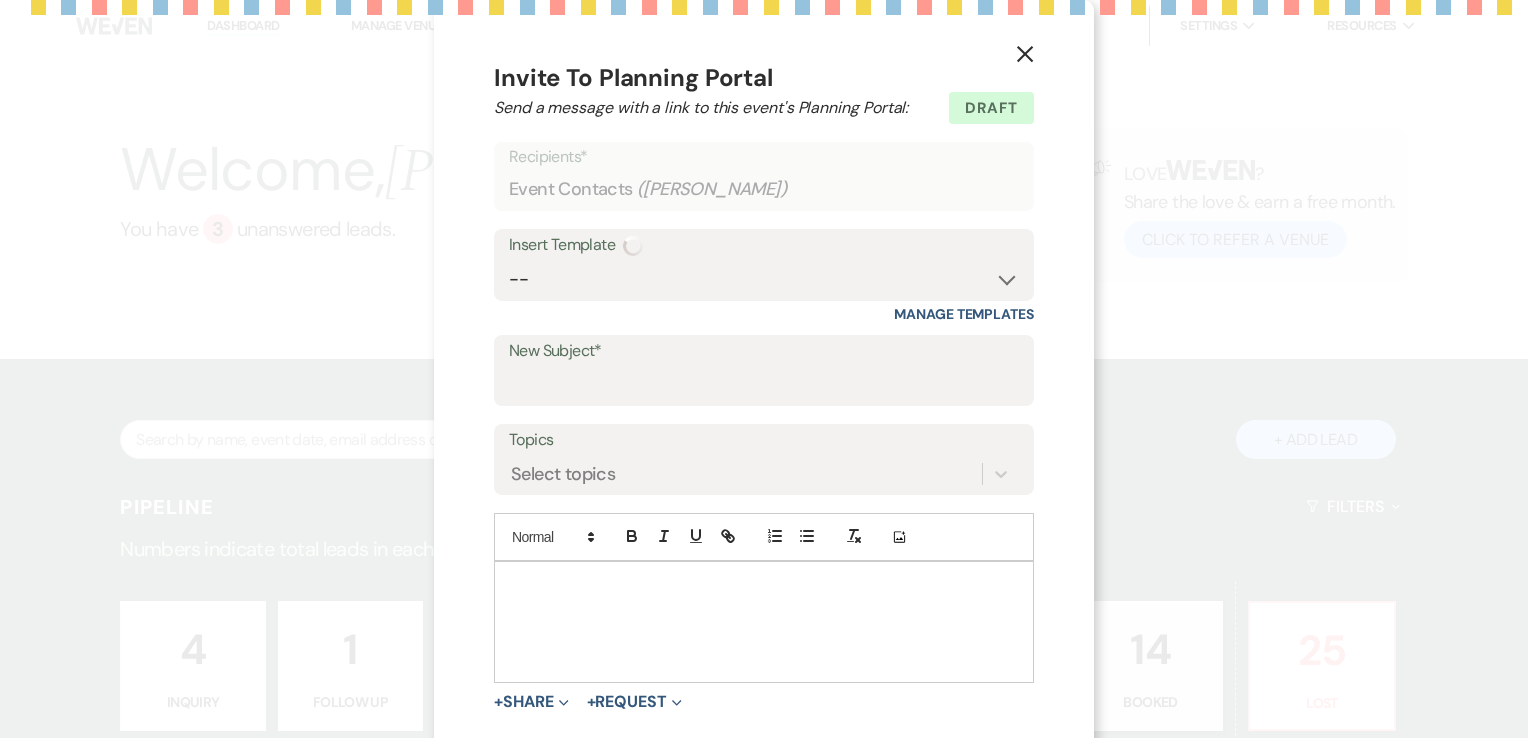 type on "Welcome" 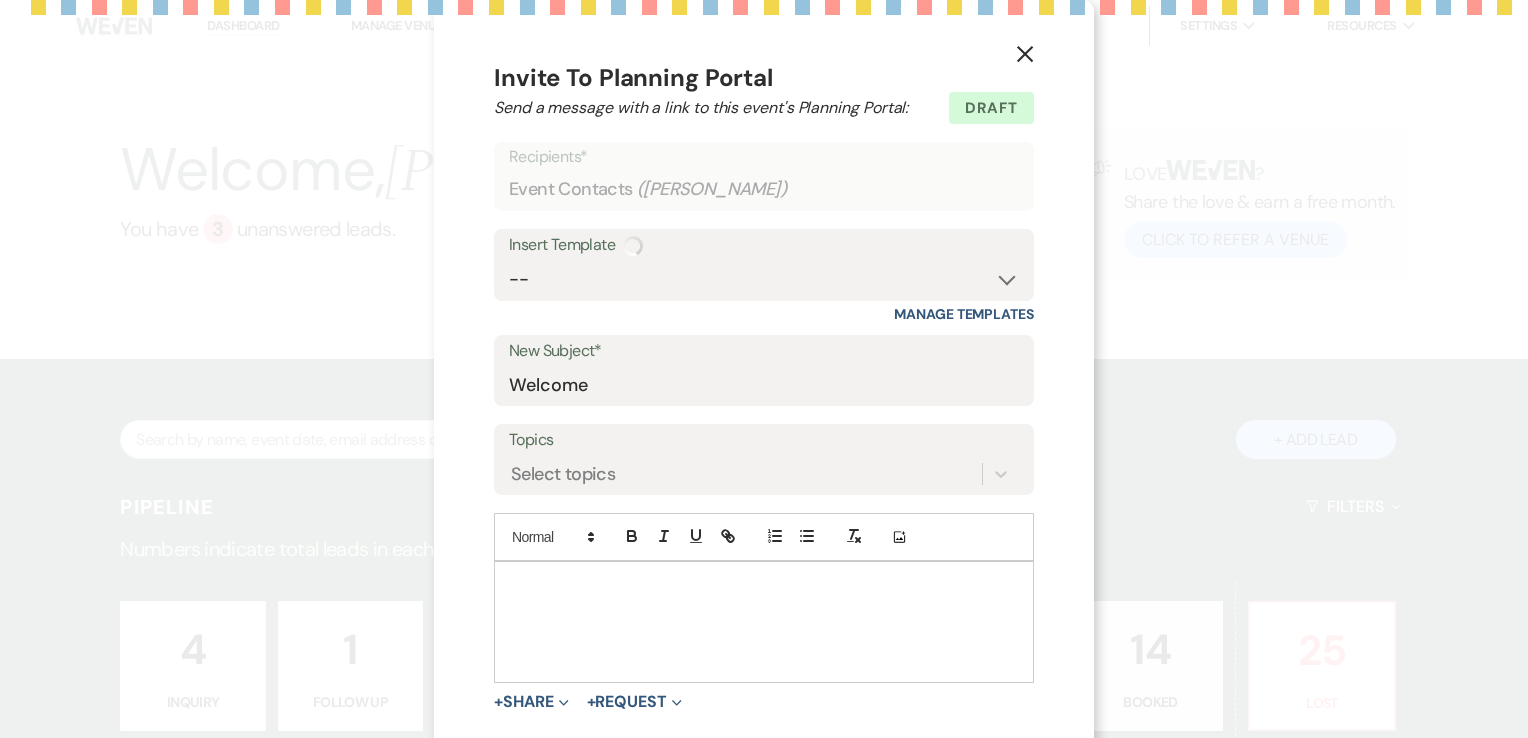 select on "2806" 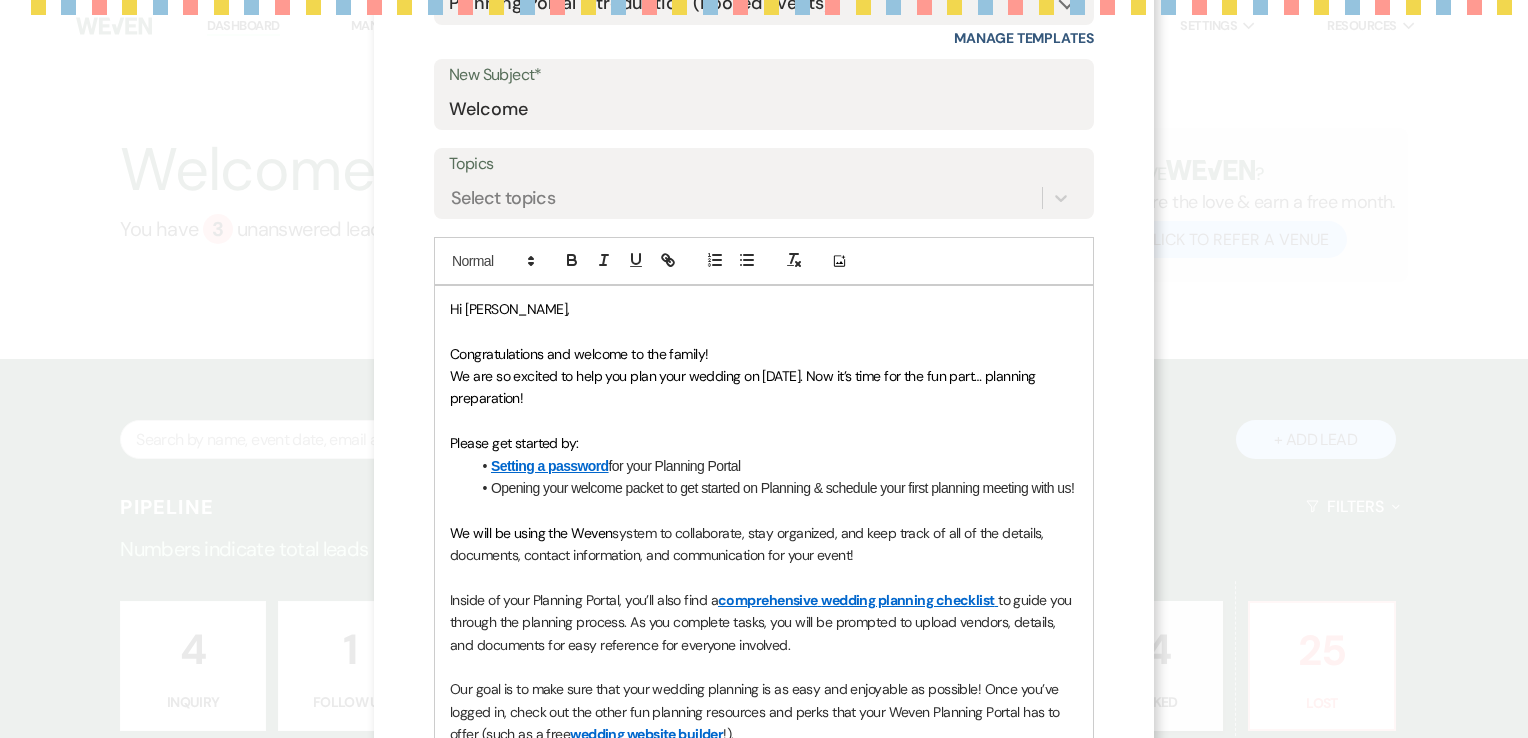 scroll, scrollTop: 370, scrollLeft: 0, axis: vertical 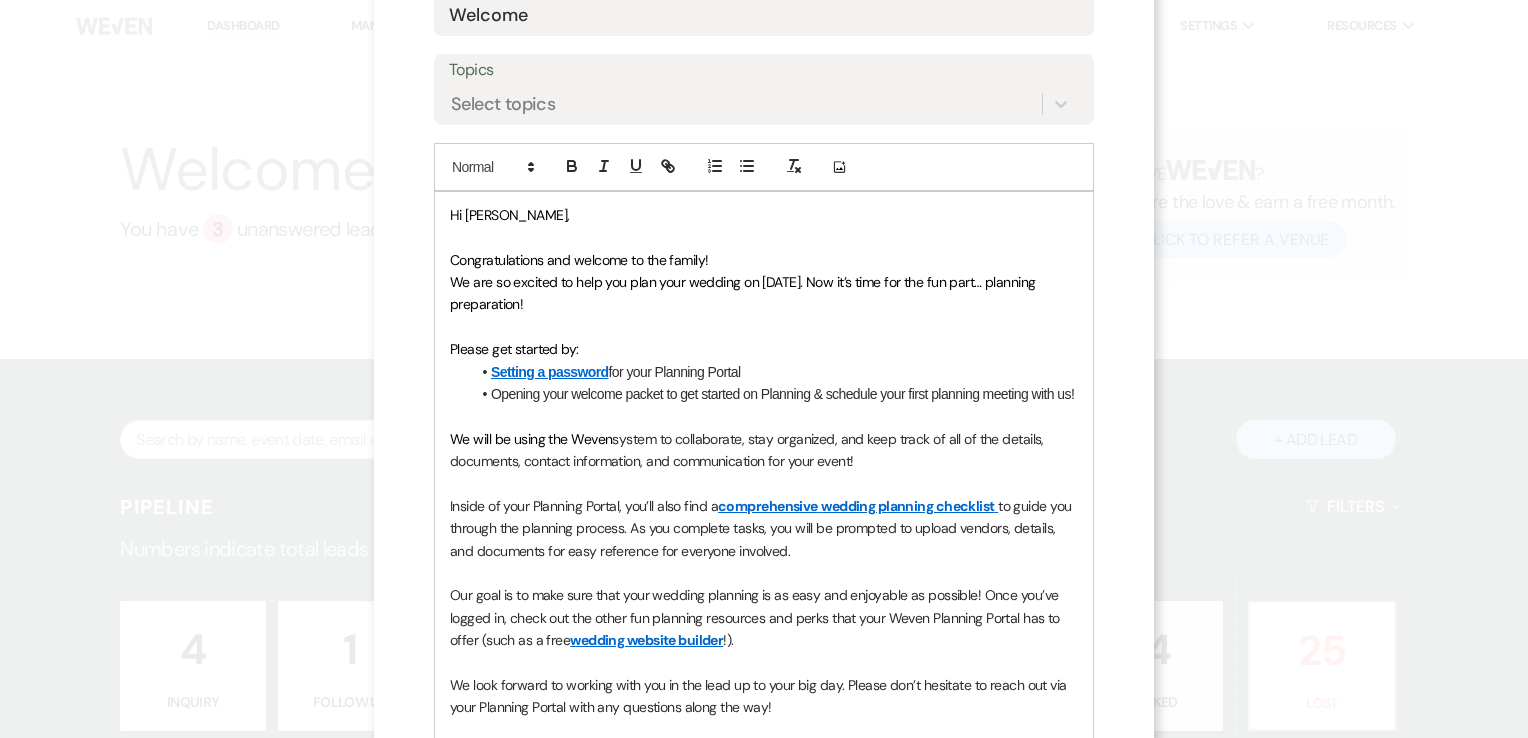 drag, startPoint x: 844, startPoint y: 713, endPoint x: 434, endPoint y: 249, distance: 619.1898 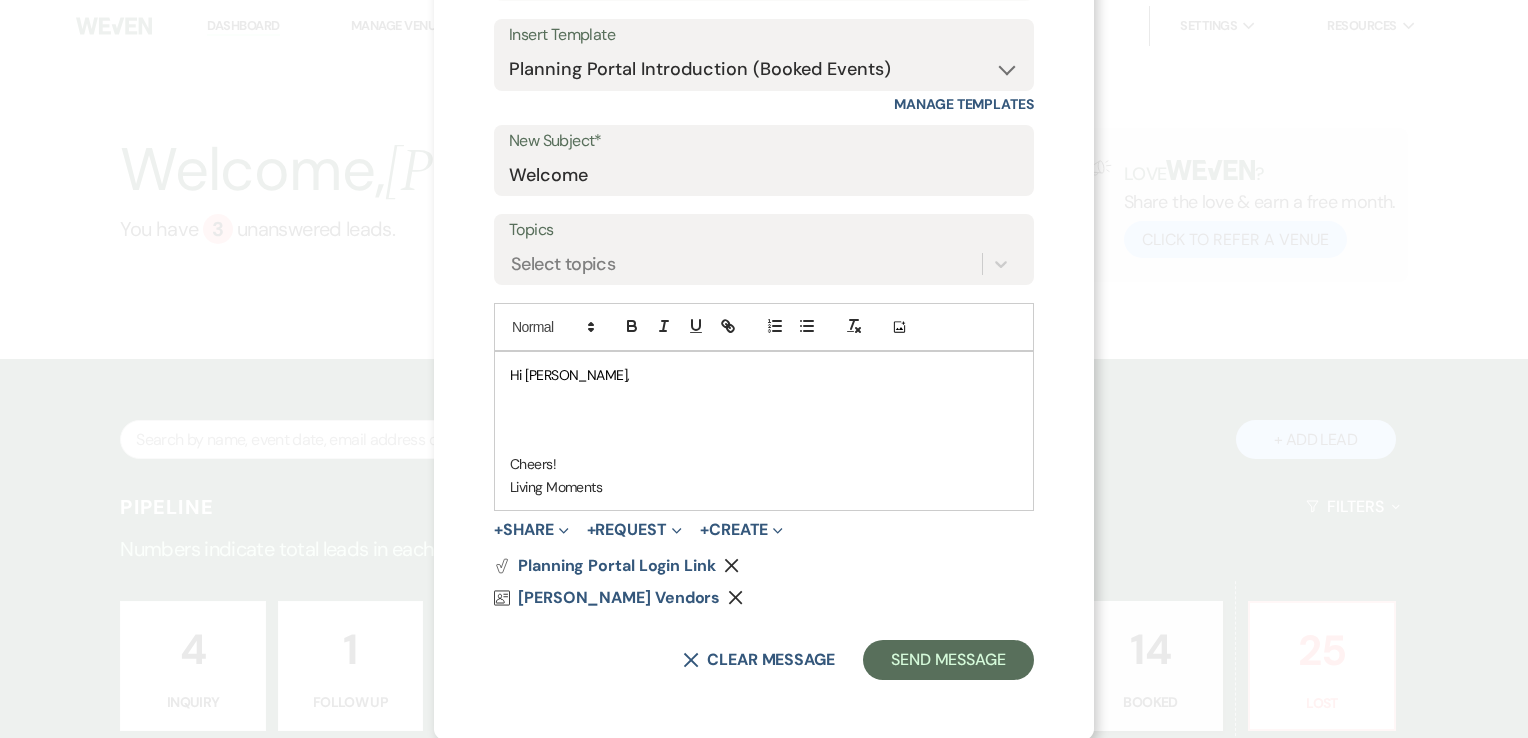 type 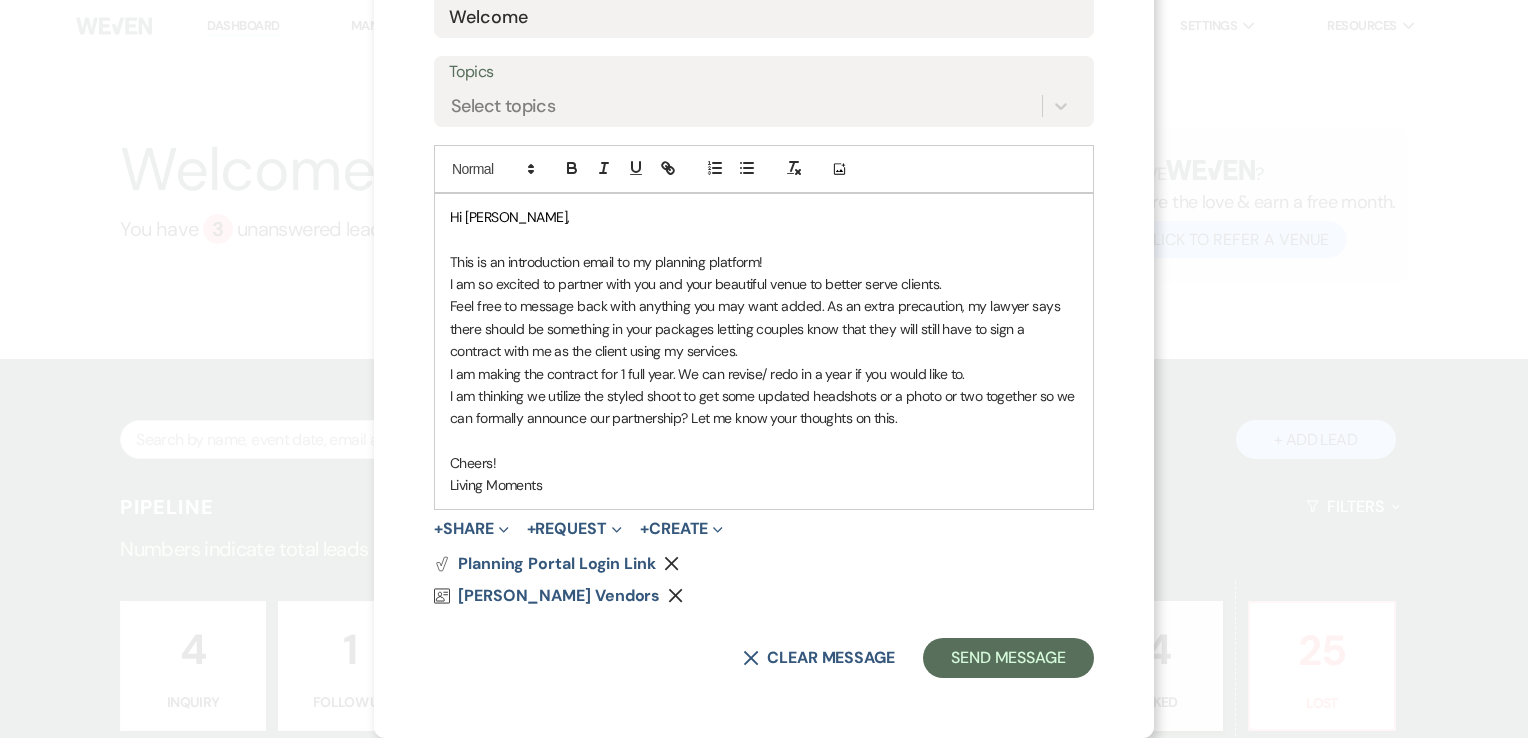 scroll, scrollTop: 367, scrollLeft: 0, axis: vertical 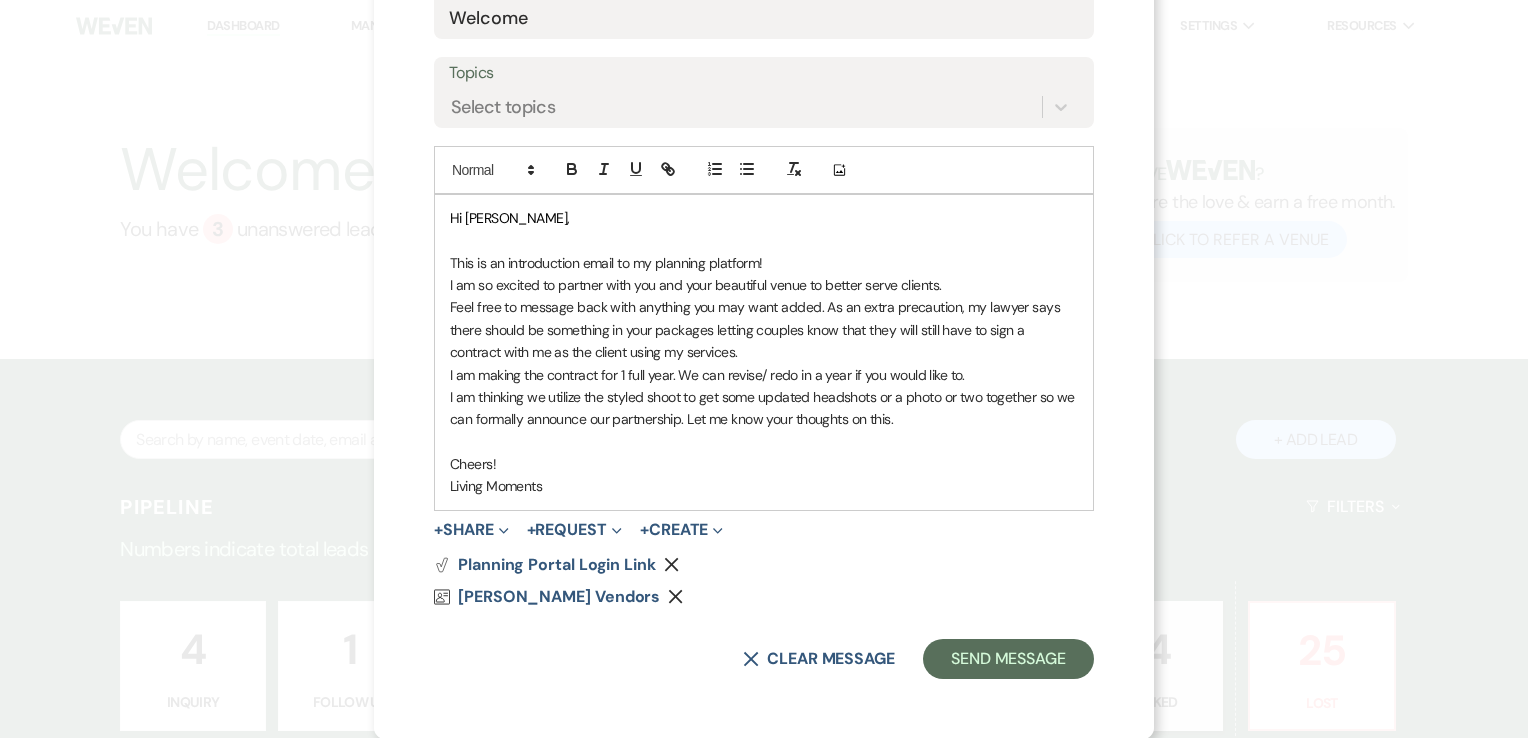 click on "Feel free to message back with anything you may want added. As an extra precaution, my lawyer says there should be something in your packages letting couples know that they will still have to sign a contract with me as the client using my services." at bounding box center (764, 329) 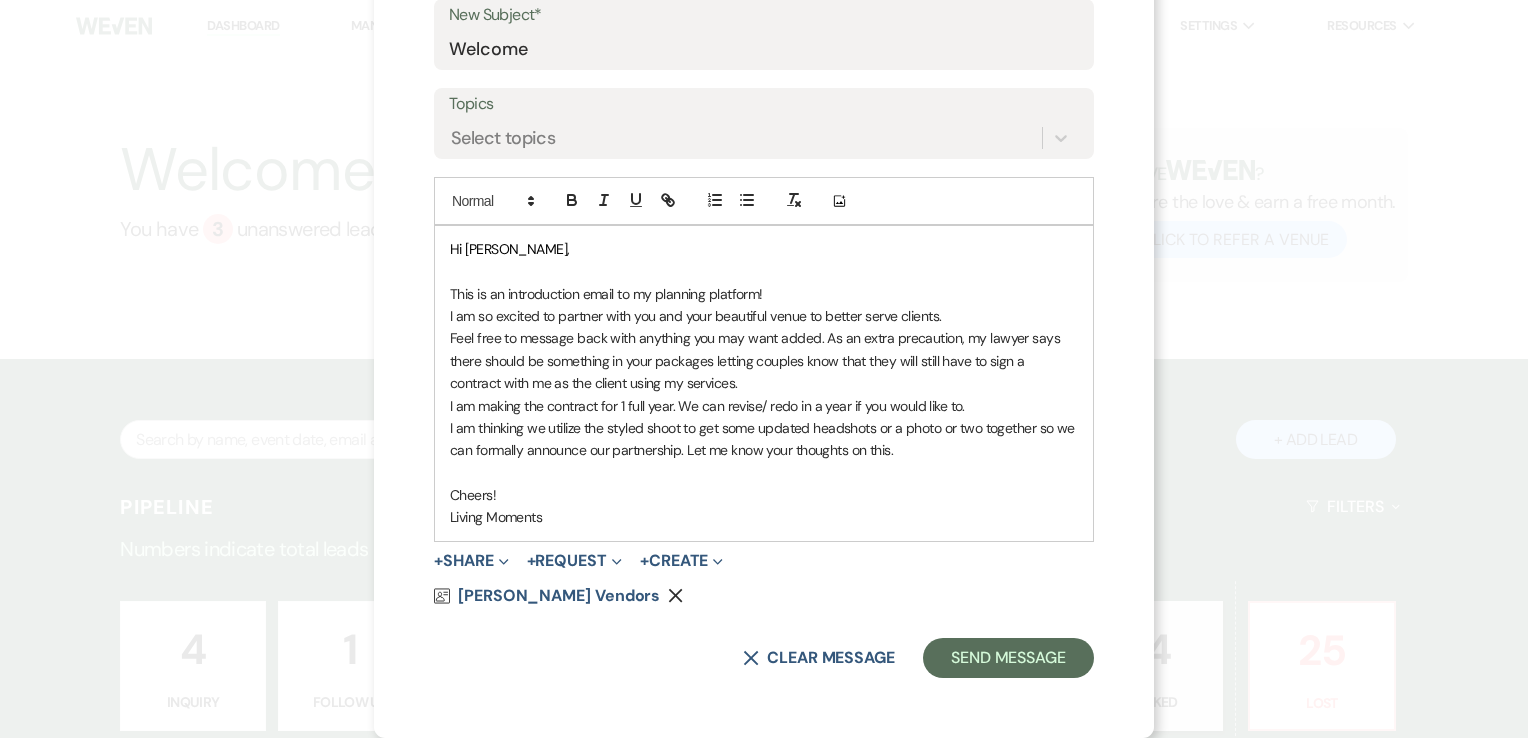 scroll, scrollTop: 335, scrollLeft: 0, axis: vertical 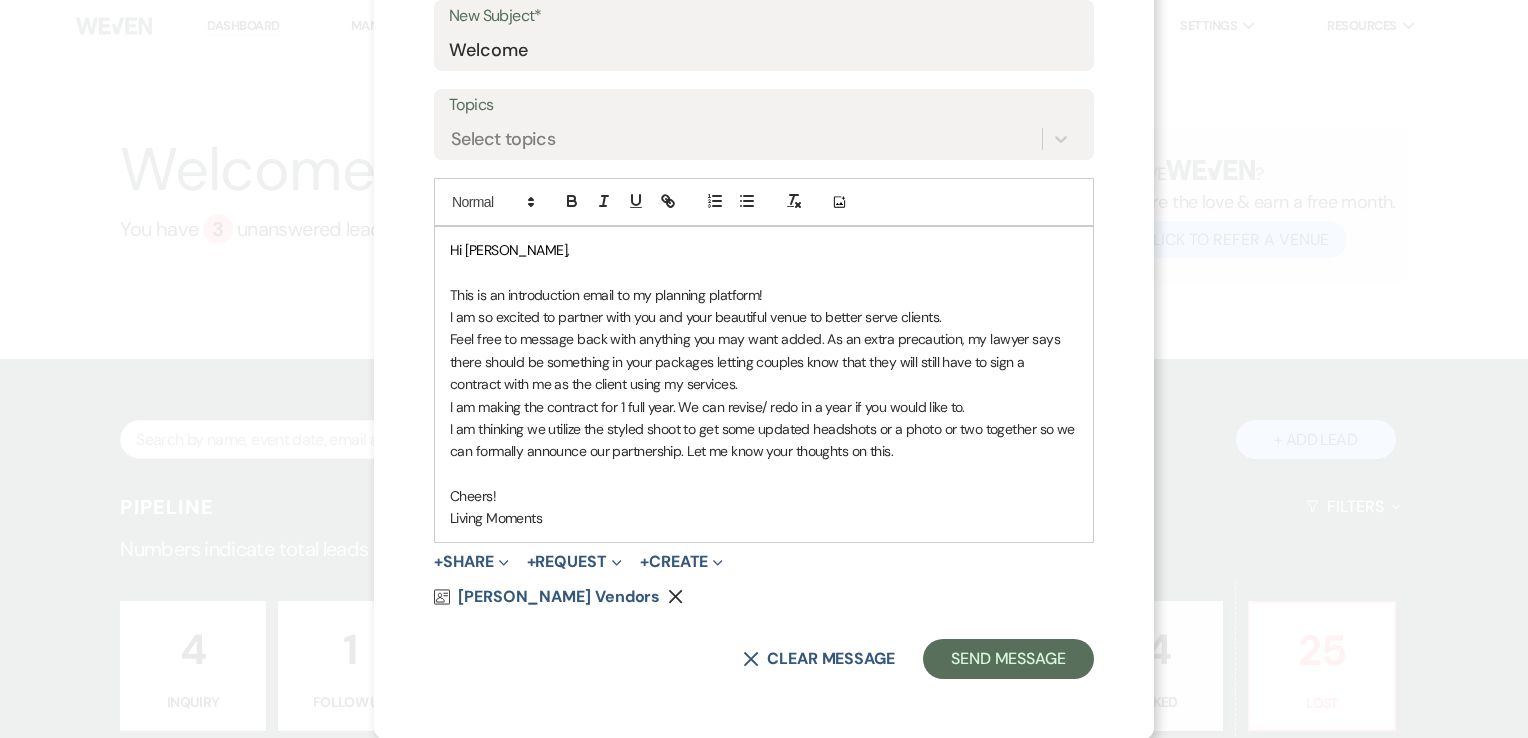 click on "Remove" 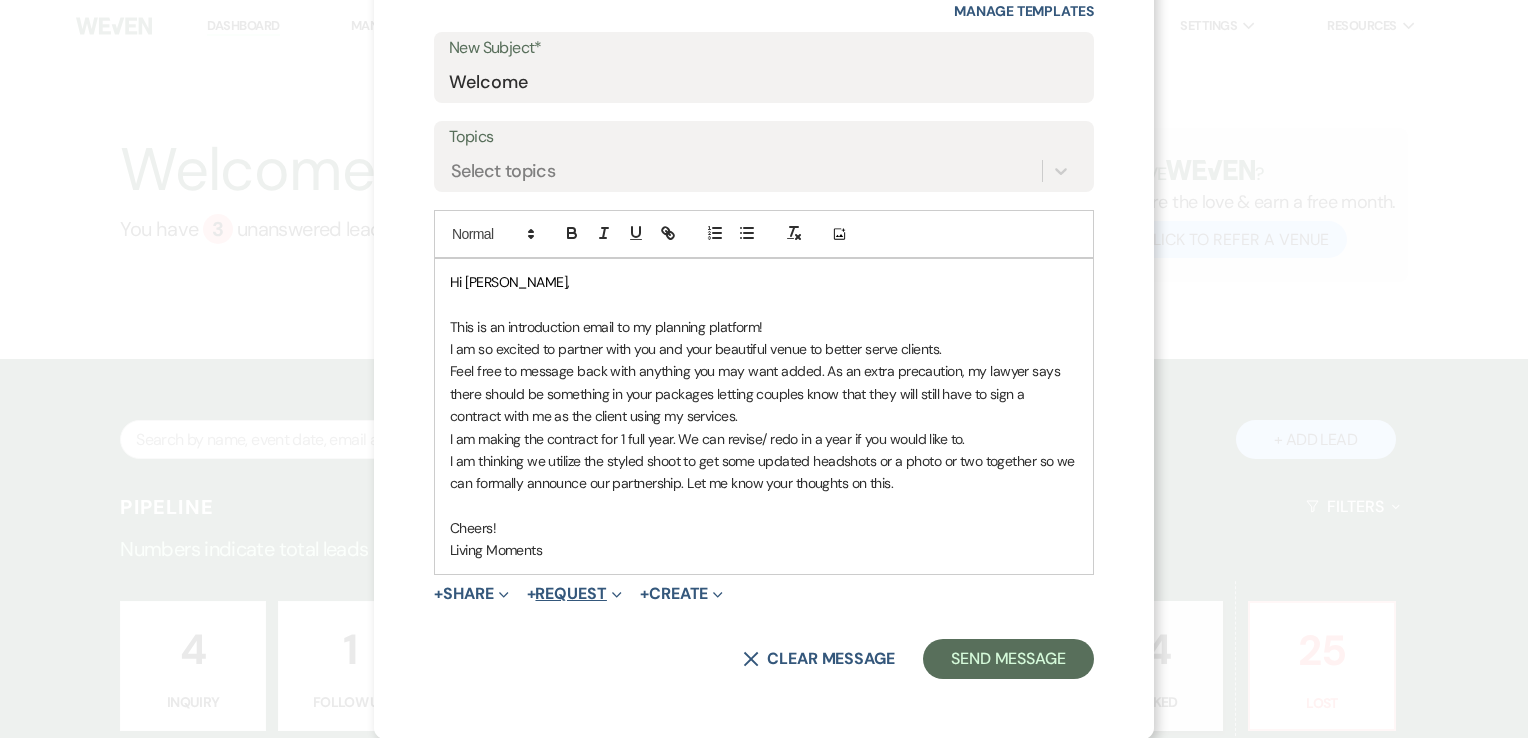 click on "Expand" at bounding box center (614, 593) 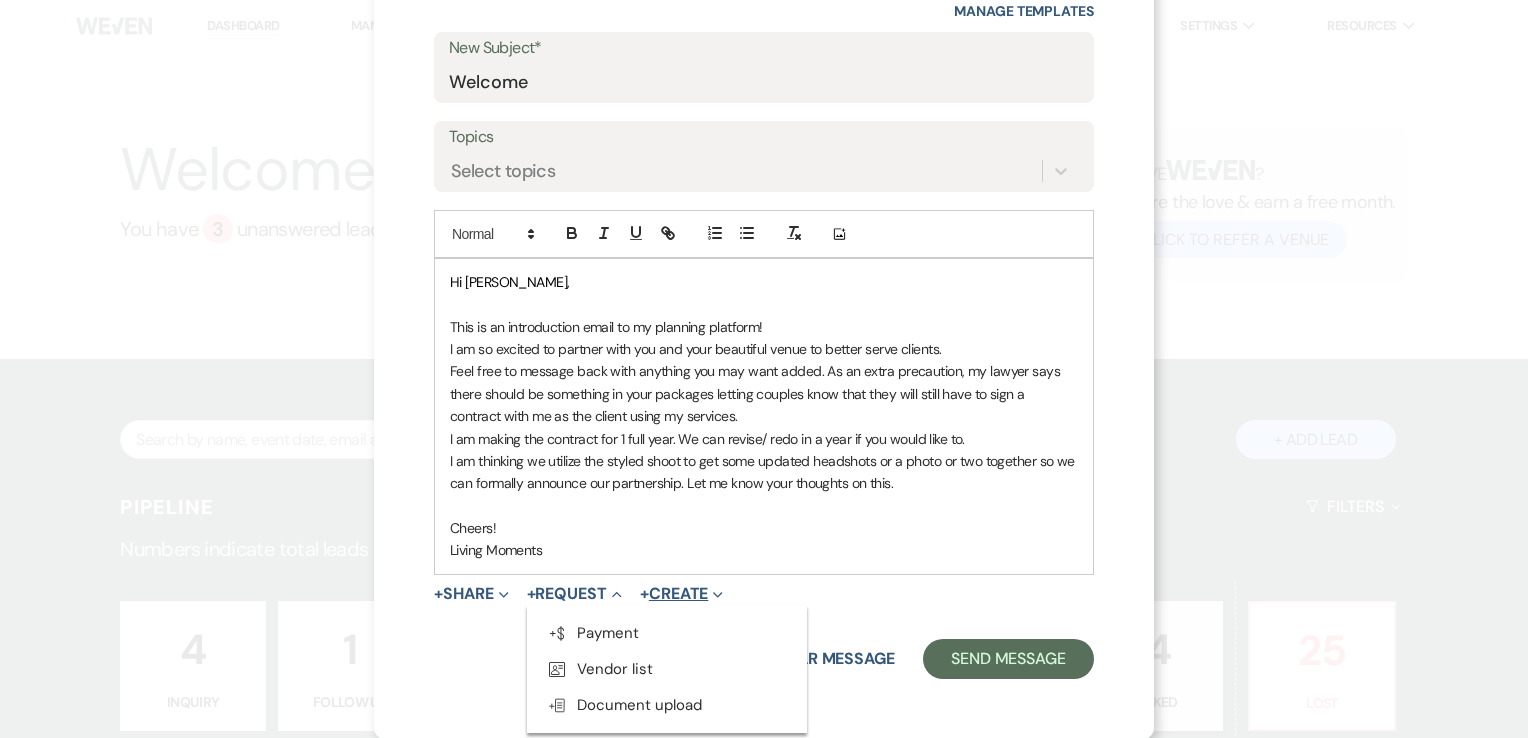 click on "Expand" 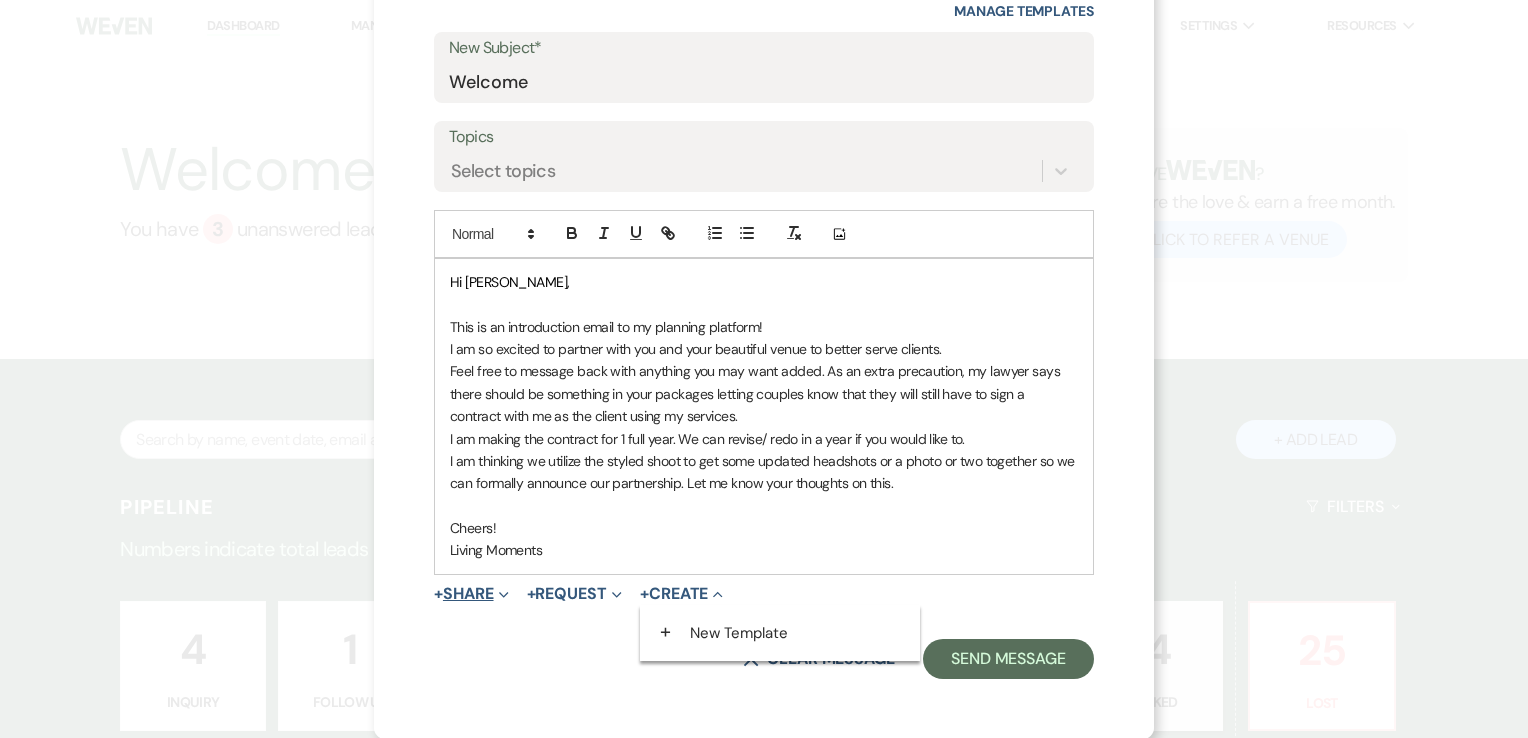 click on "Expand" 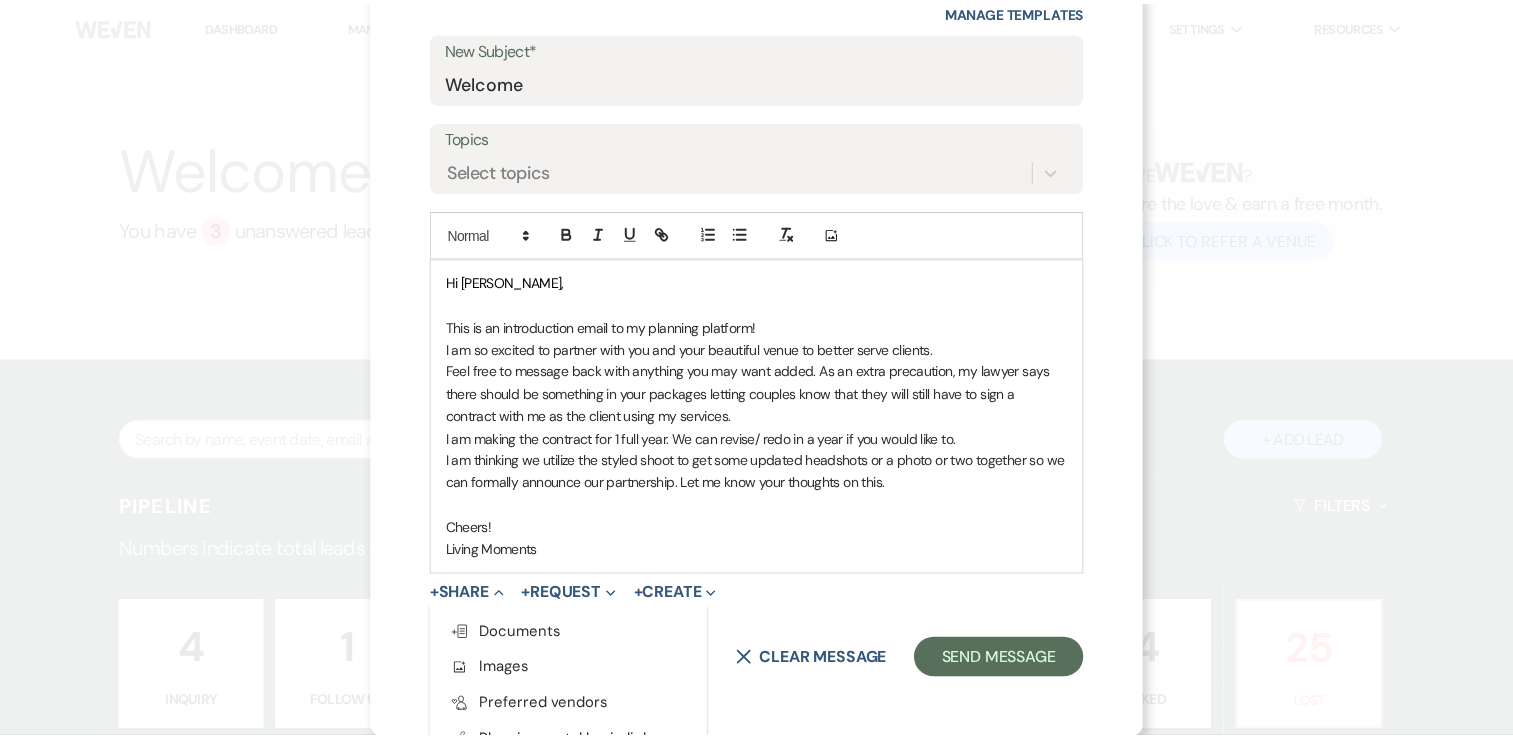 scroll, scrollTop: 332, scrollLeft: 0, axis: vertical 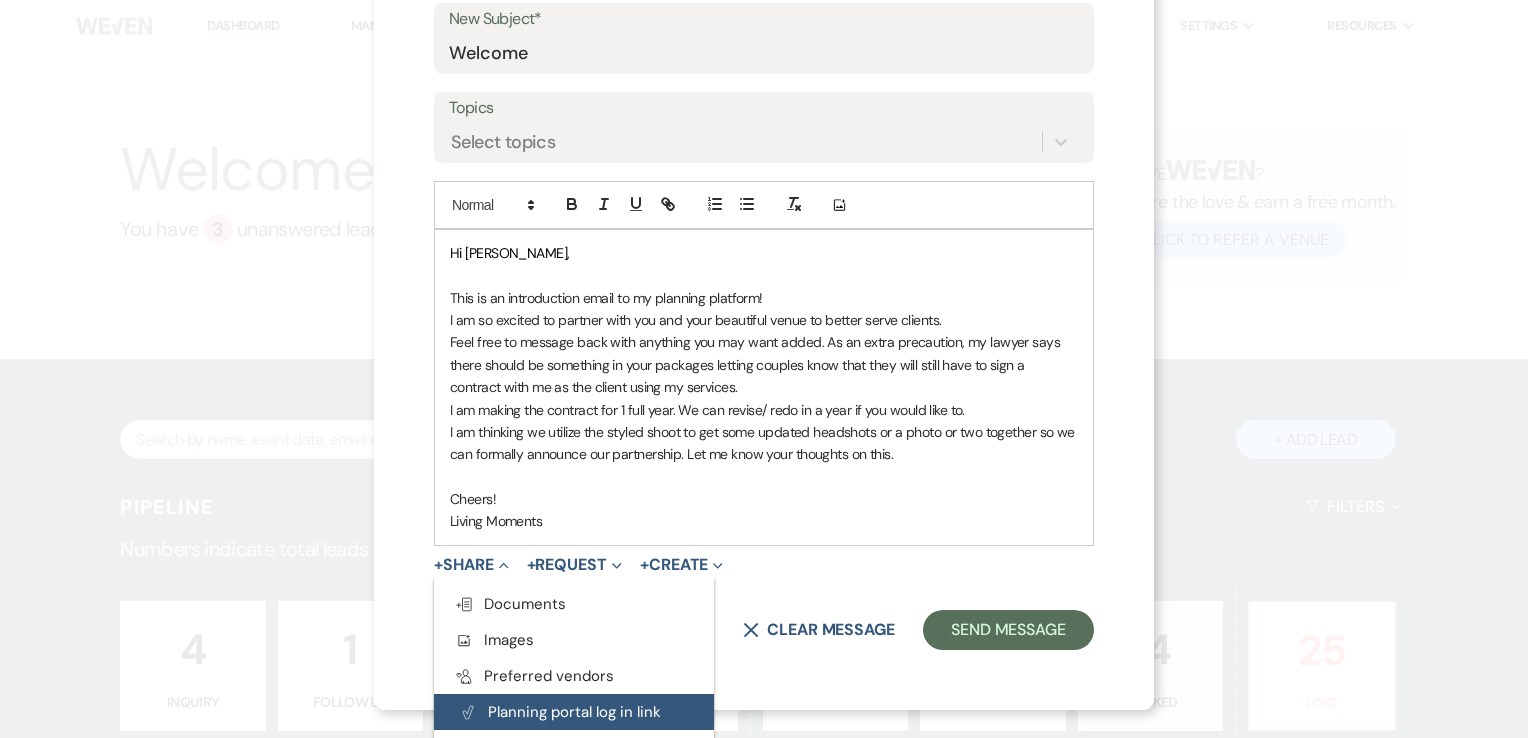 click on "Plan Portal Link Planning portal log in link" at bounding box center (574, 712) 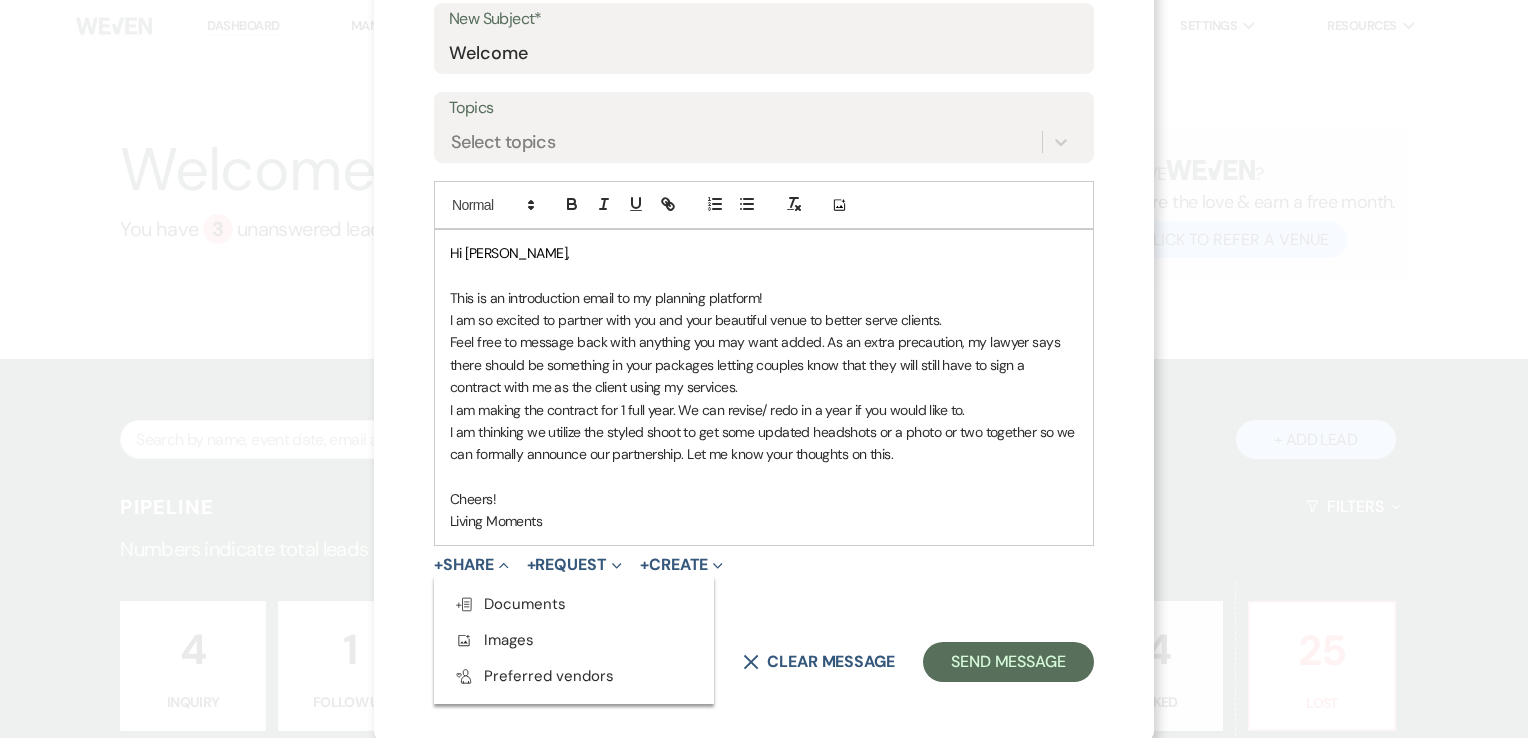 click on "+  Share Collapse Doc Upload Documents Add Photo Images Pref Vendors Preferred vendors +  Request Expand Generate Payment Payment Vendor List Vendor list Doc Upload Document upload +  Create Expand + New Template" at bounding box center [764, 565] 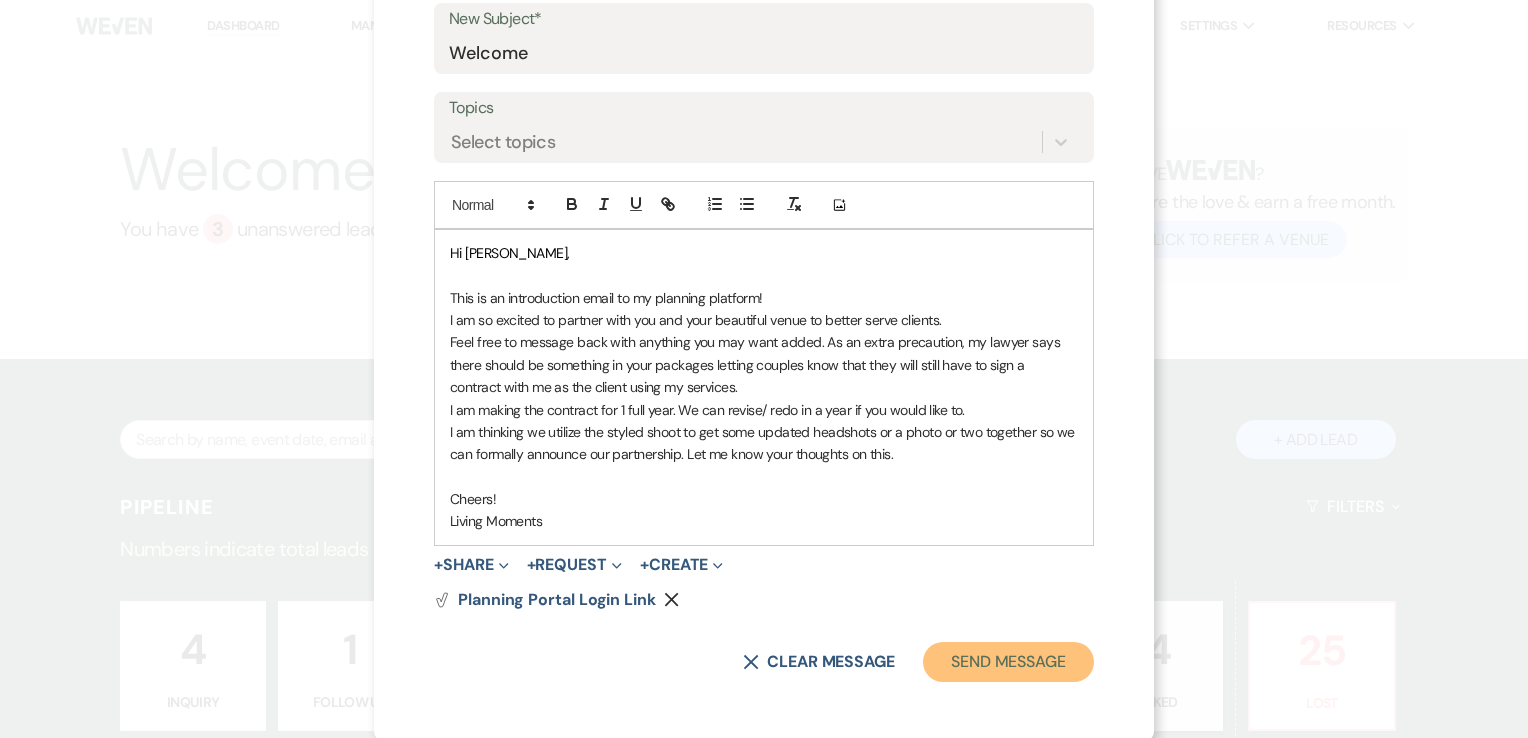 click on "Send Message" at bounding box center [1008, 662] 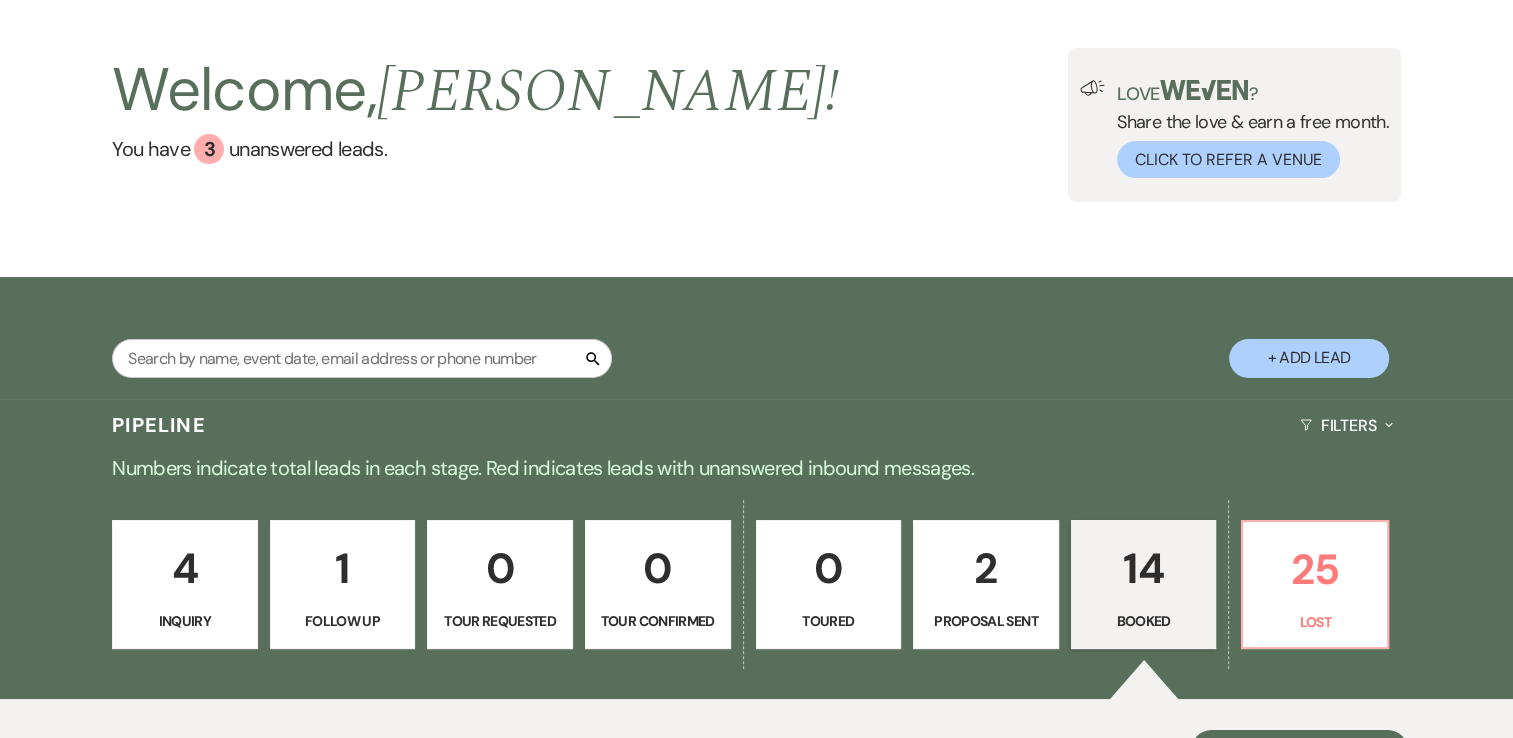 scroll, scrollTop: 0, scrollLeft: 0, axis: both 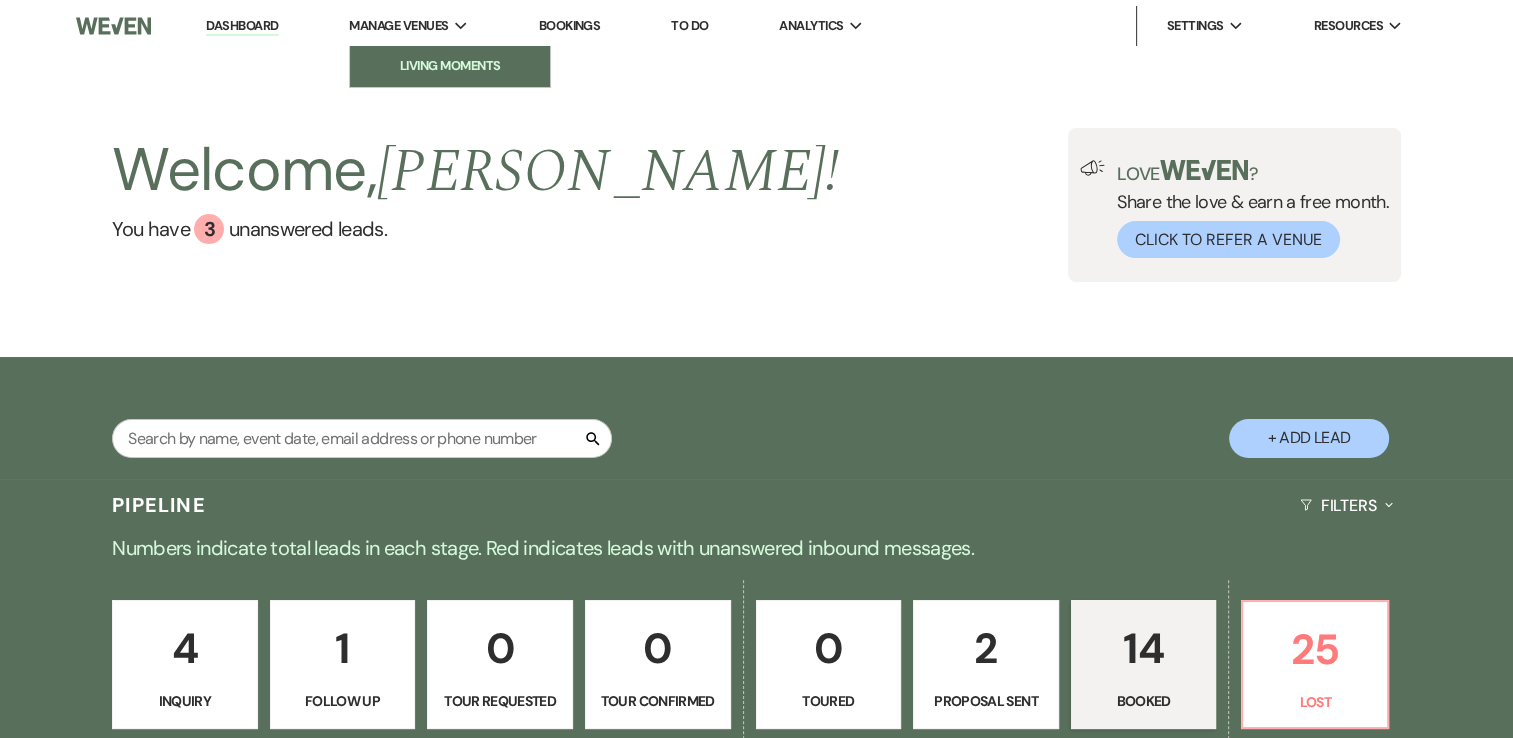 click on "Living Moments" at bounding box center (450, 66) 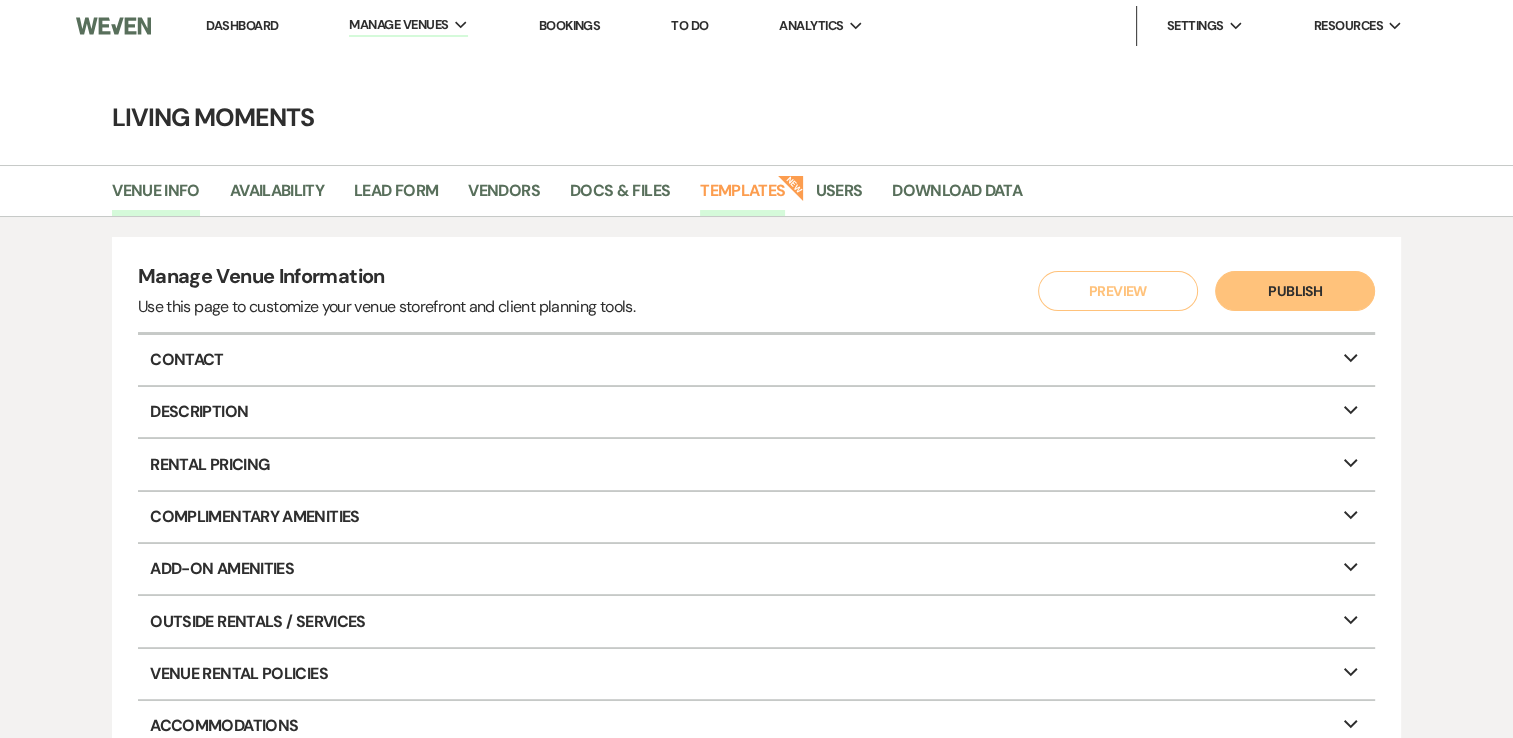 click on "Templates" at bounding box center (742, 197) 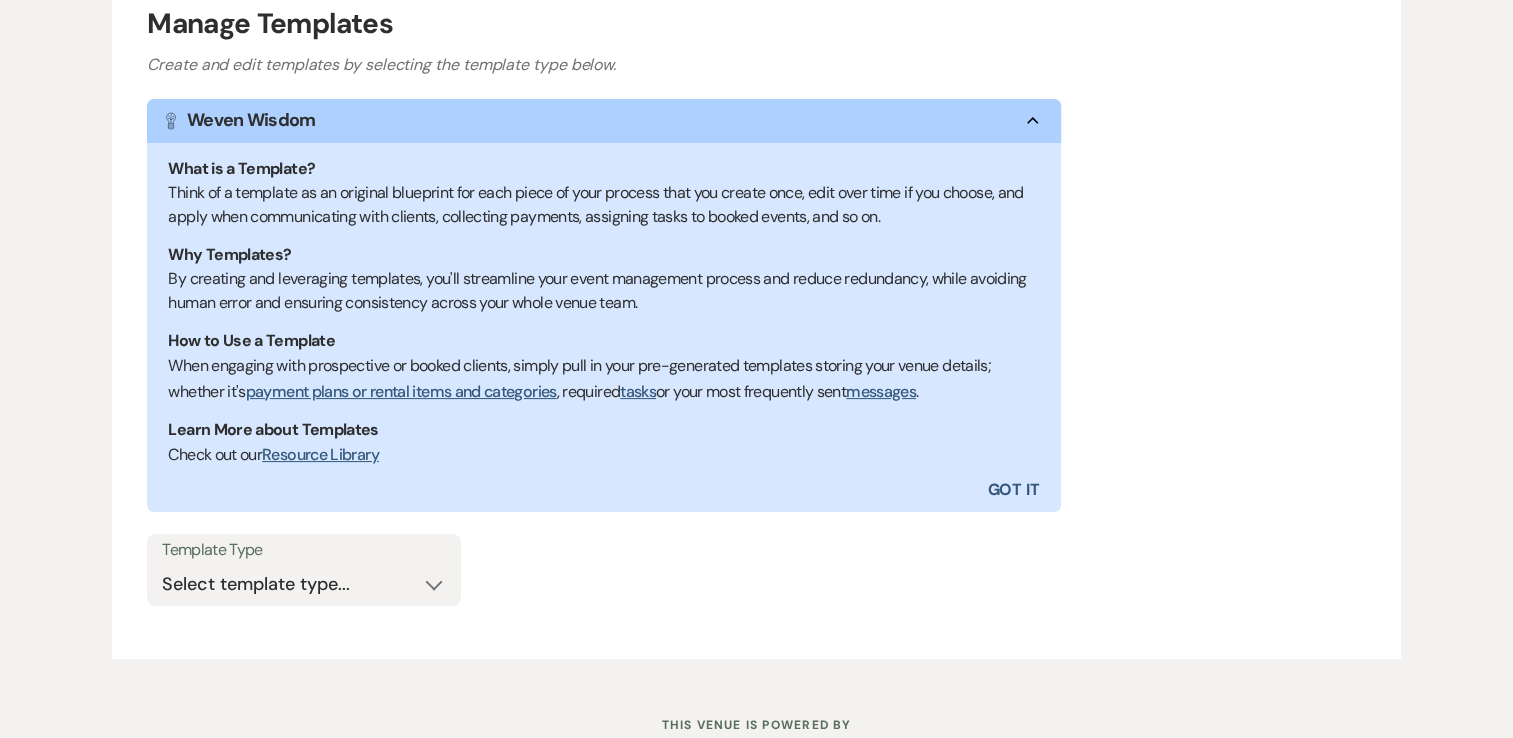 scroll, scrollTop: 293, scrollLeft: 0, axis: vertical 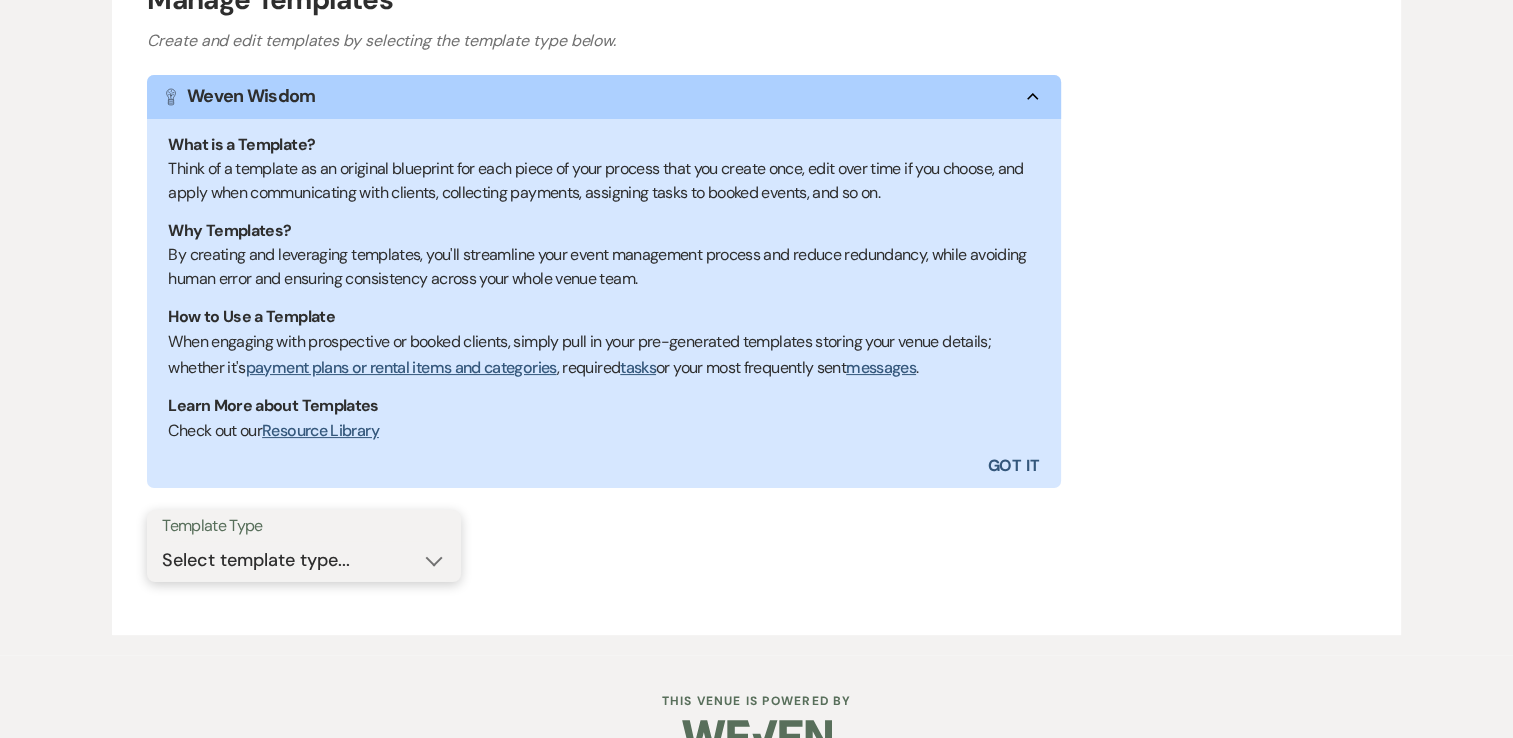 click on "Select template type... Task List Message Templates Payment Plan Inventory Items Categories" at bounding box center [304, 560] 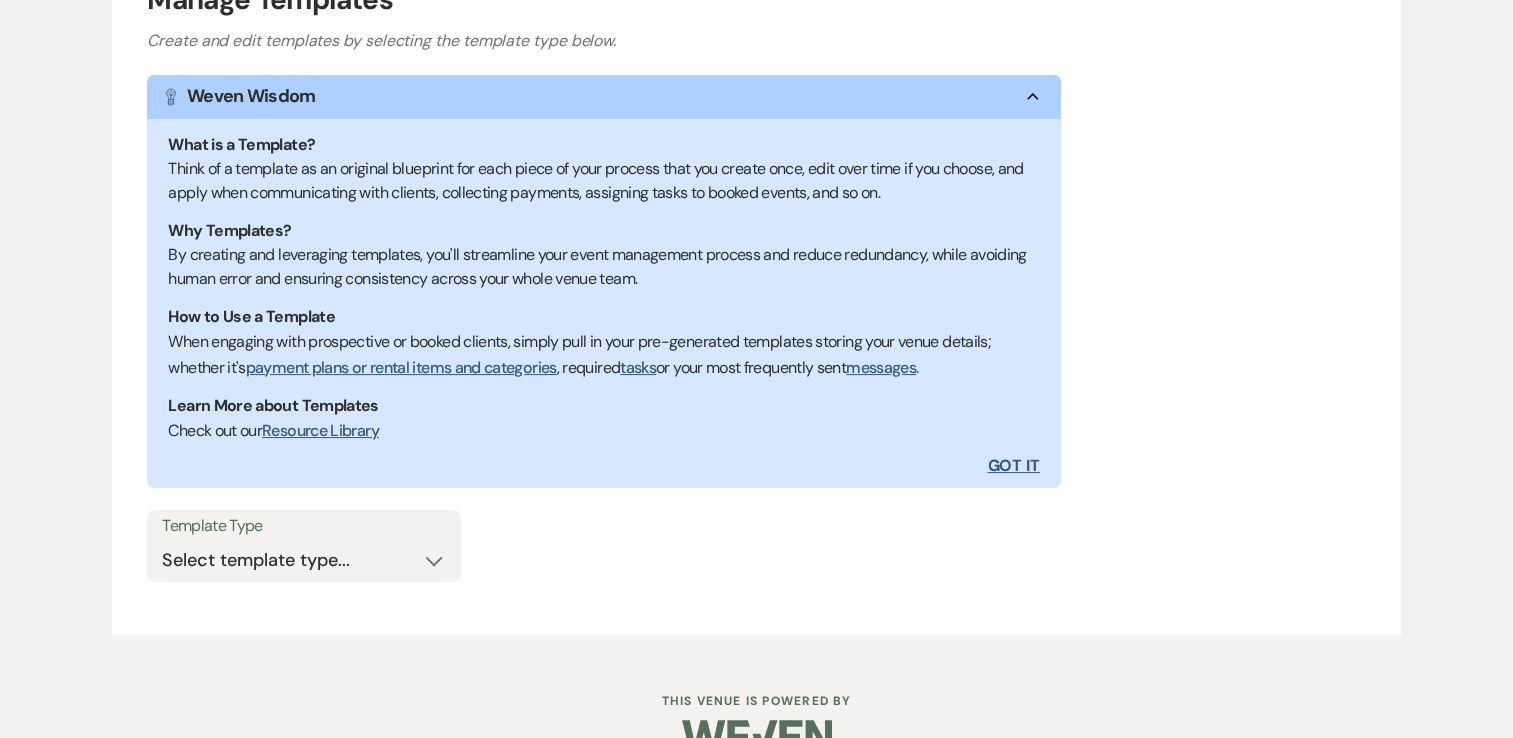 click on "Got It" at bounding box center (832, 466) 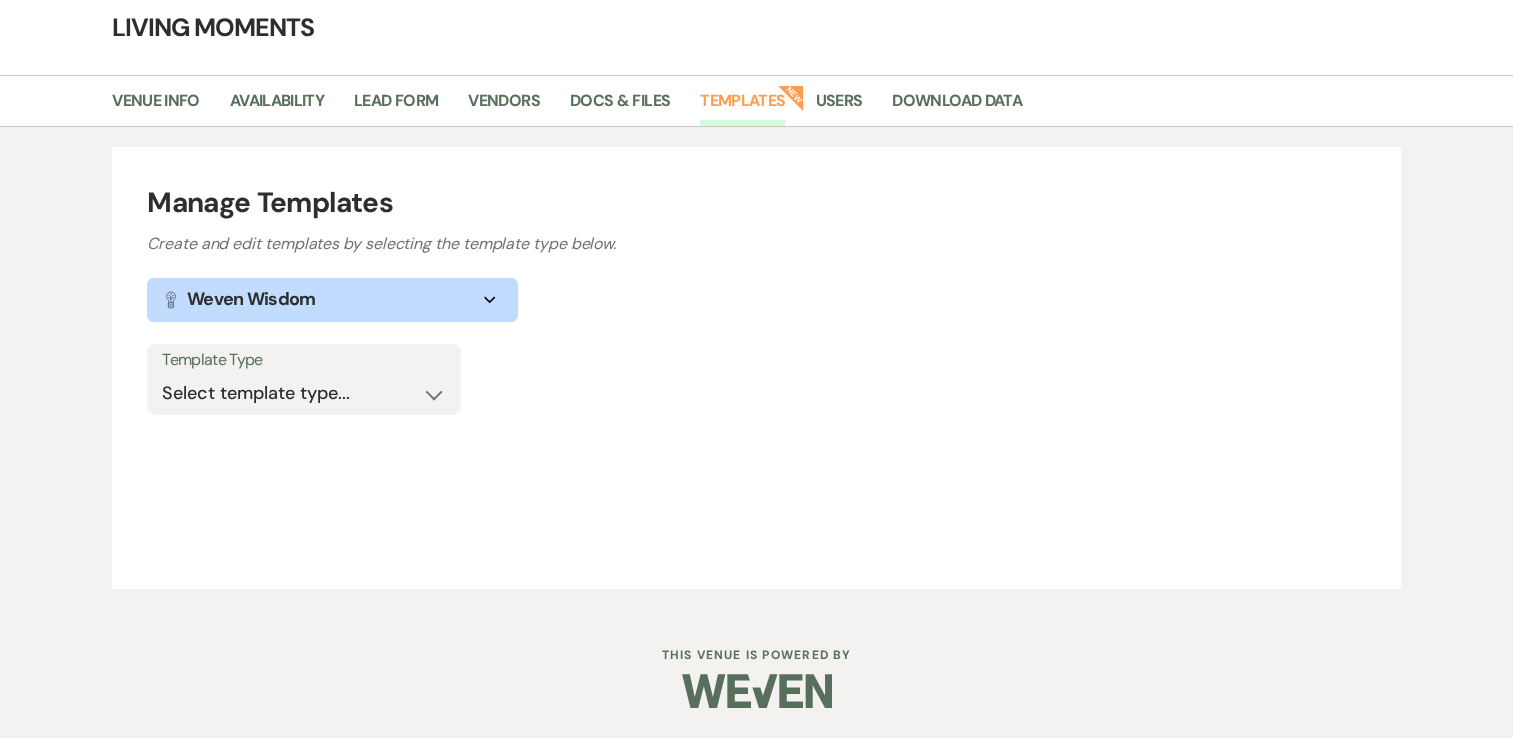scroll, scrollTop: 89, scrollLeft: 0, axis: vertical 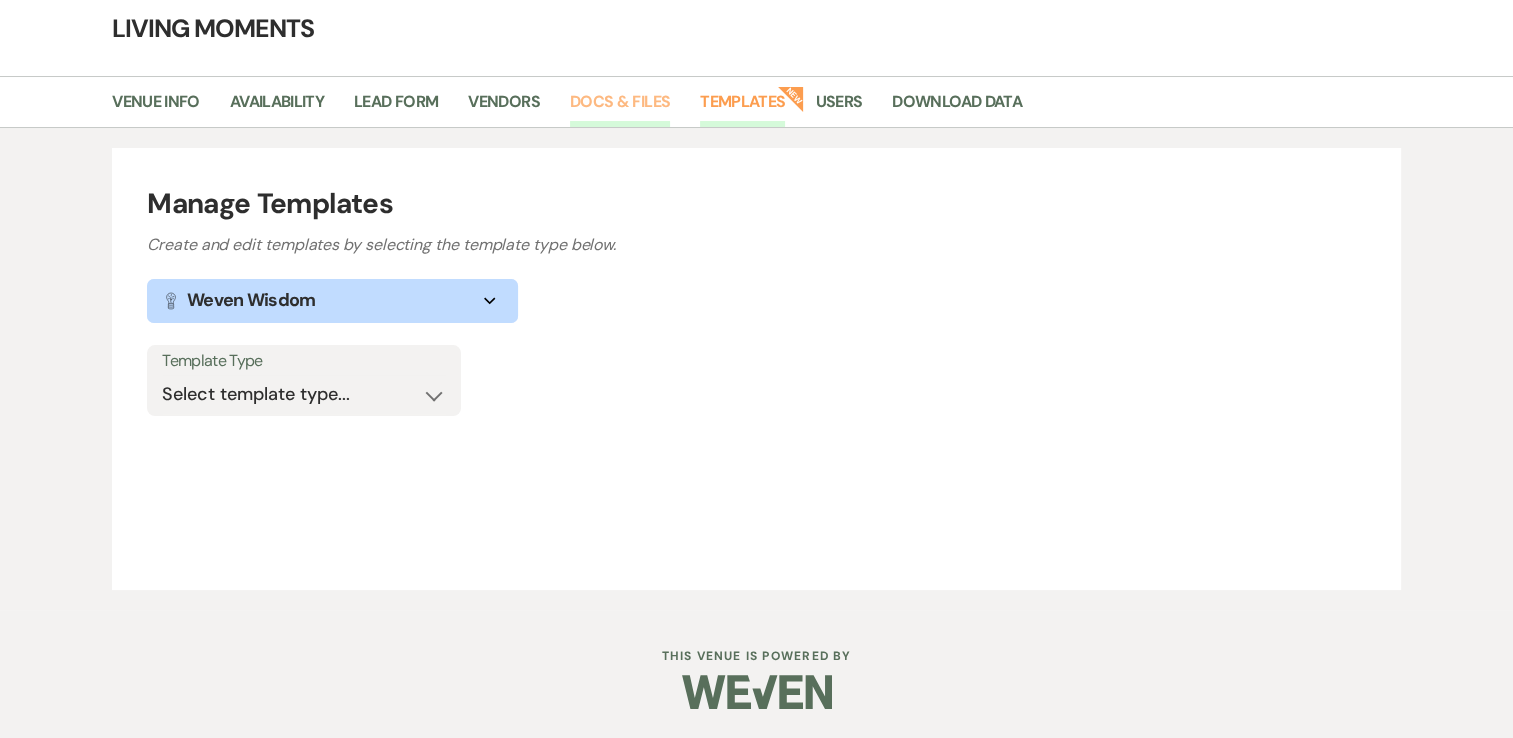 click on "Docs & Files" at bounding box center (620, 108) 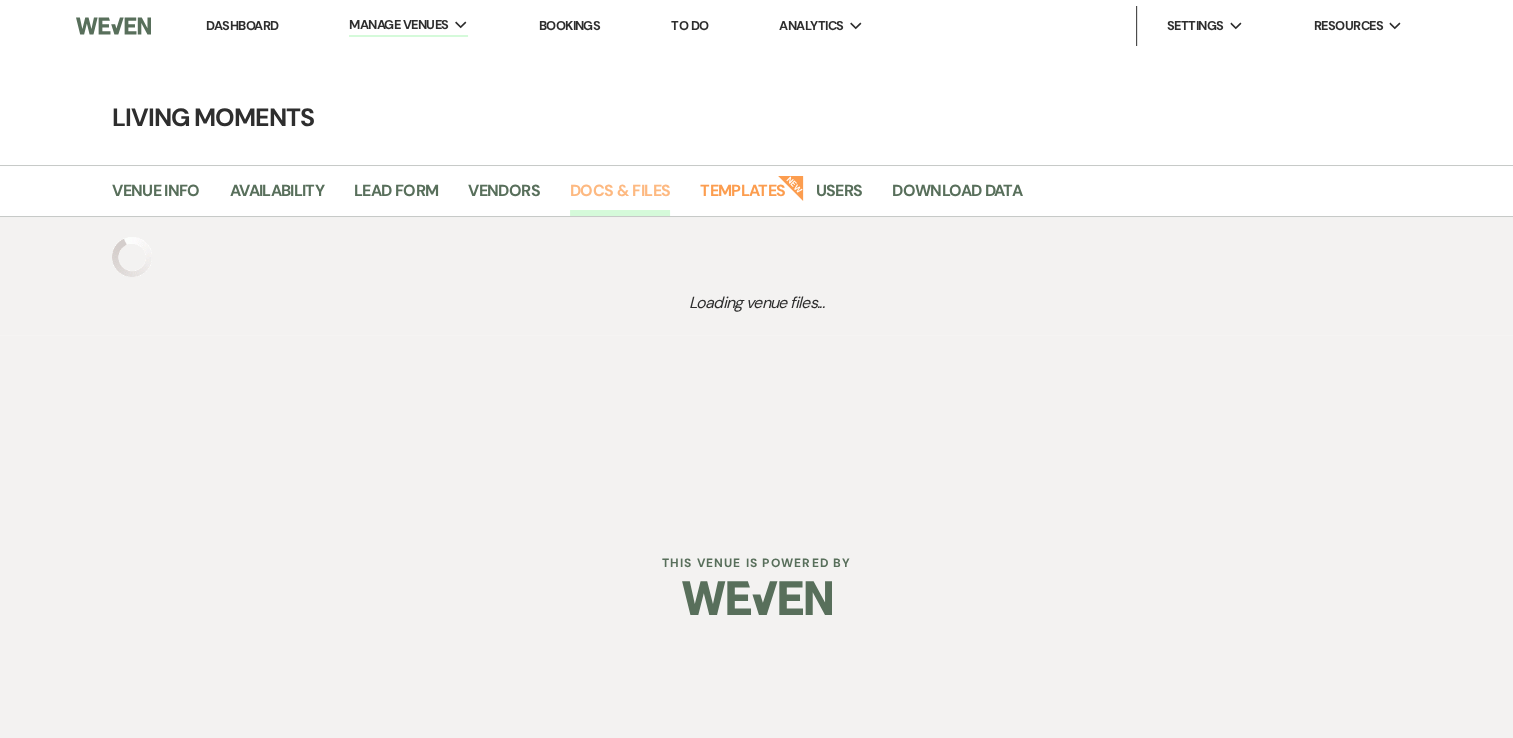scroll, scrollTop: 0, scrollLeft: 0, axis: both 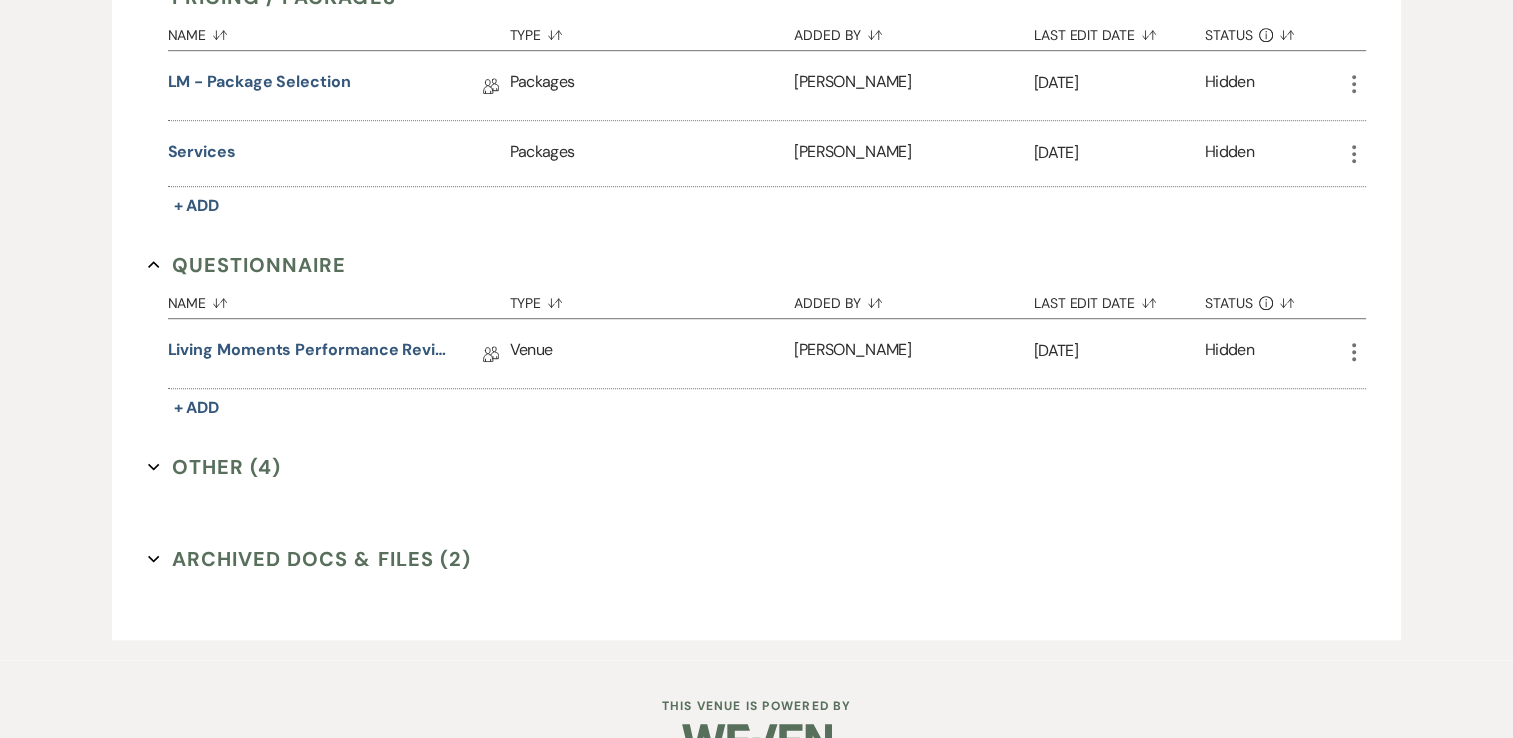 click on "Archived Docs & Files (2) Expand" at bounding box center (309, 559) 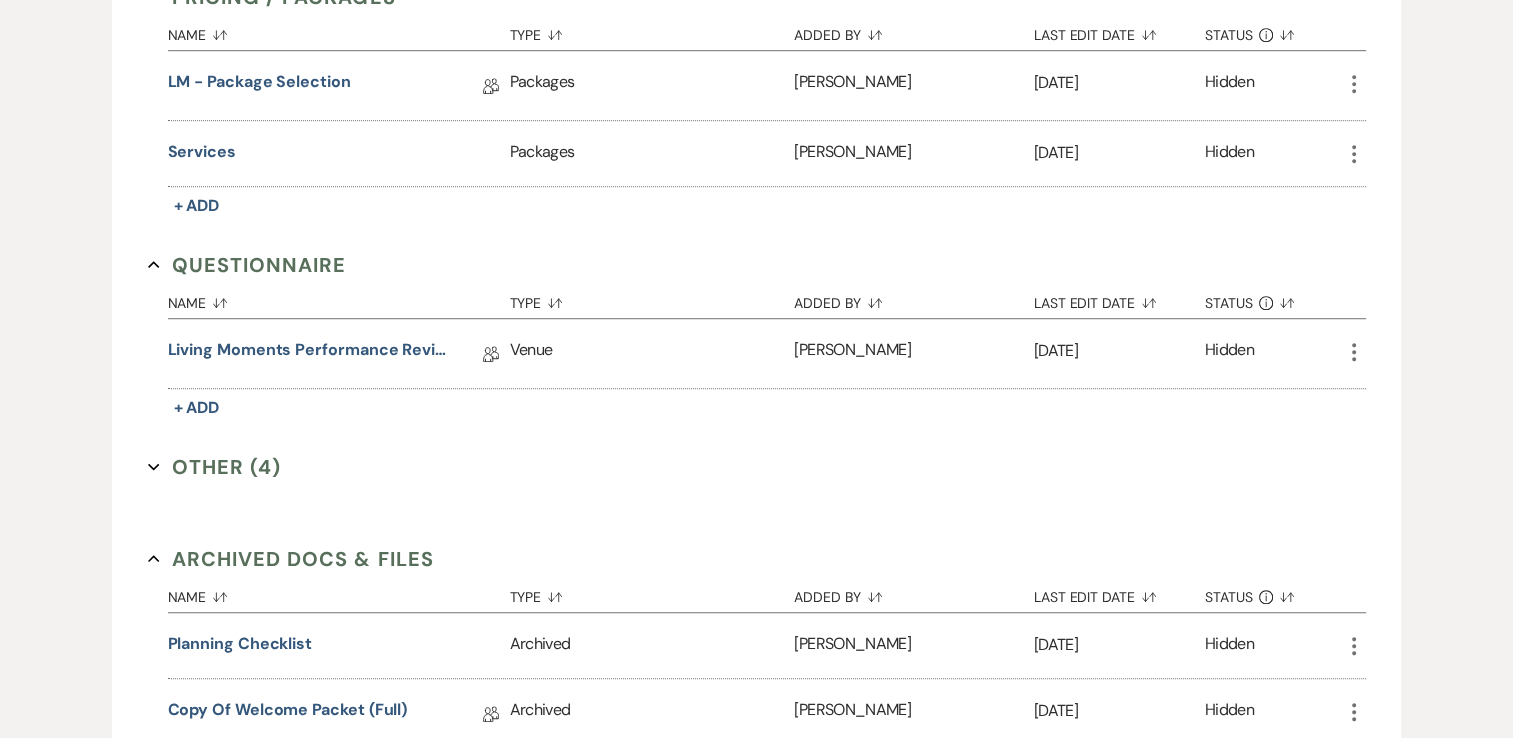 click on "Other (4) Expand" at bounding box center [215, 467] 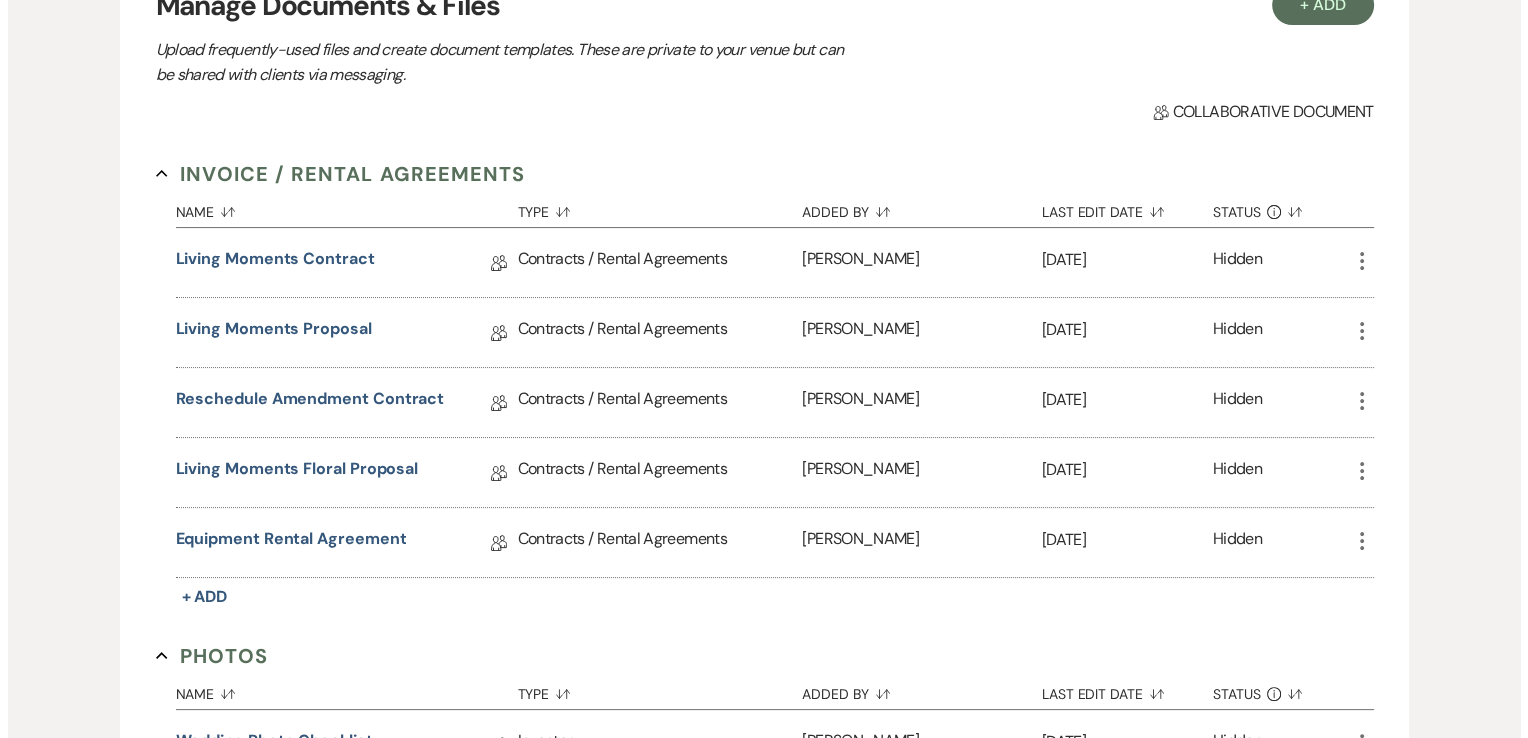 scroll, scrollTop: 58, scrollLeft: 0, axis: vertical 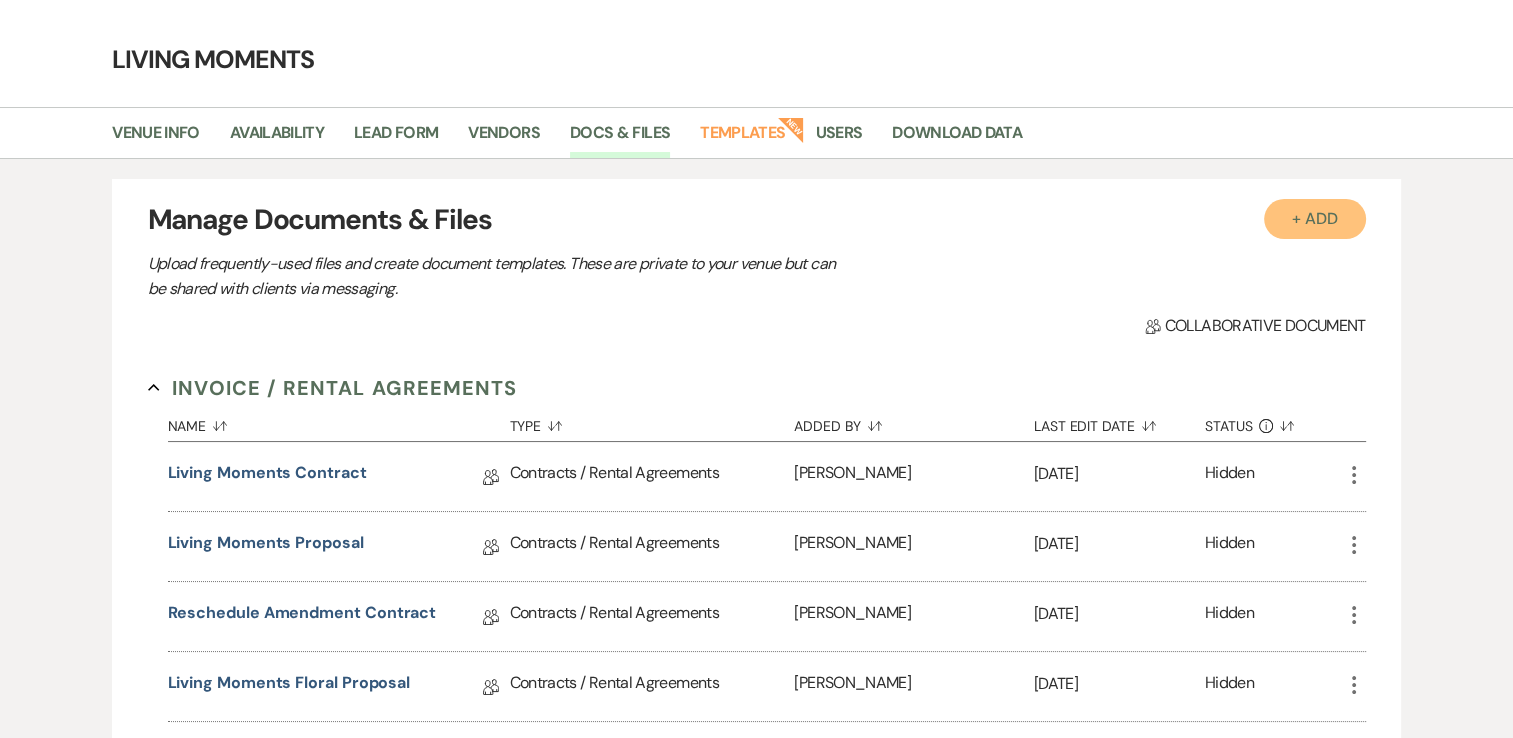 click on "+ Add" at bounding box center [1315, 219] 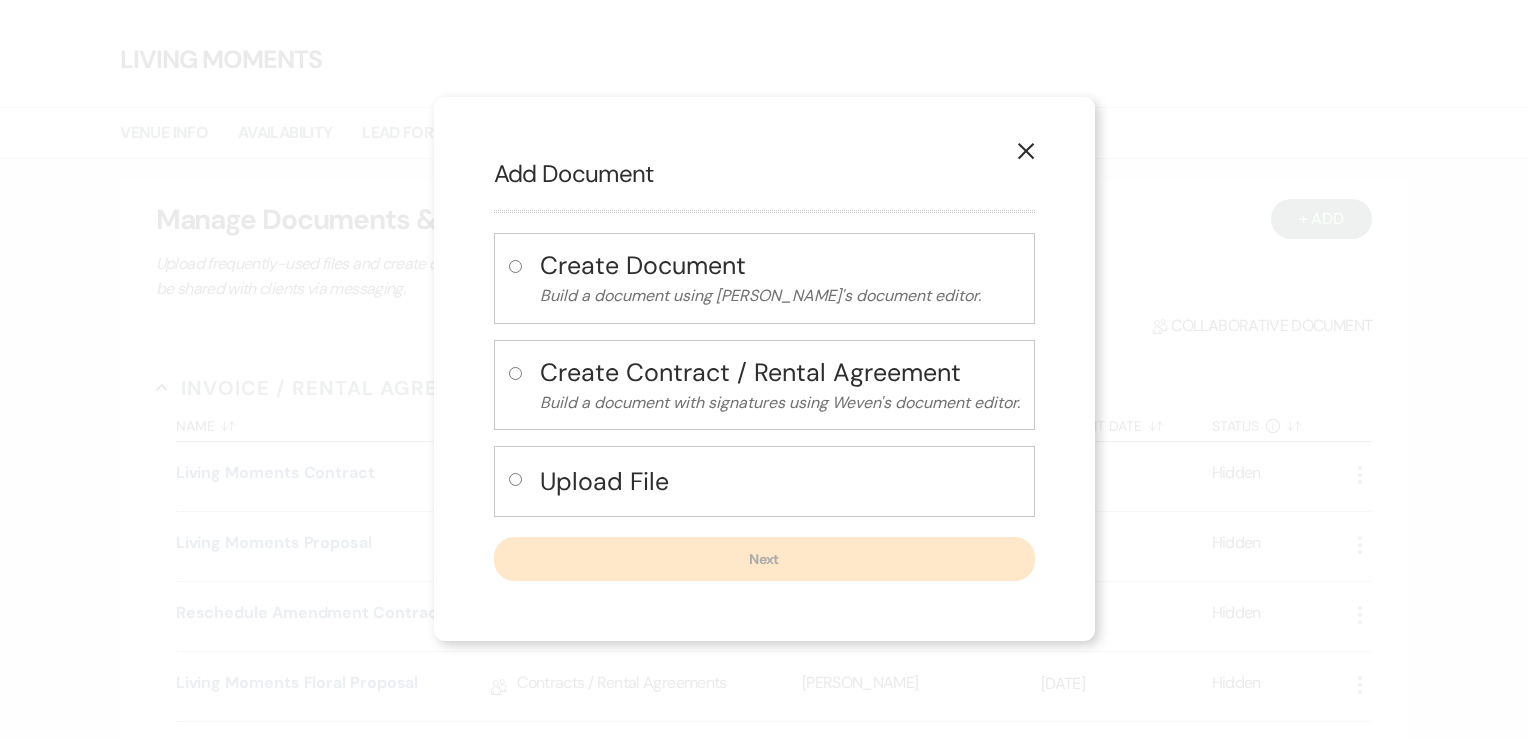 click at bounding box center (515, 373) 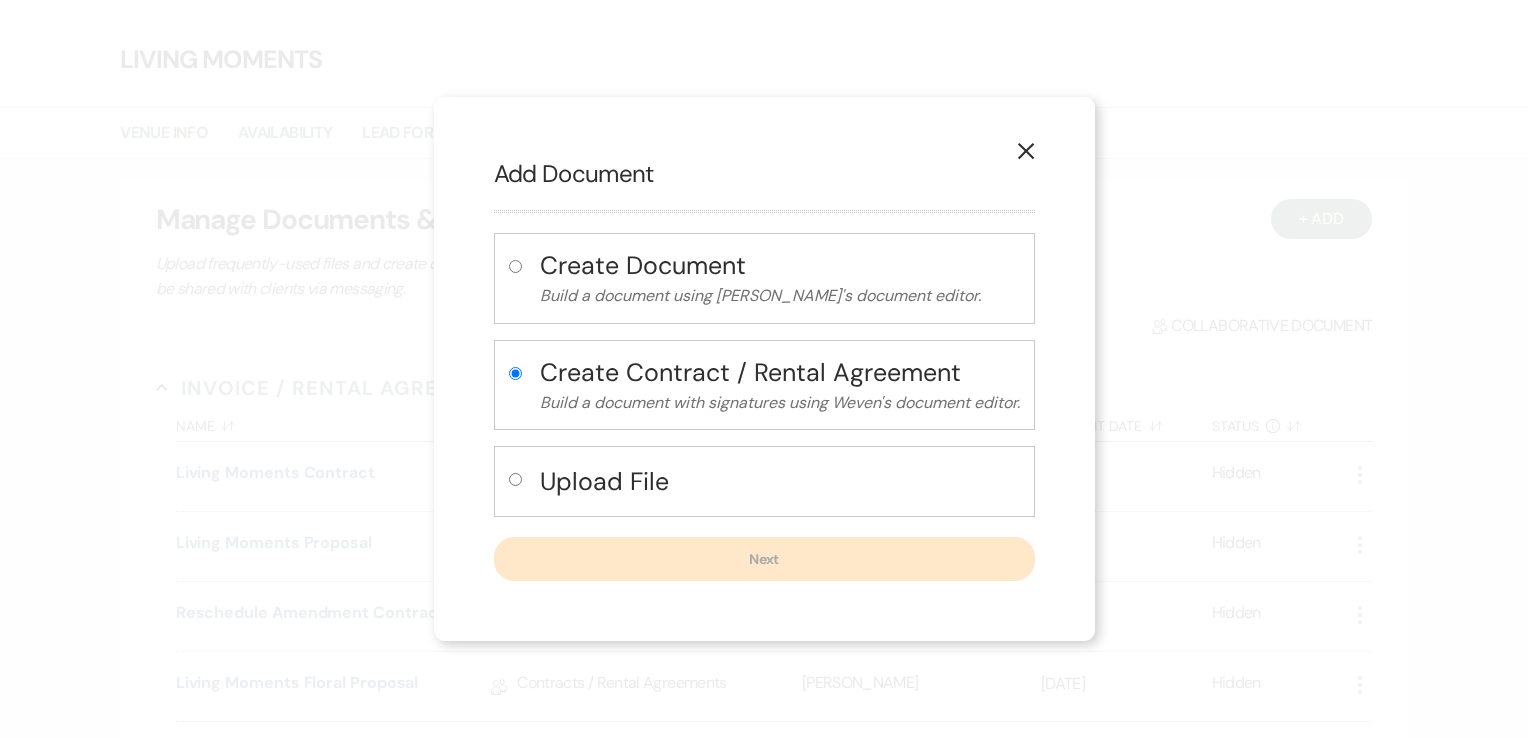 radio on "true" 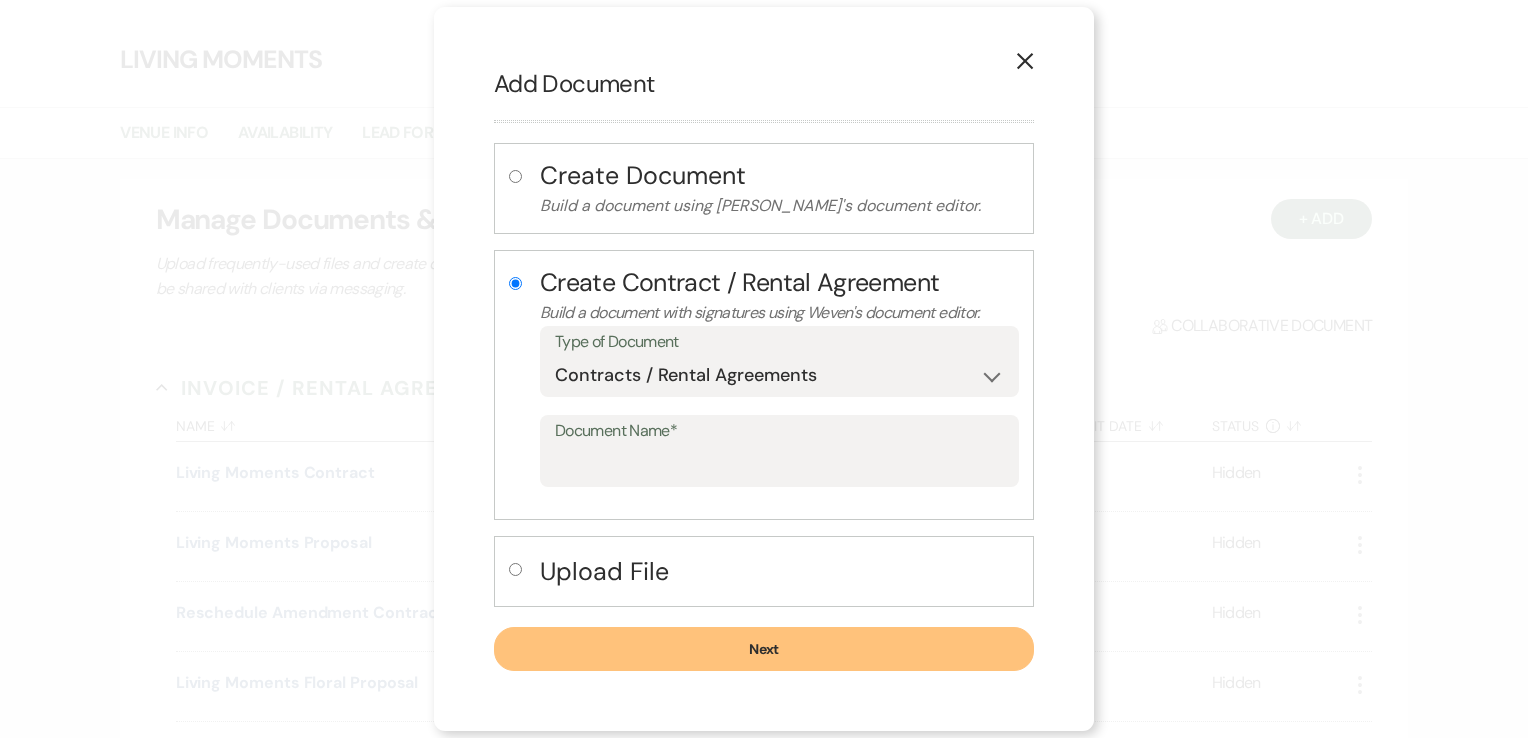 click at bounding box center (515, 569) 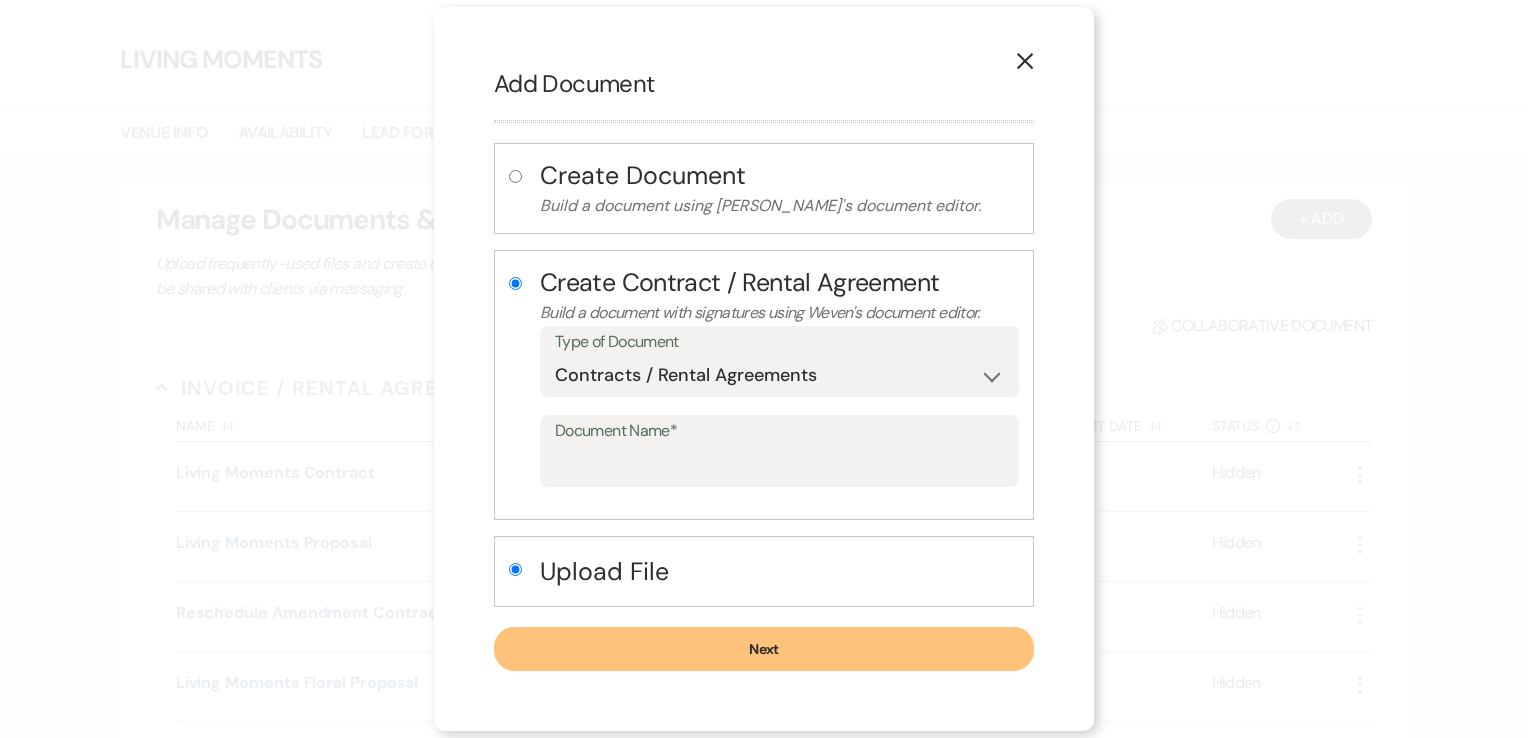 radio on "true" 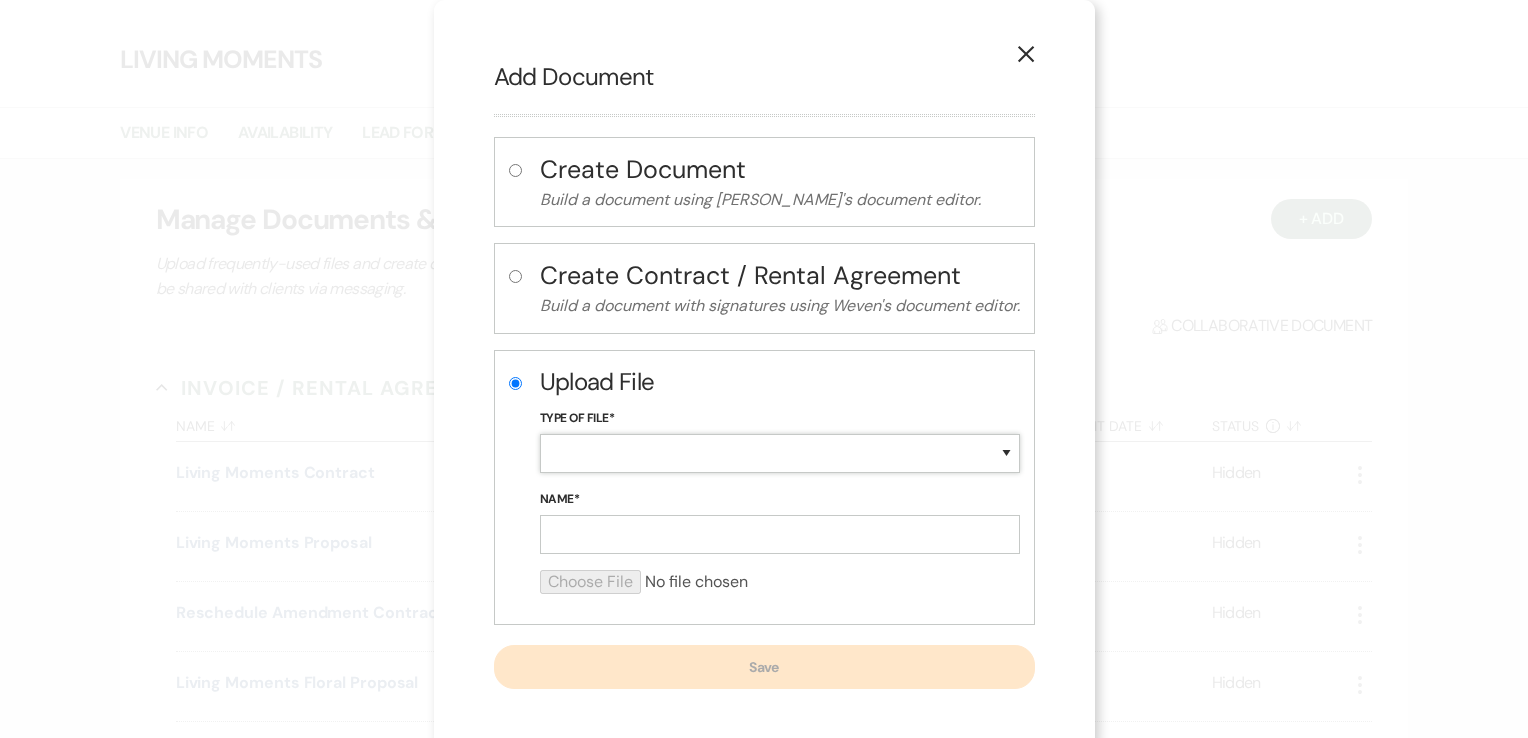 click on "Special Event Insurance Vendor Certificate of Insurance Contracts / Rental Agreements Invoices Receipts Event Maps Floor Plans Rain Plan Seating Charts Venue Layout Catering / Alcohol Permit Event Permit Fire Permit Fuel Permit Generator Permit Tent Permit Venue Permit Other Permit Inventory  Promotional Sample Venue Beverage Ceremony Event Finalize + Share Guests Lodging Menu Vendors Venue Beverage Brochure Menu Packages Product Specifications Quotes Beverage Event and Ceremony Details Finalize & Share Guests Lodging Menu Vendors Venue Event Timeline Family / Wedding Party Timeline Food and Beverage Timeline MC / DJ / Band Timeline Master Timeline Photography Timeline Set-Up / Clean-Up Vendor Timeline Bartender Safe Serve / TiPS Certification Vendor Certification Vendor License Other" at bounding box center [780, 453] 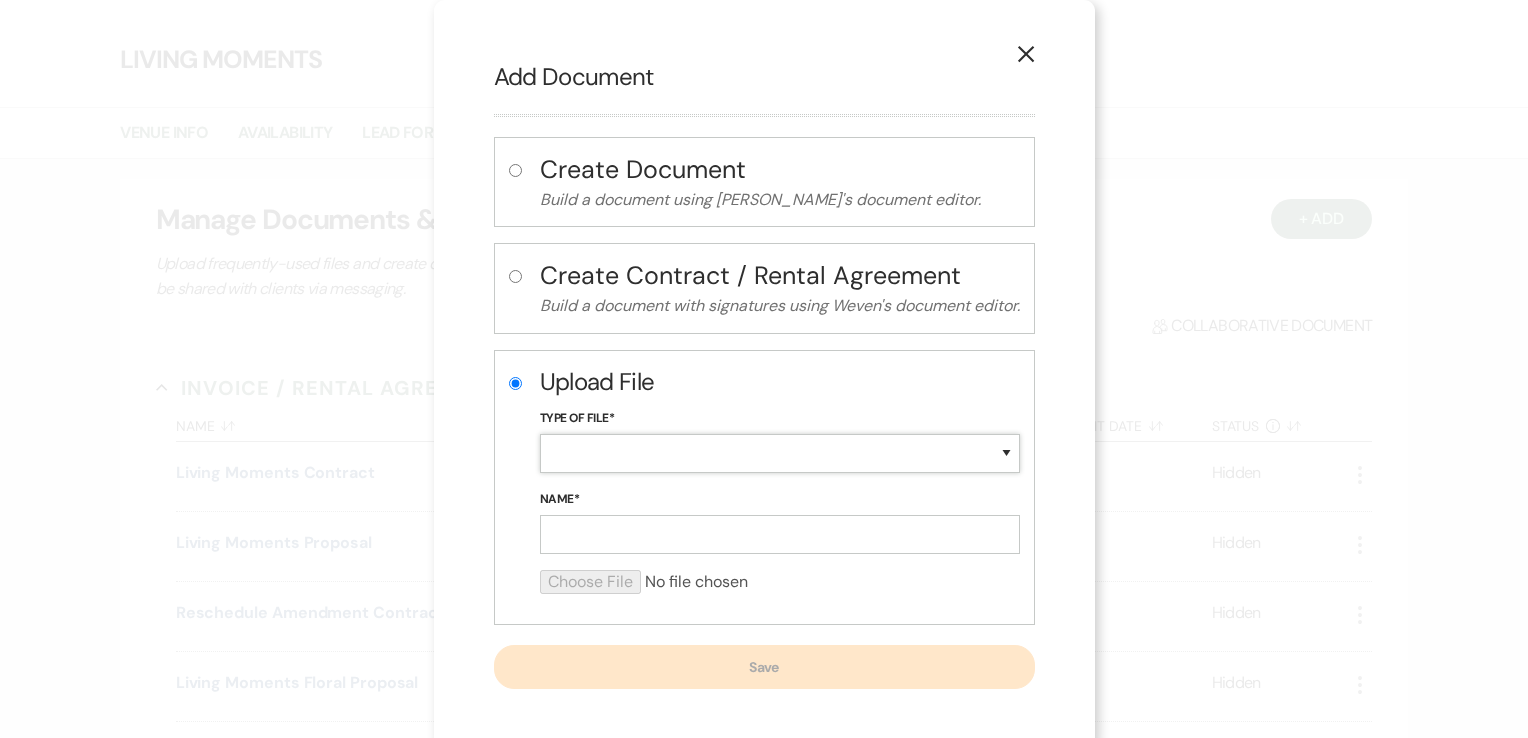 select on "10" 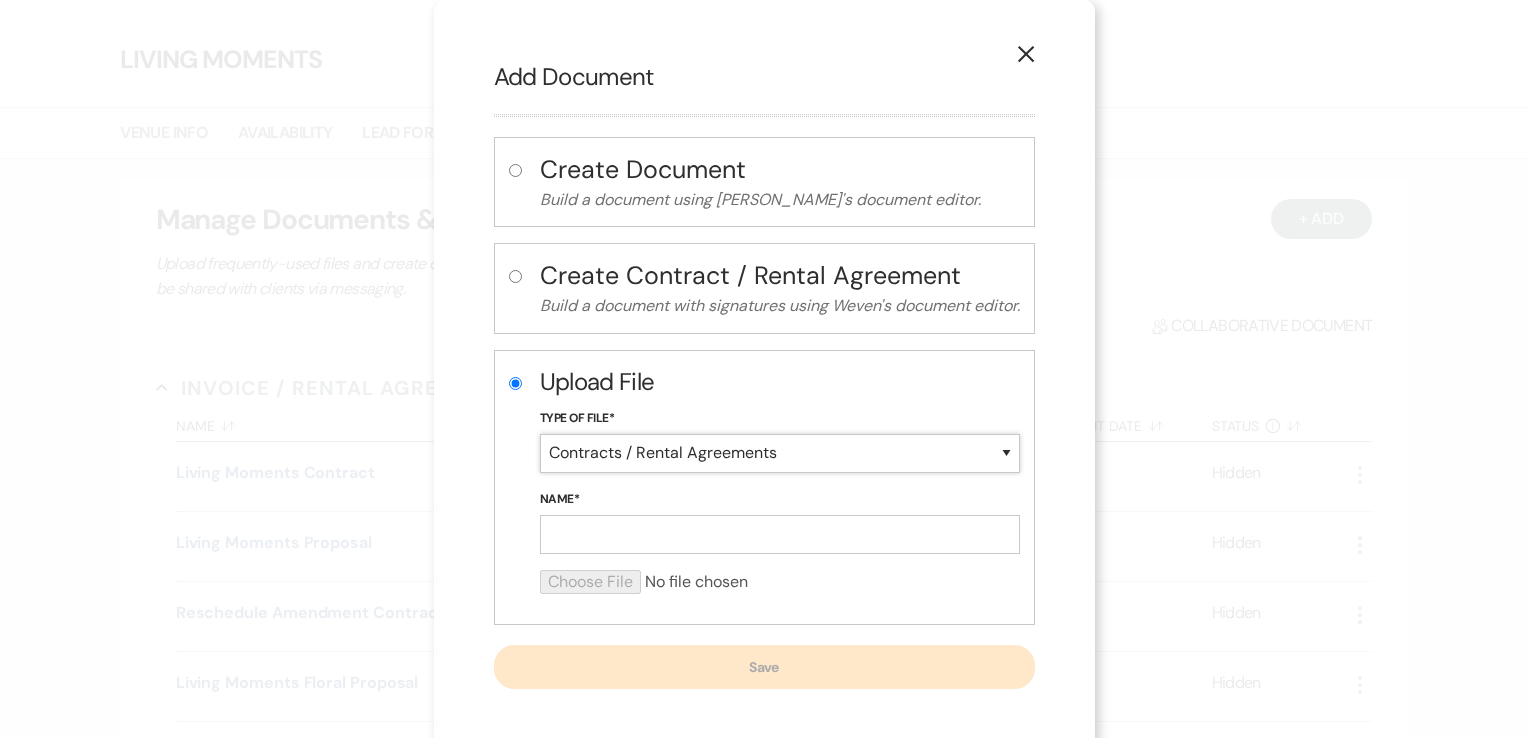 click on "Special Event Insurance Vendor Certificate of Insurance Contracts / Rental Agreements Invoices Receipts Event Maps Floor Plans Rain Plan Seating Charts Venue Layout Catering / Alcohol Permit Event Permit Fire Permit Fuel Permit Generator Permit Tent Permit Venue Permit Other Permit Inventory  Promotional Sample Venue Beverage Ceremony Event Finalize + Share Guests Lodging Menu Vendors Venue Beverage Brochure Menu Packages Product Specifications Quotes Beverage Event and Ceremony Details Finalize & Share Guests Lodging Menu Vendors Venue Event Timeline Family / Wedding Party Timeline Food and Beverage Timeline MC / DJ / Band Timeline Master Timeline Photography Timeline Set-Up / Clean-Up Vendor Timeline Bartender Safe Serve / TiPS Certification Vendor Certification Vendor License Other" at bounding box center (780, 453) 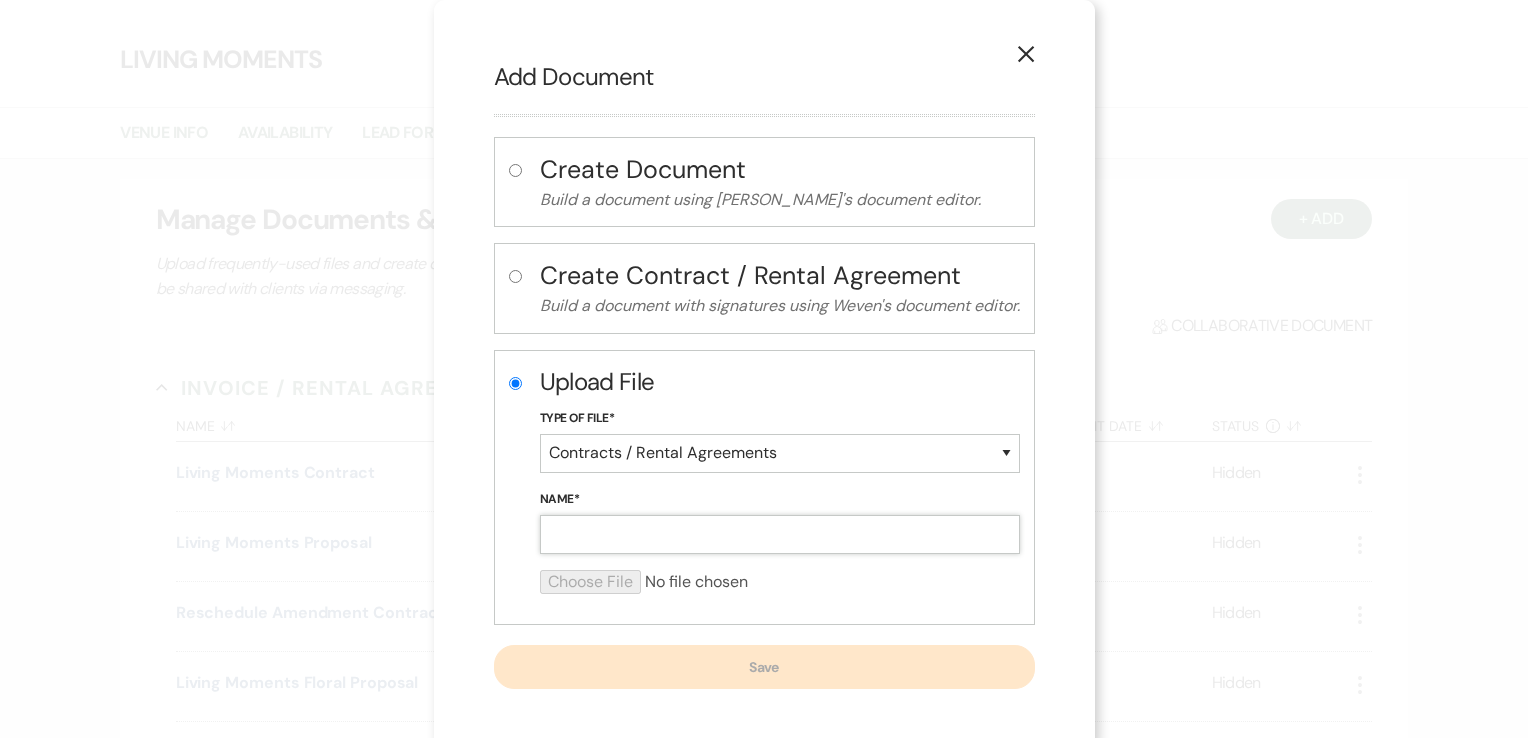 click on "Name*" at bounding box center [780, 534] 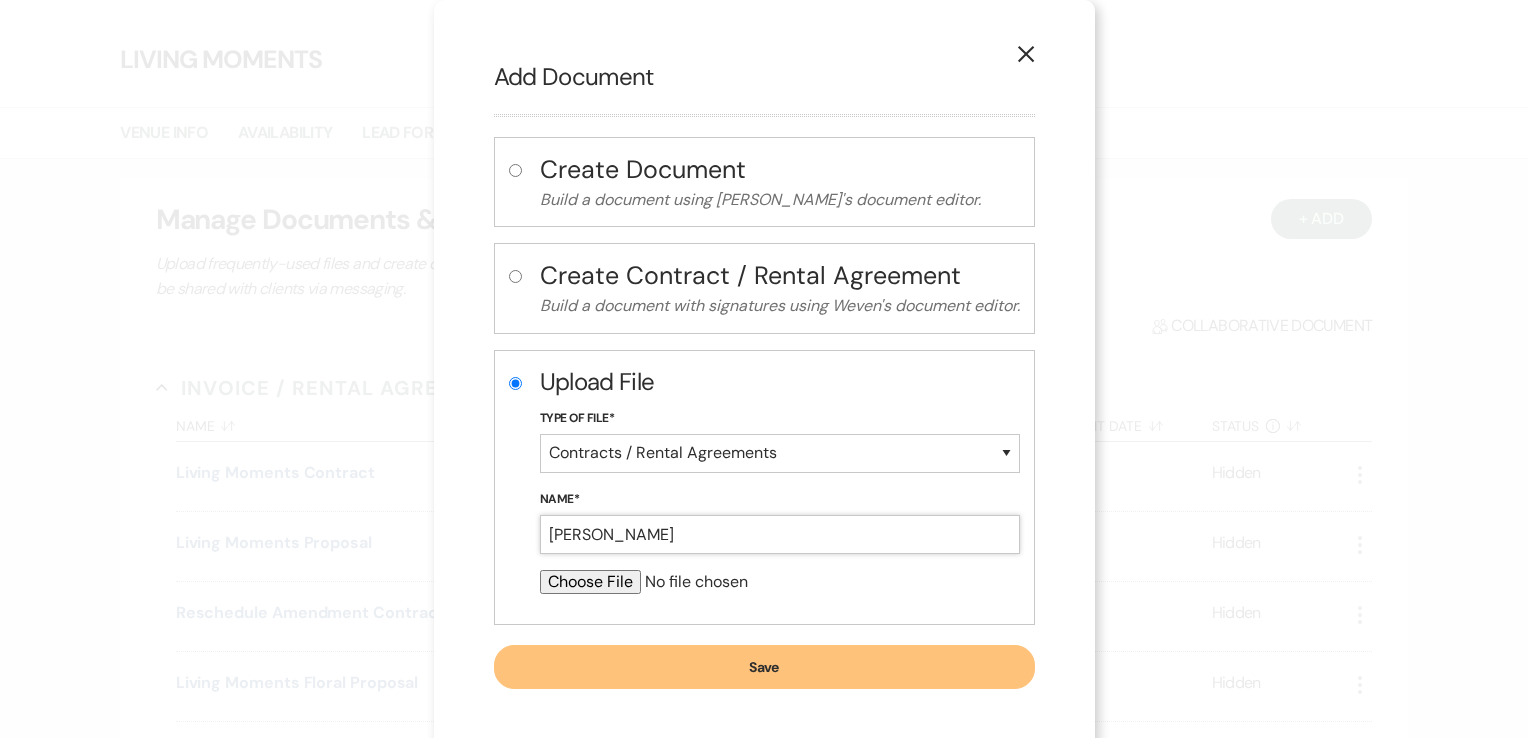 drag, startPoint x: 652, startPoint y: 526, endPoint x: 440, endPoint y: 552, distance: 213.5884 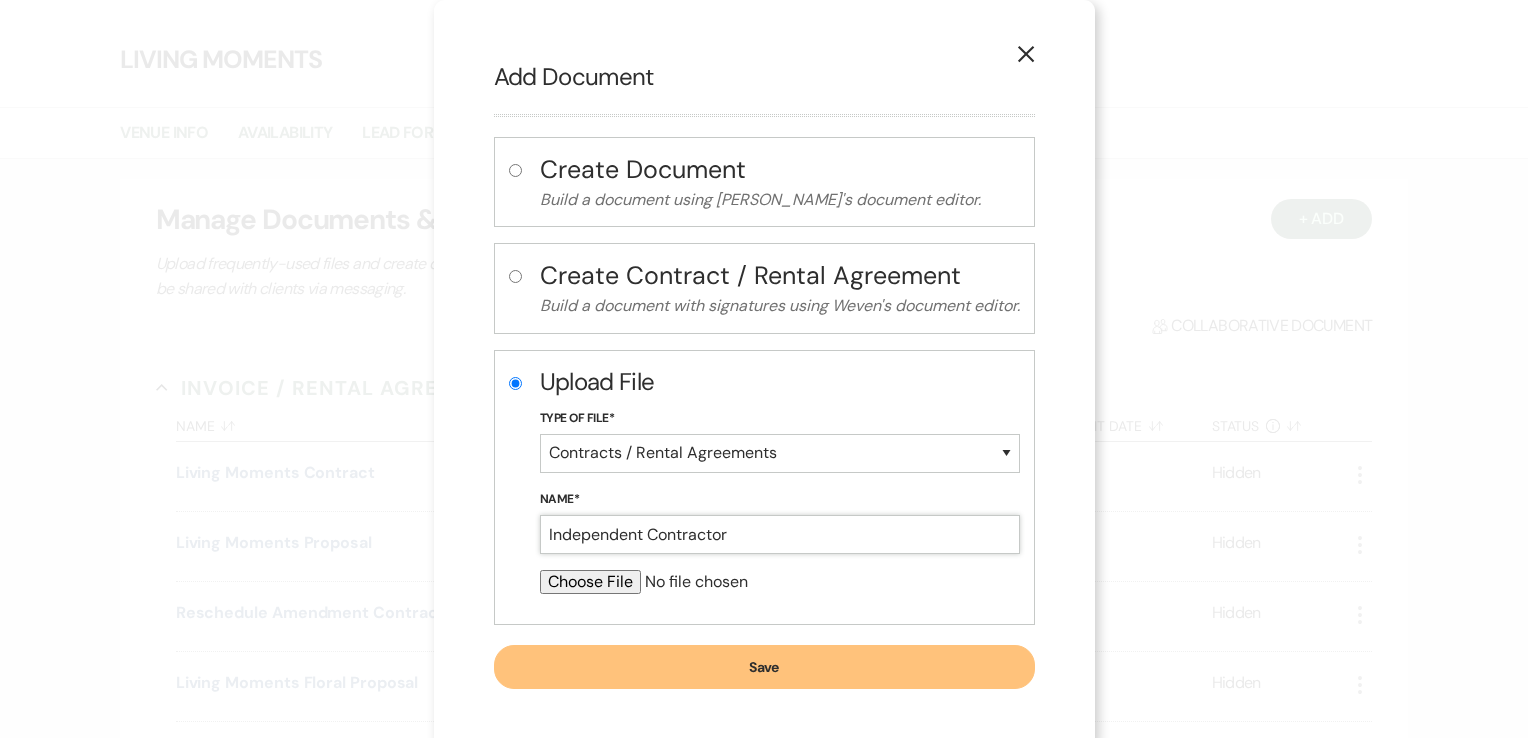 type on "Independent Contractor" 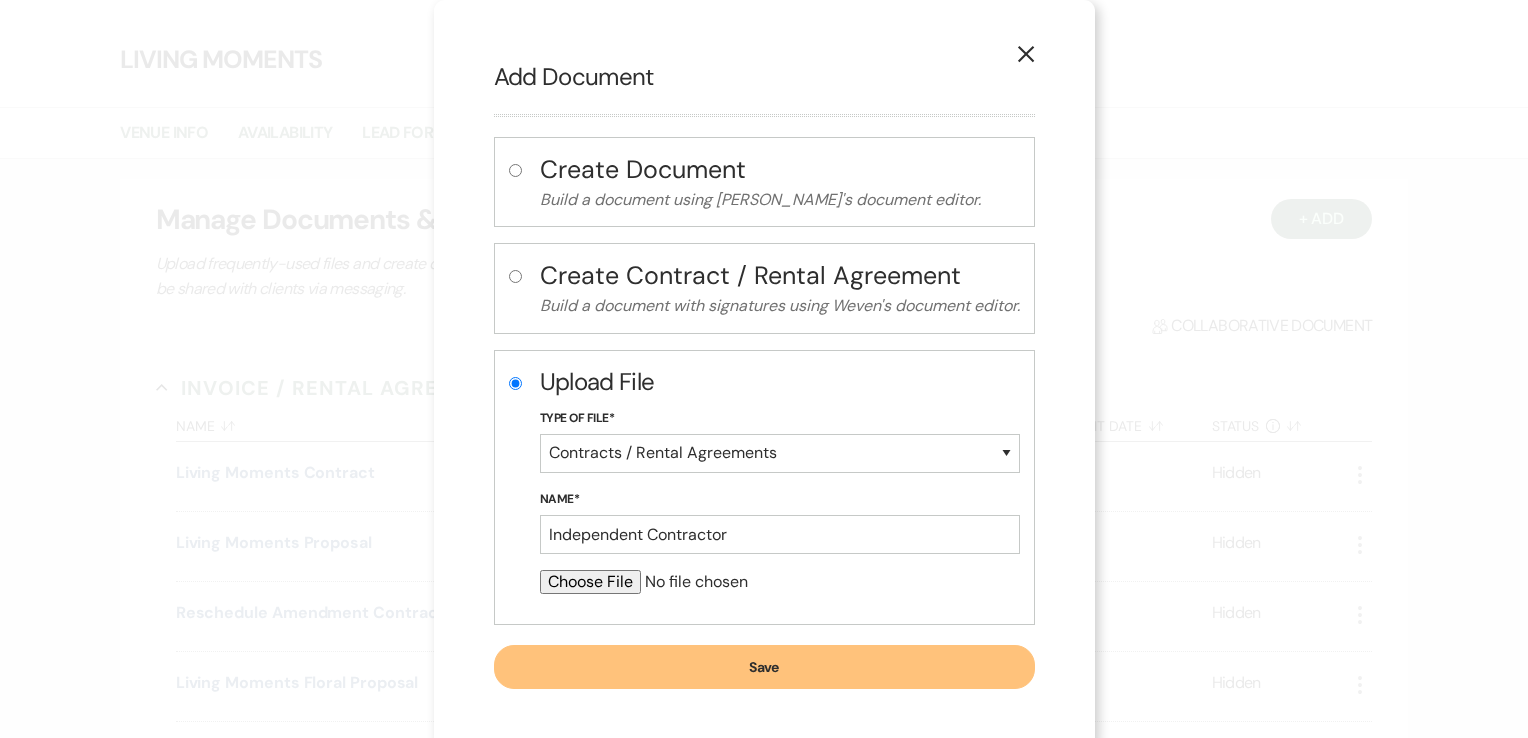 click at bounding box center [780, 582] 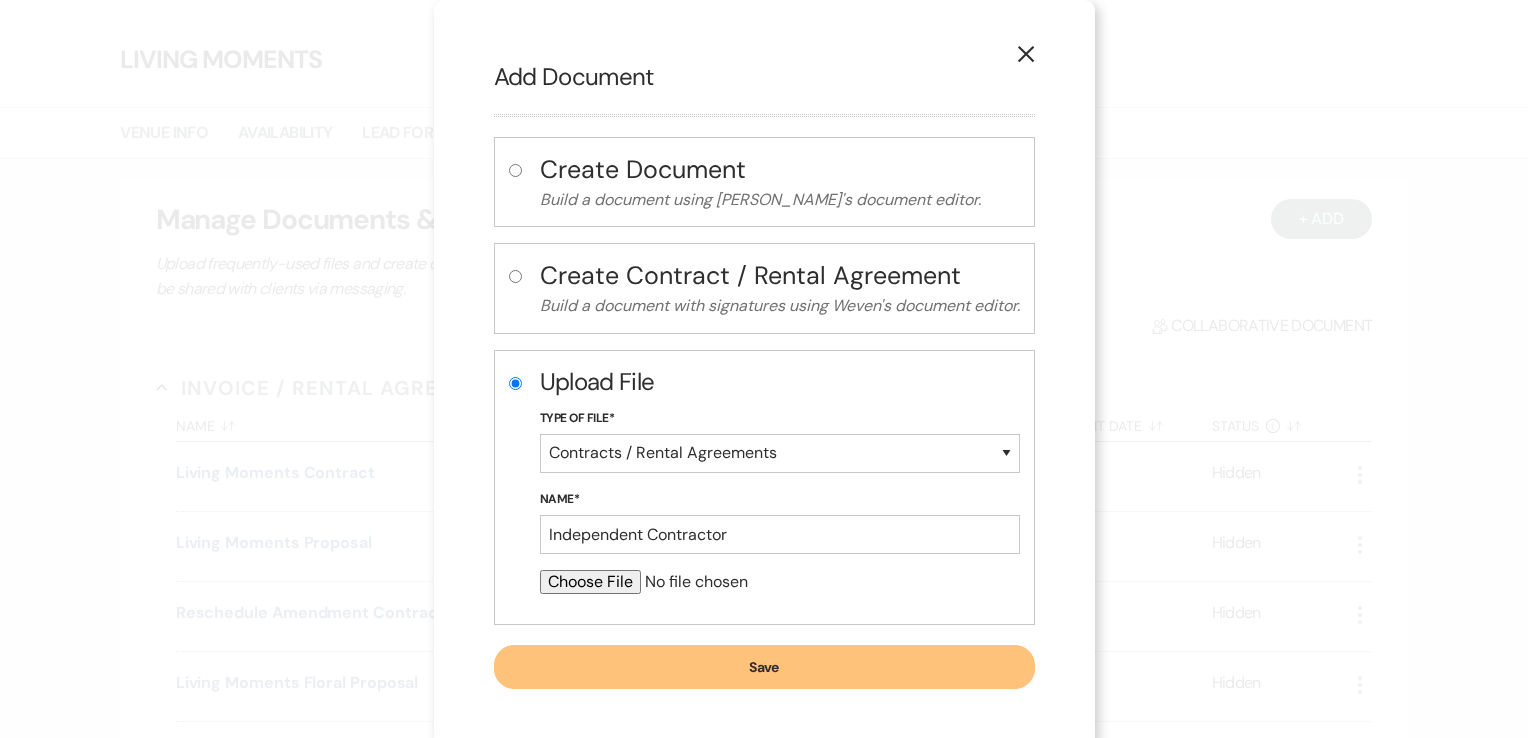 click at bounding box center [515, 276] 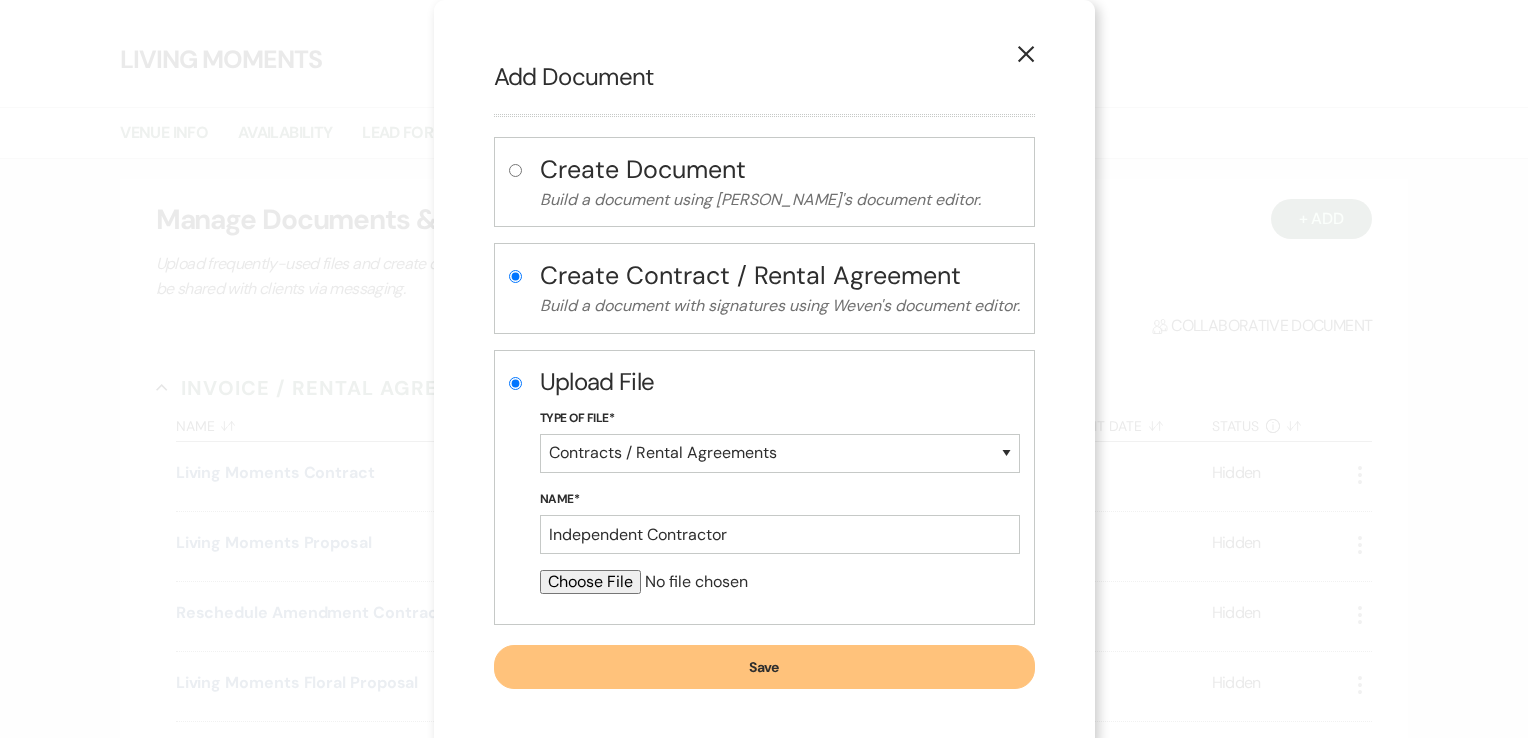 radio on "false" 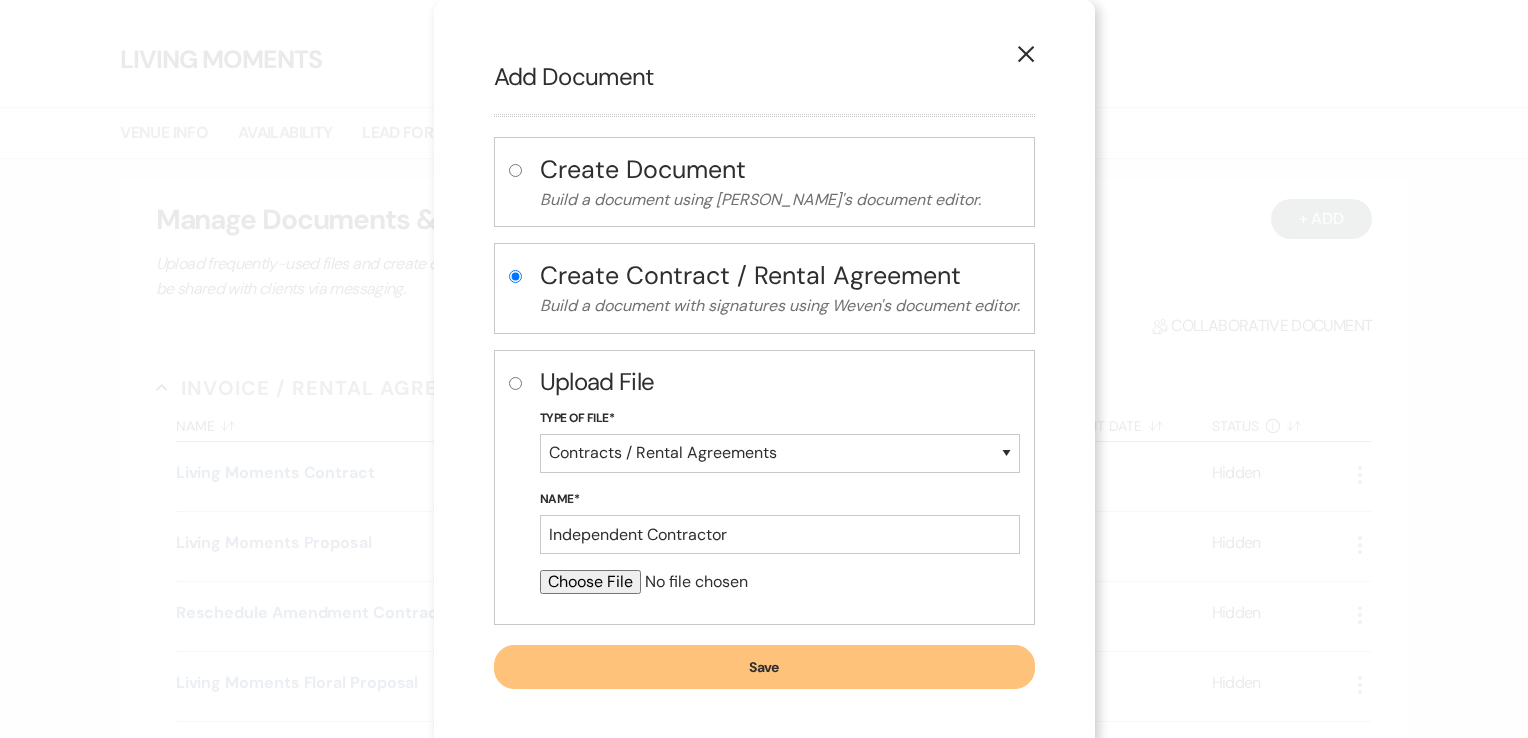 select on "10" 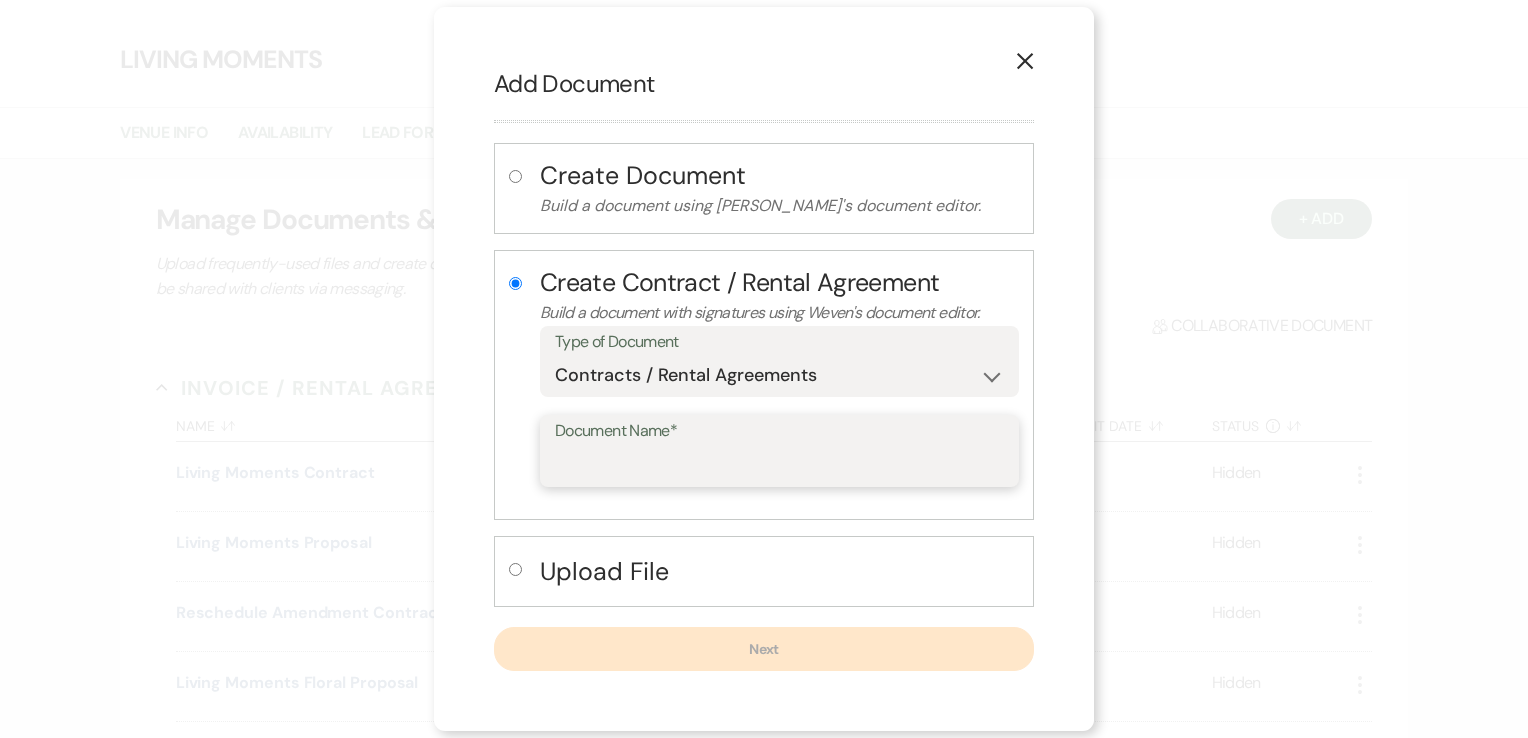 click on "Document Name*" at bounding box center [779, 465] 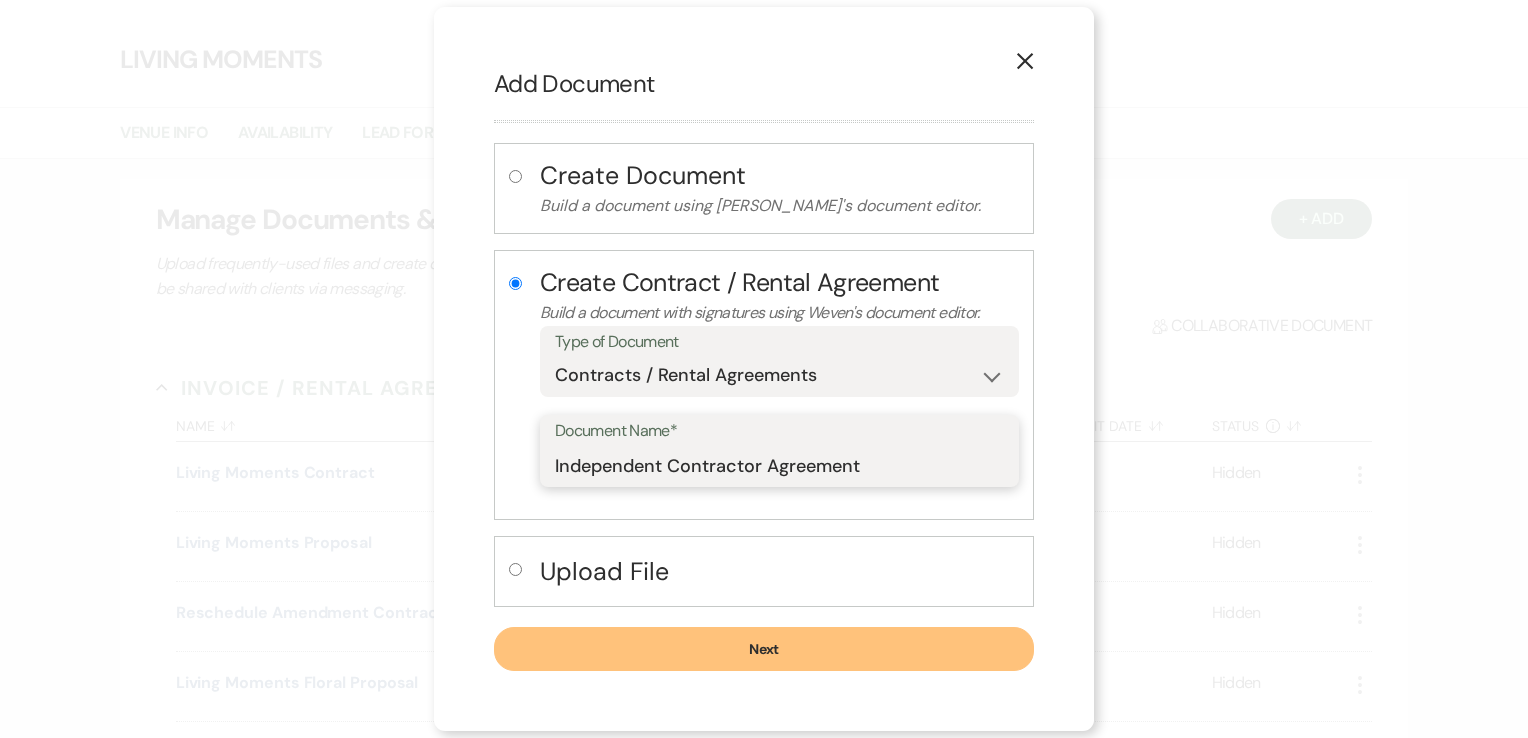 type on "Independent Contractor Agreement" 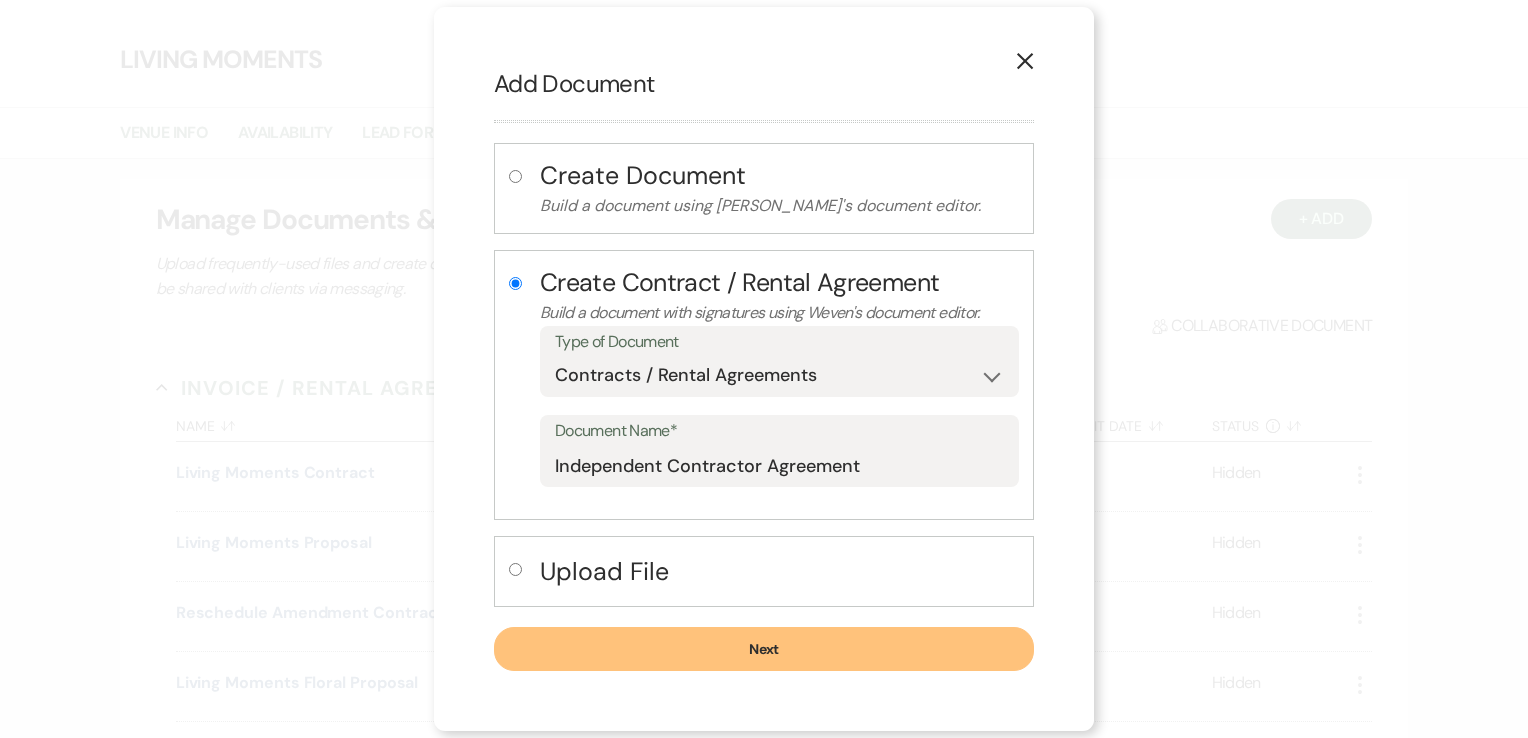 click on "Next" at bounding box center [764, 649] 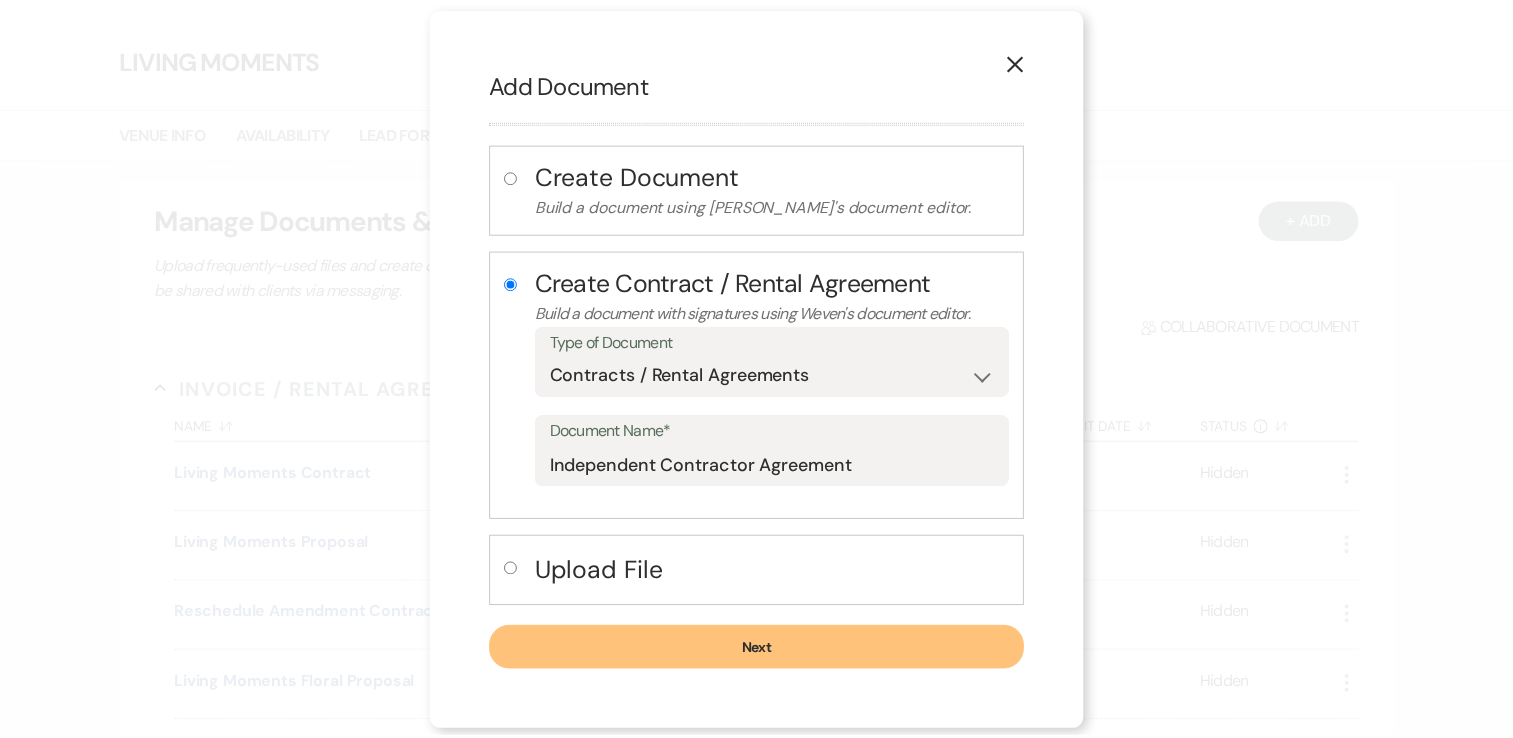 scroll, scrollTop: 0, scrollLeft: 0, axis: both 